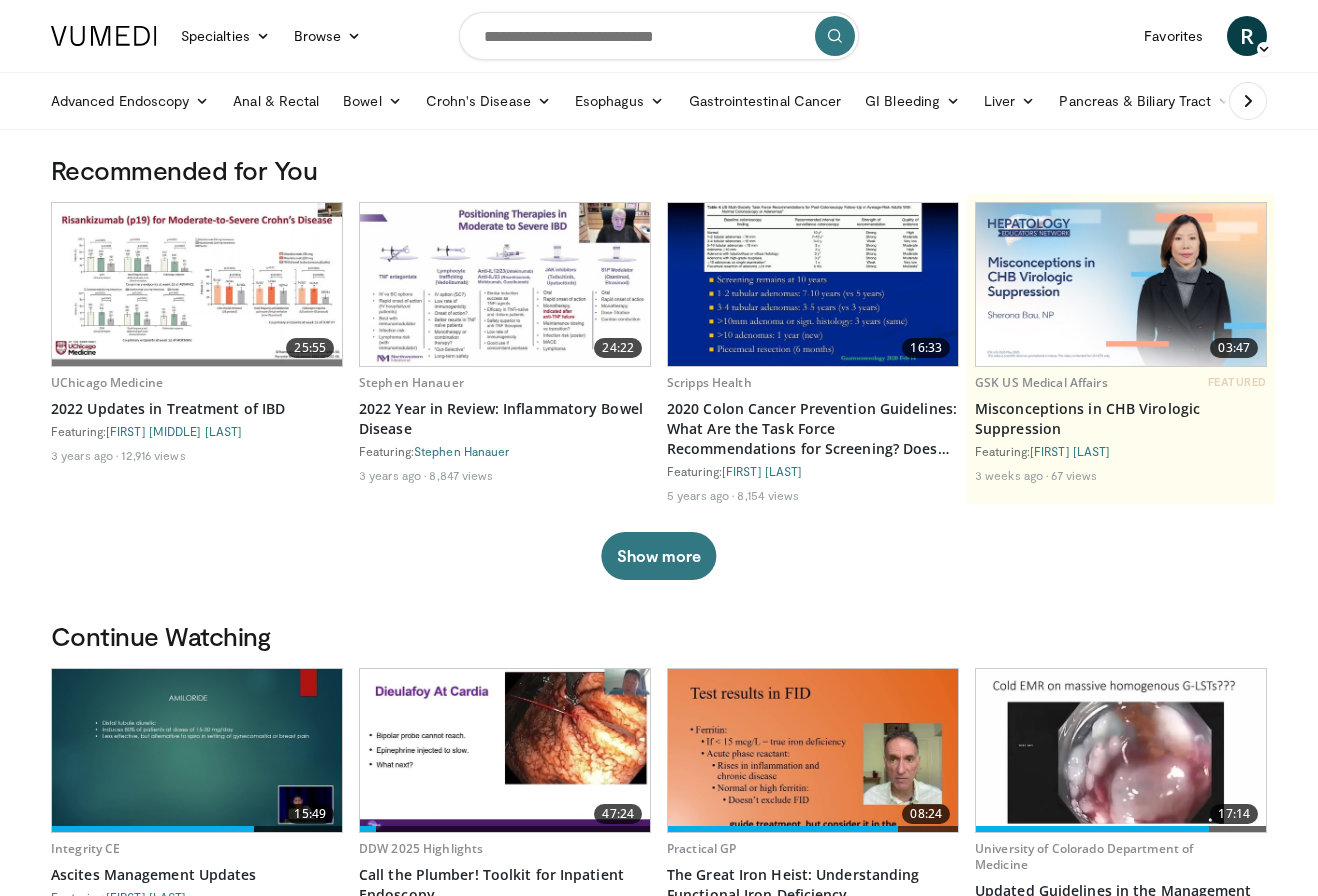 scroll, scrollTop: 0, scrollLeft: 0, axis: both 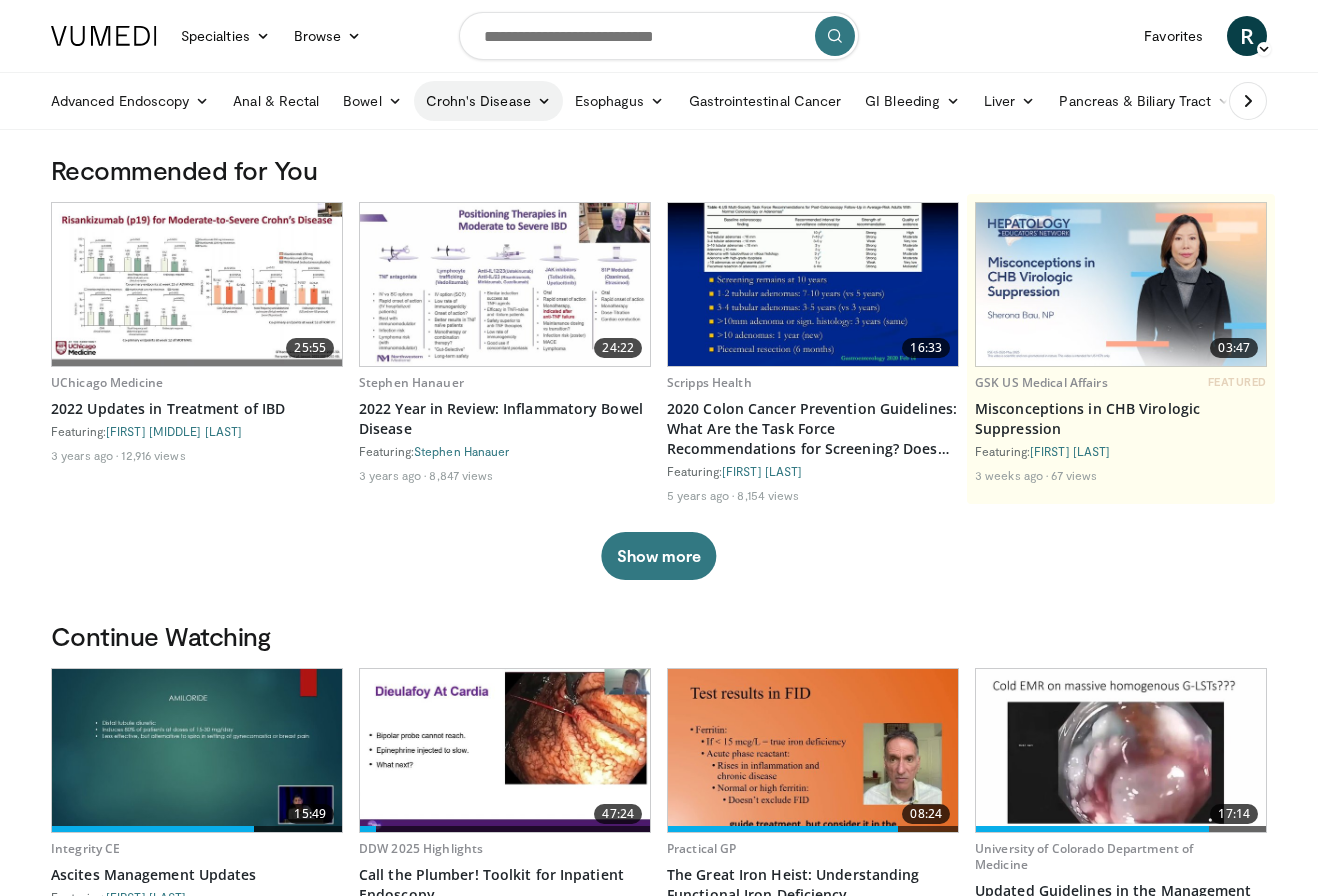 click on "Crohn's Disease" at bounding box center [488, 101] 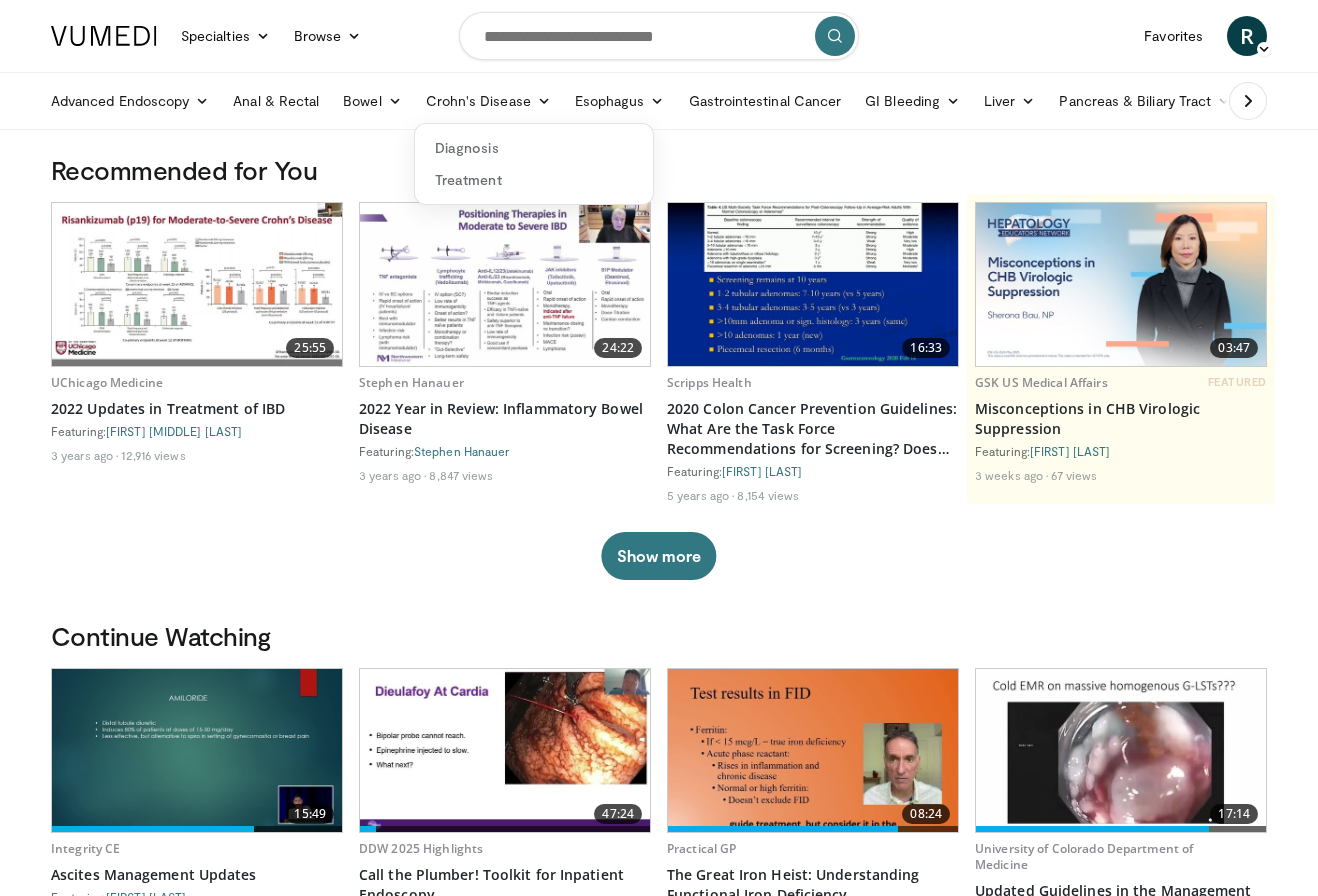 click on "Recommended for You" at bounding box center [659, 170] 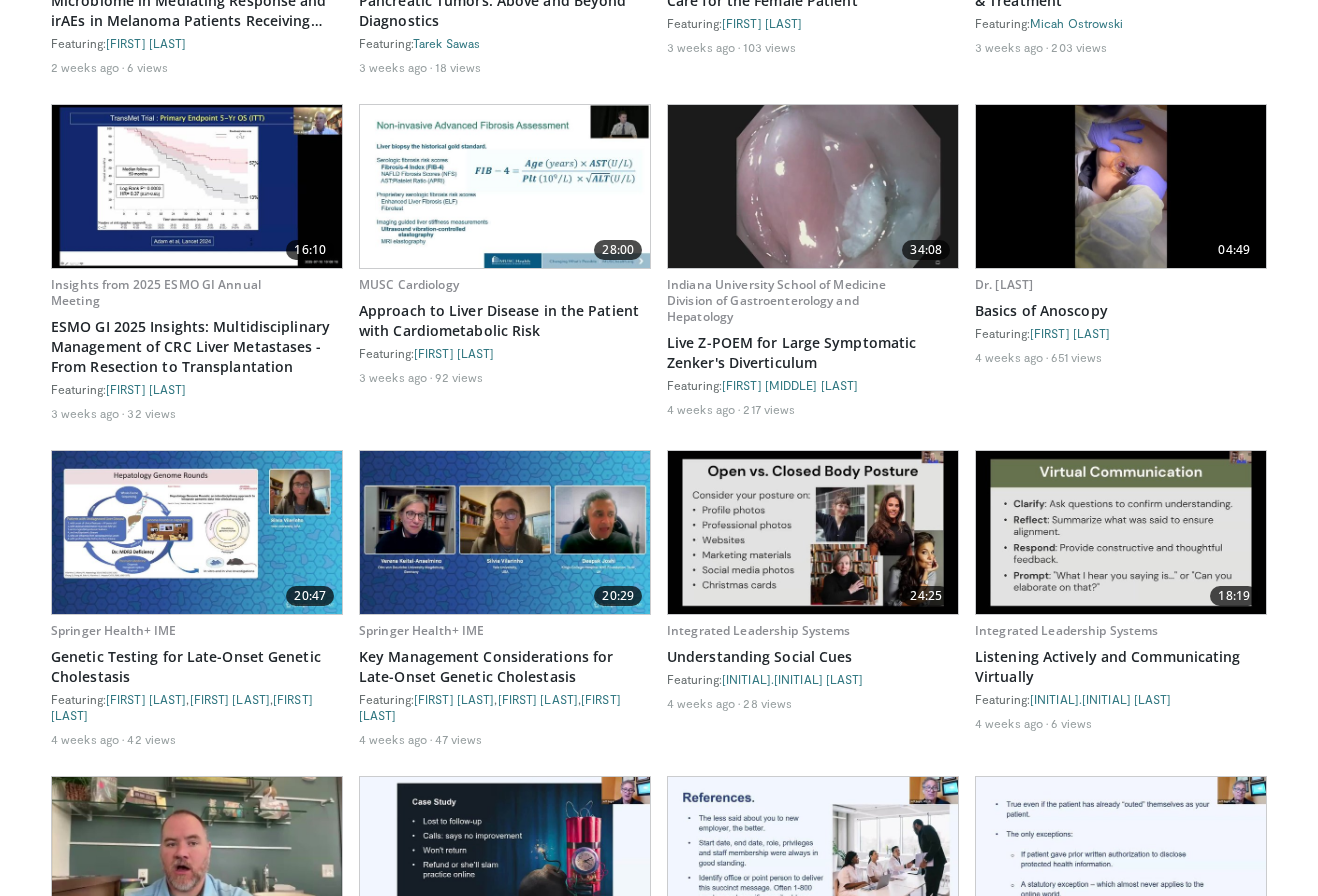 scroll, scrollTop: 2018, scrollLeft: 0, axis: vertical 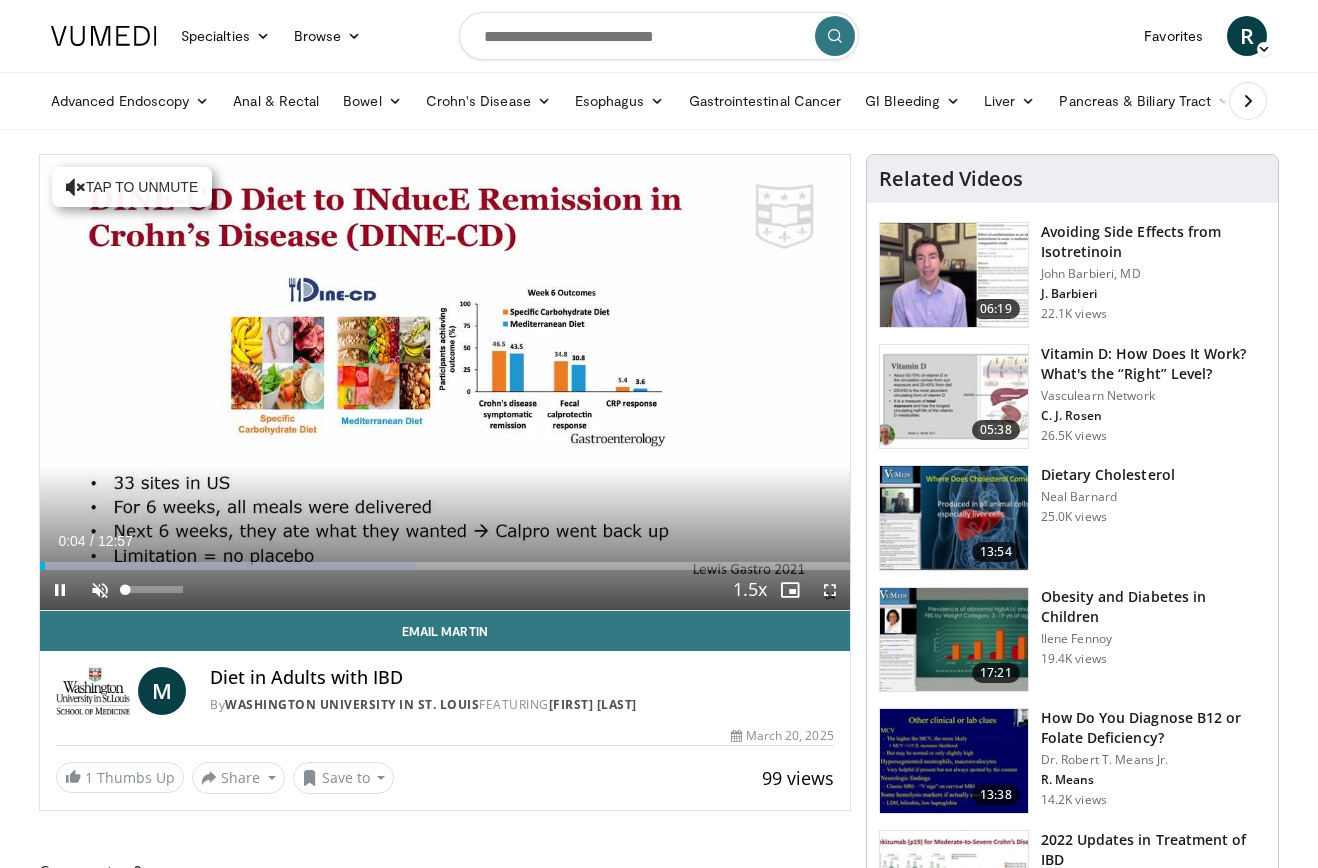 click at bounding box center (100, 590) 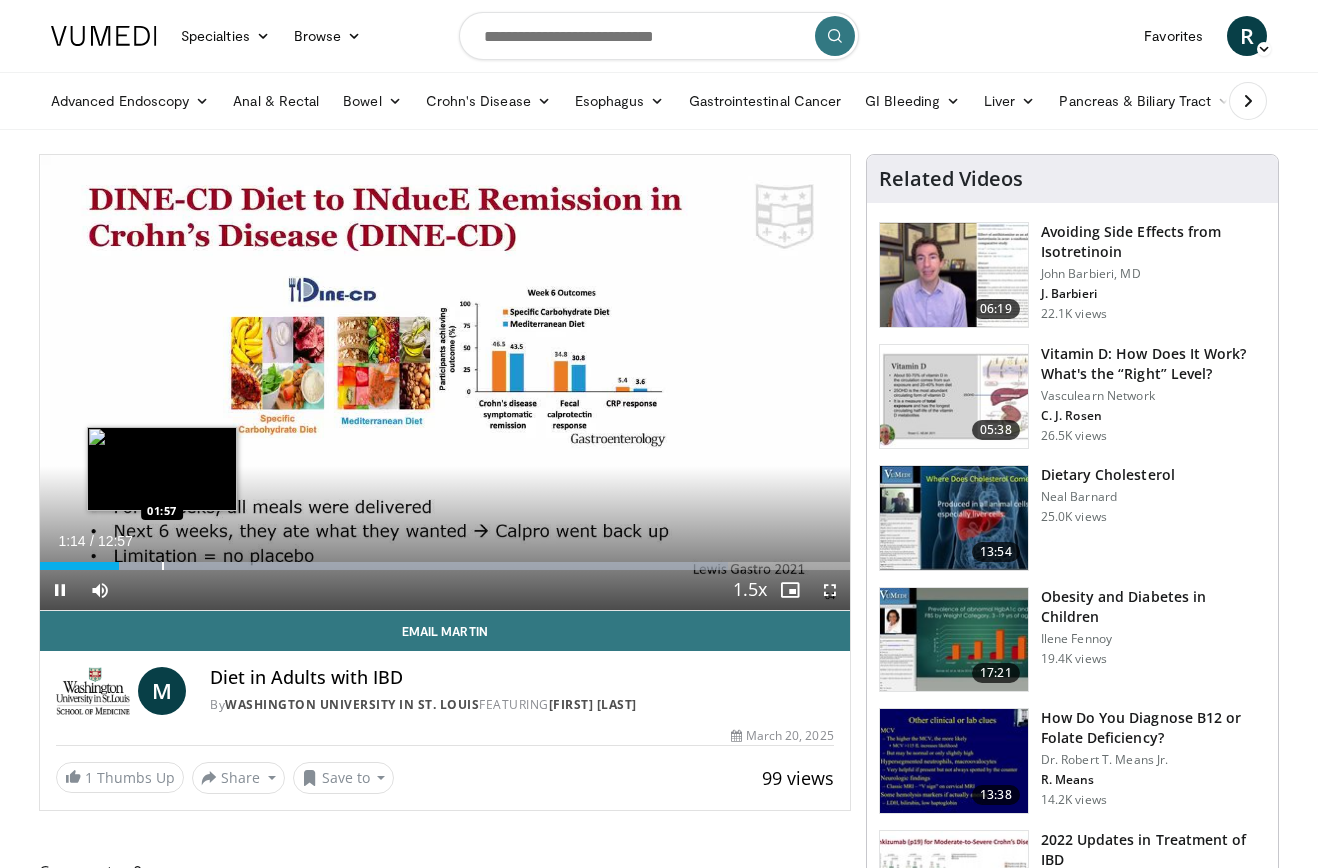 click at bounding box center (163, 566) 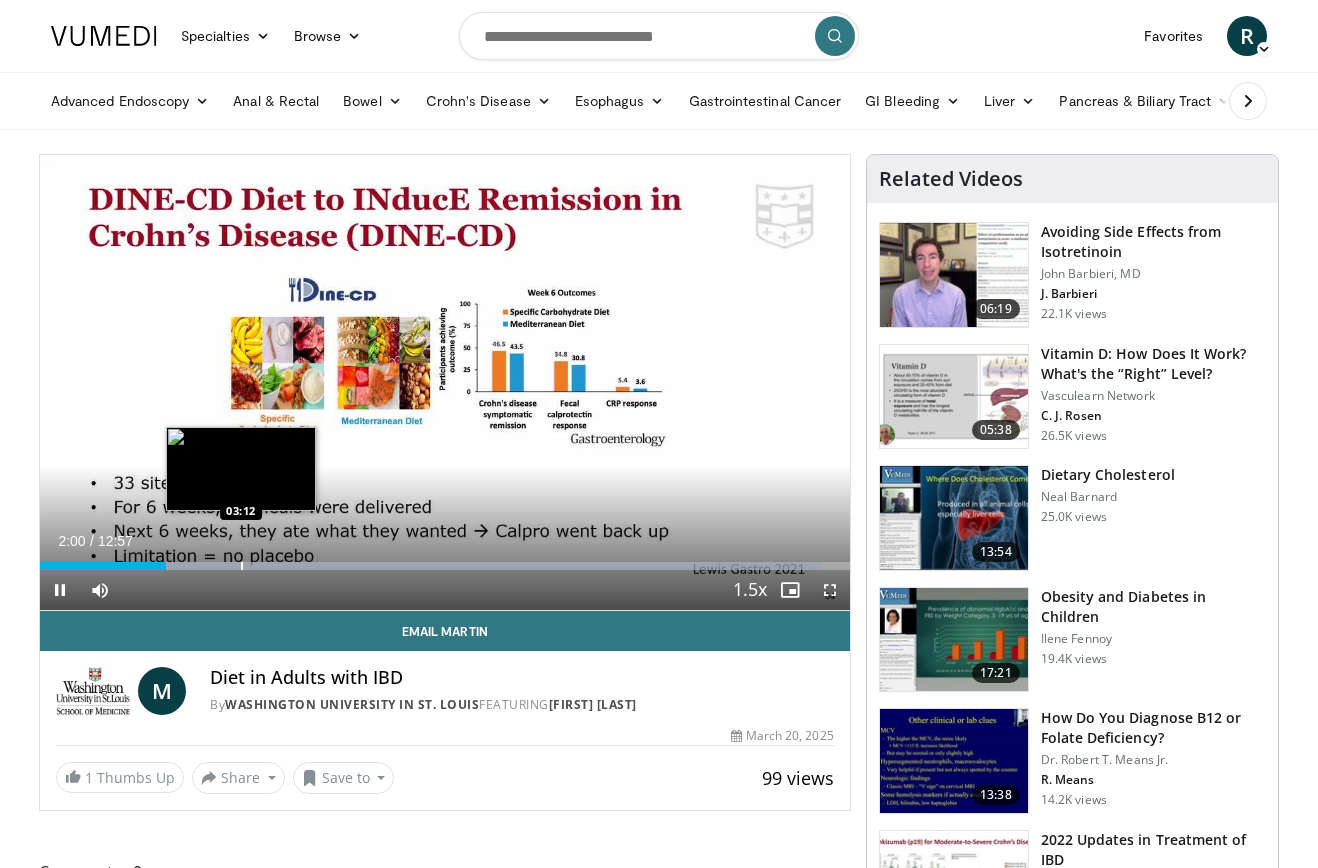 click at bounding box center [242, 566] 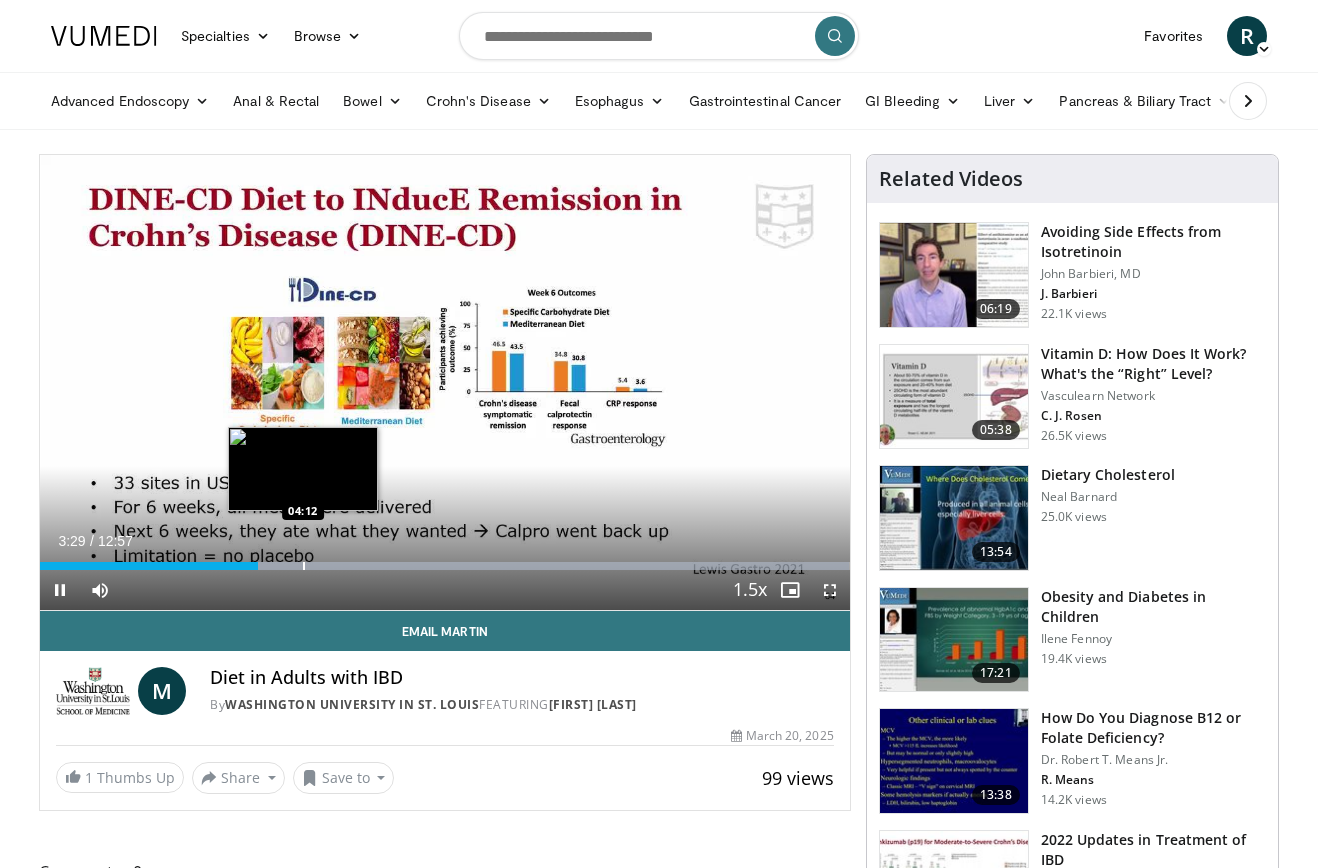 click at bounding box center [304, 566] 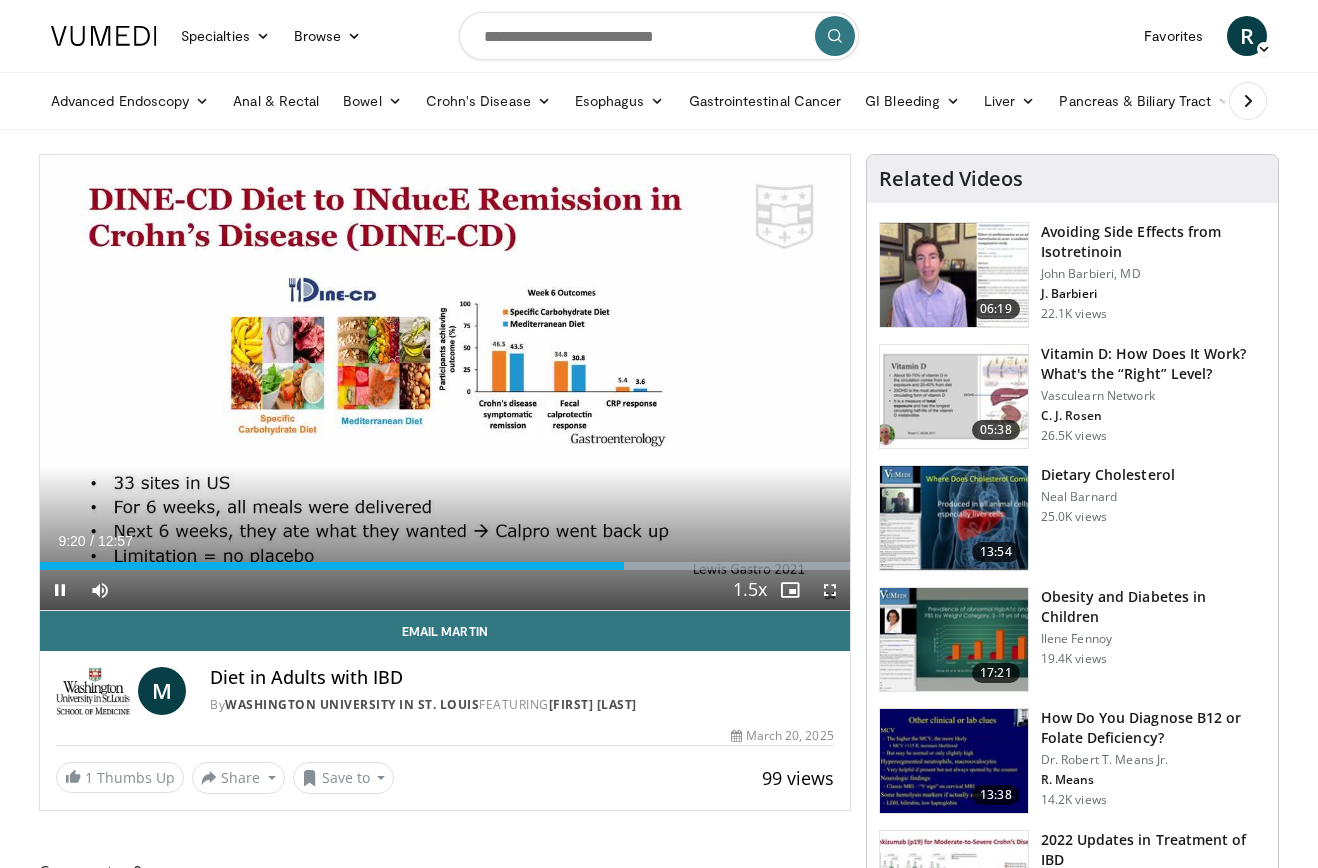 click on "Current Time  9:20 / Duration  12:57 Pause Skip Backward Skip Forward Mute 0% Loaded :  99.96% 09:20 10:26 Stream Type  LIVE Seek to live, currently behind live LIVE   1.5x Playback Rate 0.5x 0.75x 1x 1.25x 1.5x , selected 1.75x 2x Chapters Chapters Descriptions descriptions off , selected Captions captions off , selected Audio Track en (Main) , selected Fullscreen Enable picture-in-picture mode" at bounding box center (445, 590) 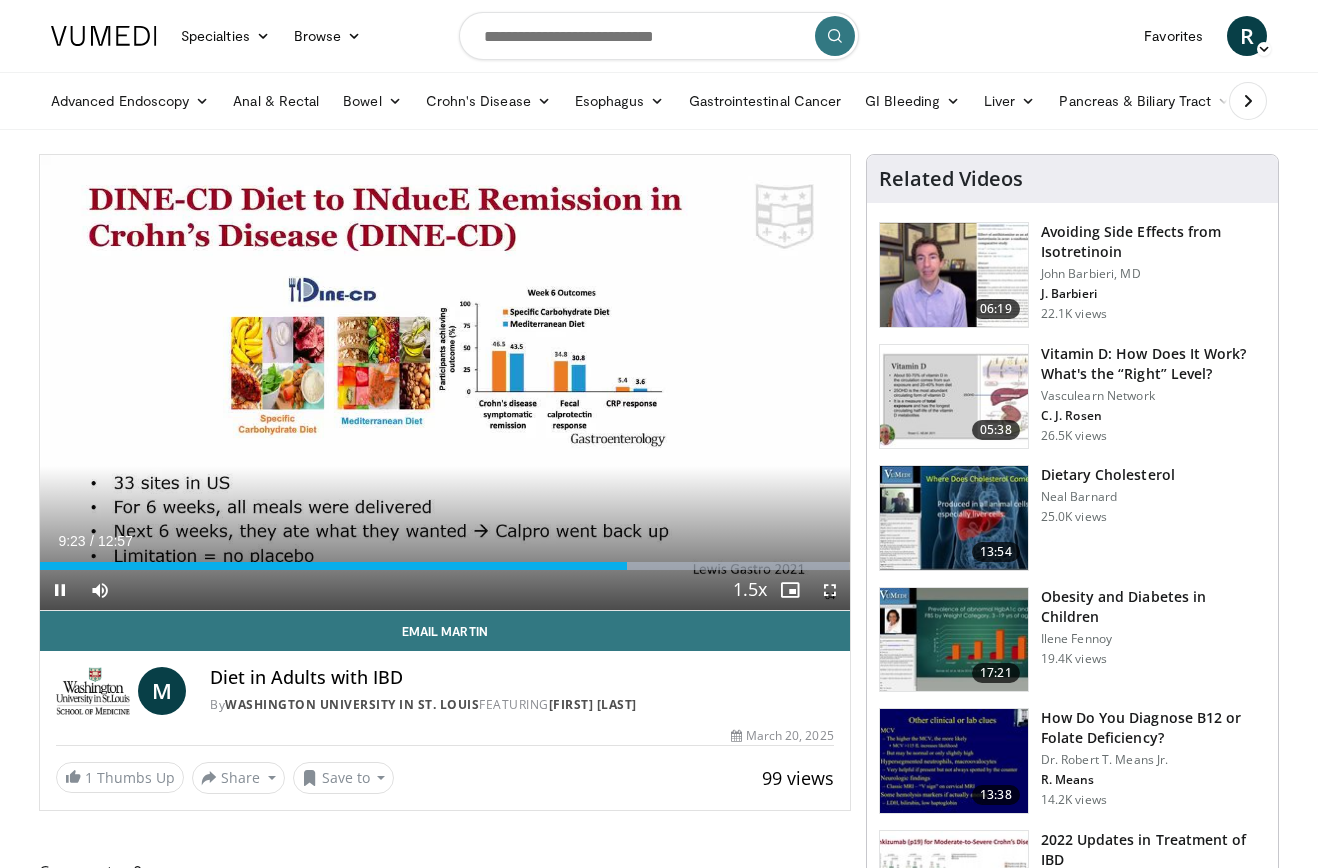 click on "Current Time  9:23 / Duration  12:57 Pause Skip Backward Skip Forward Mute 0% Loaded :  99.96% 09:23 10:23 Stream Type  LIVE Seek to live, currently behind live LIVE   1.5x Playback Rate 0.5x 0.75x 1x 1.25x 1.5x , selected 1.75x 2x Chapters Chapters Descriptions descriptions off , selected Captions captions off , selected Audio Track en (Main) , selected Fullscreen Enable picture-in-picture mode" at bounding box center (445, 590) 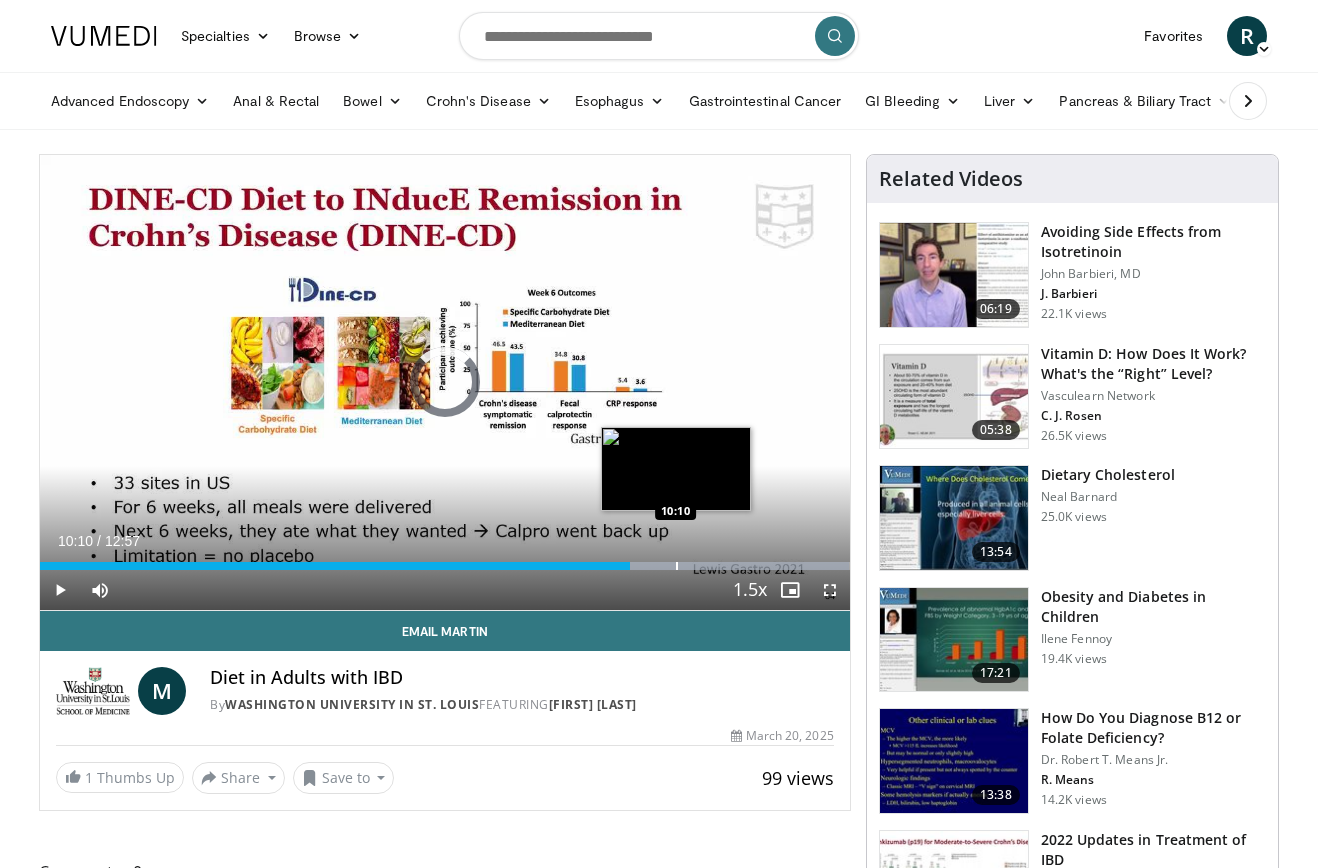 click at bounding box center [677, 566] 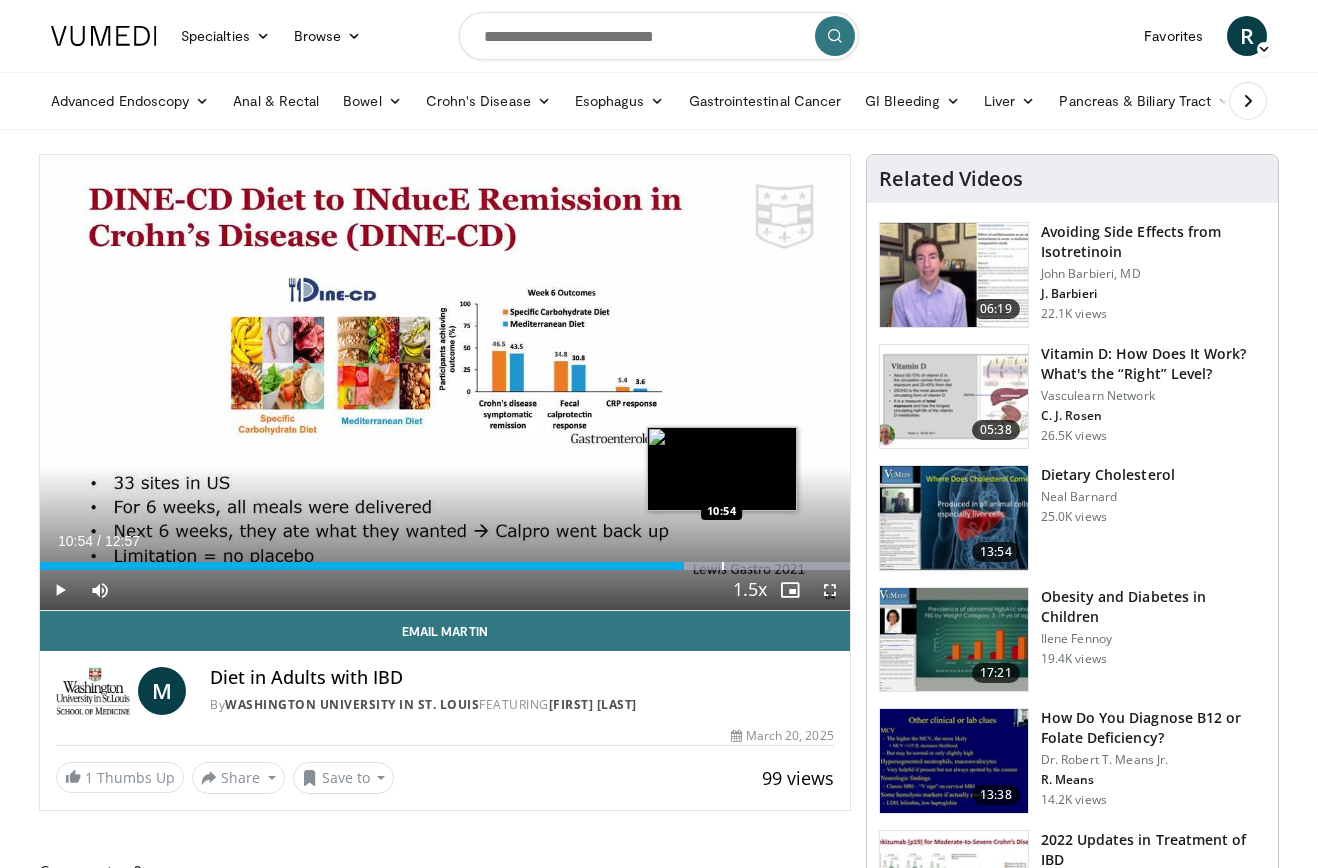 click at bounding box center (723, 566) 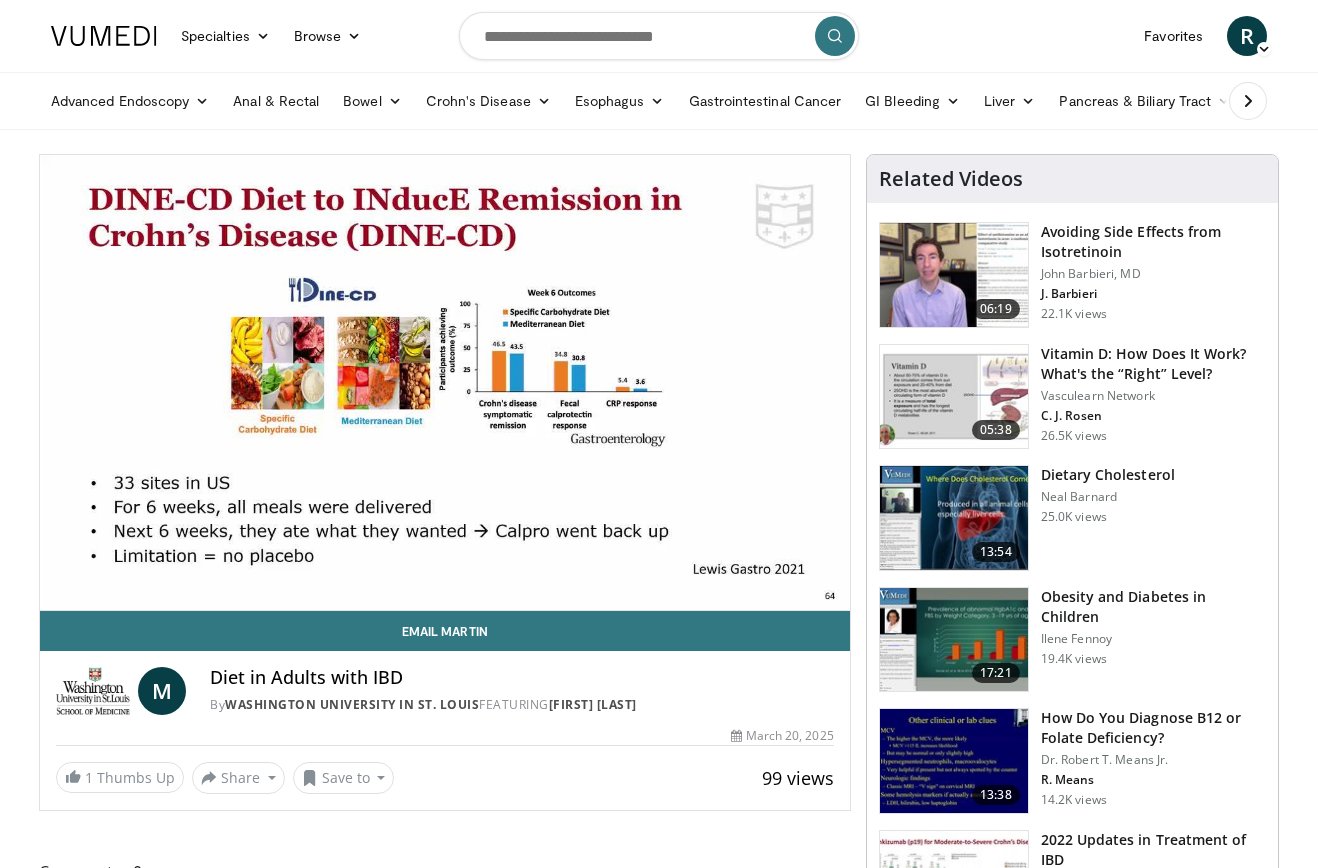 click at bounding box center [954, 397] 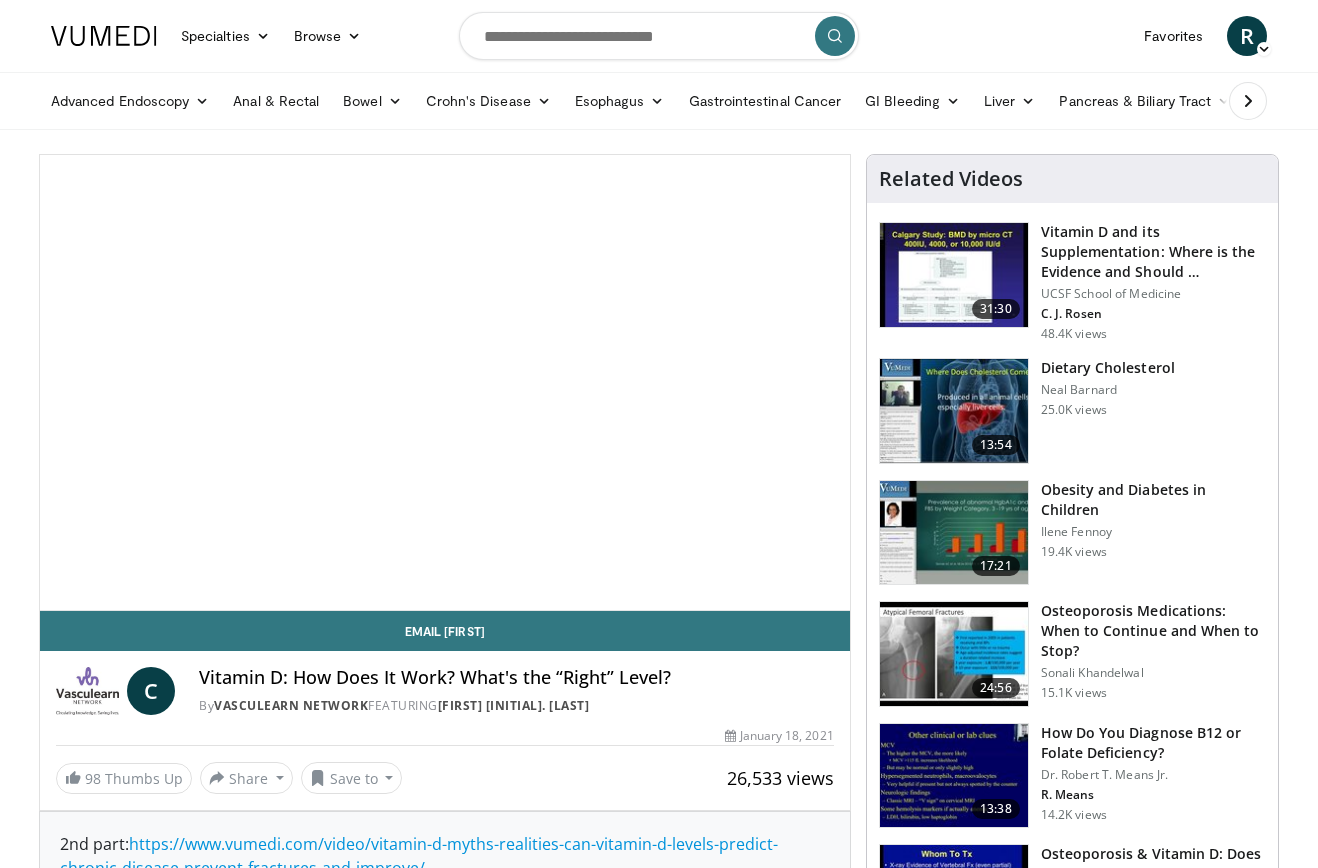 scroll, scrollTop: 0, scrollLeft: 0, axis: both 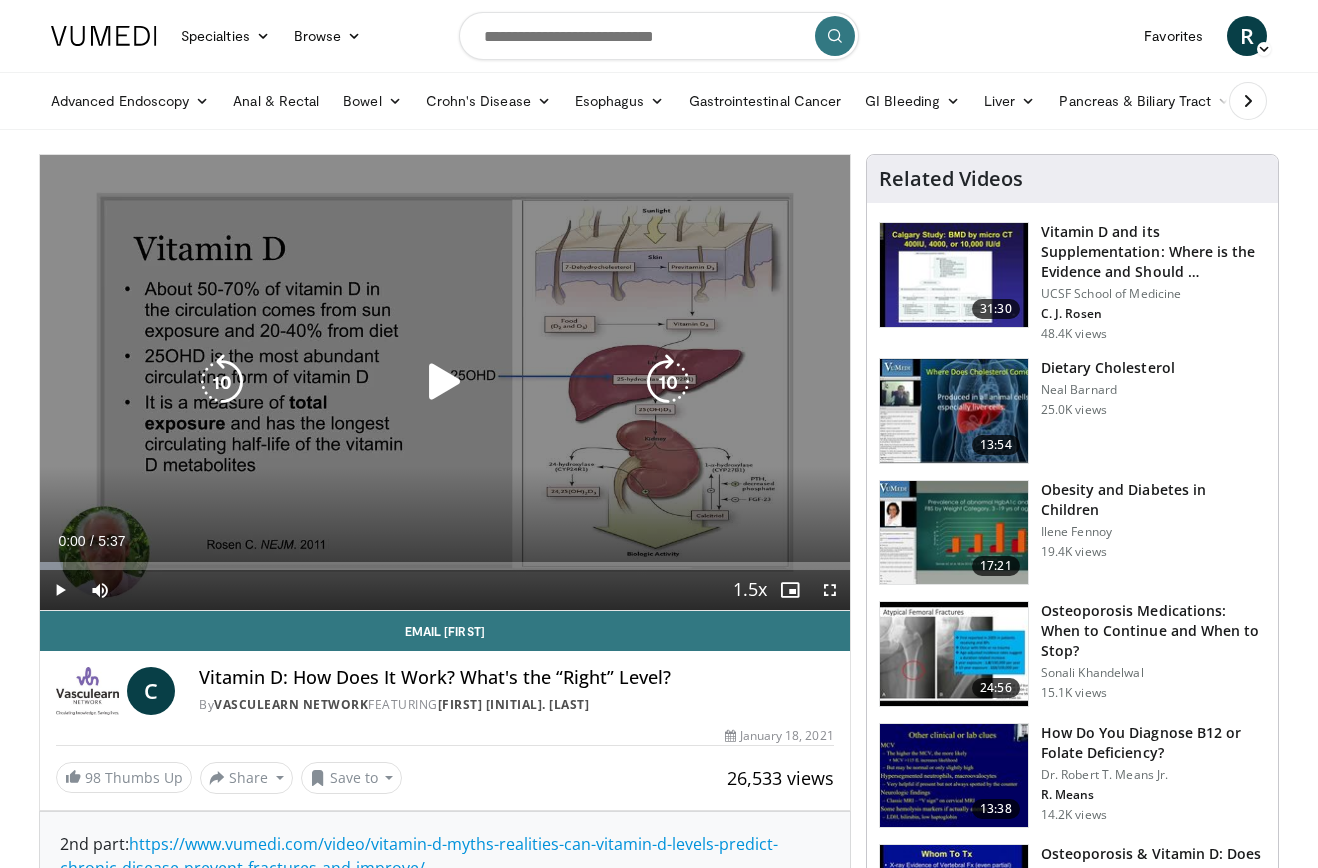 click at bounding box center [445, 382] 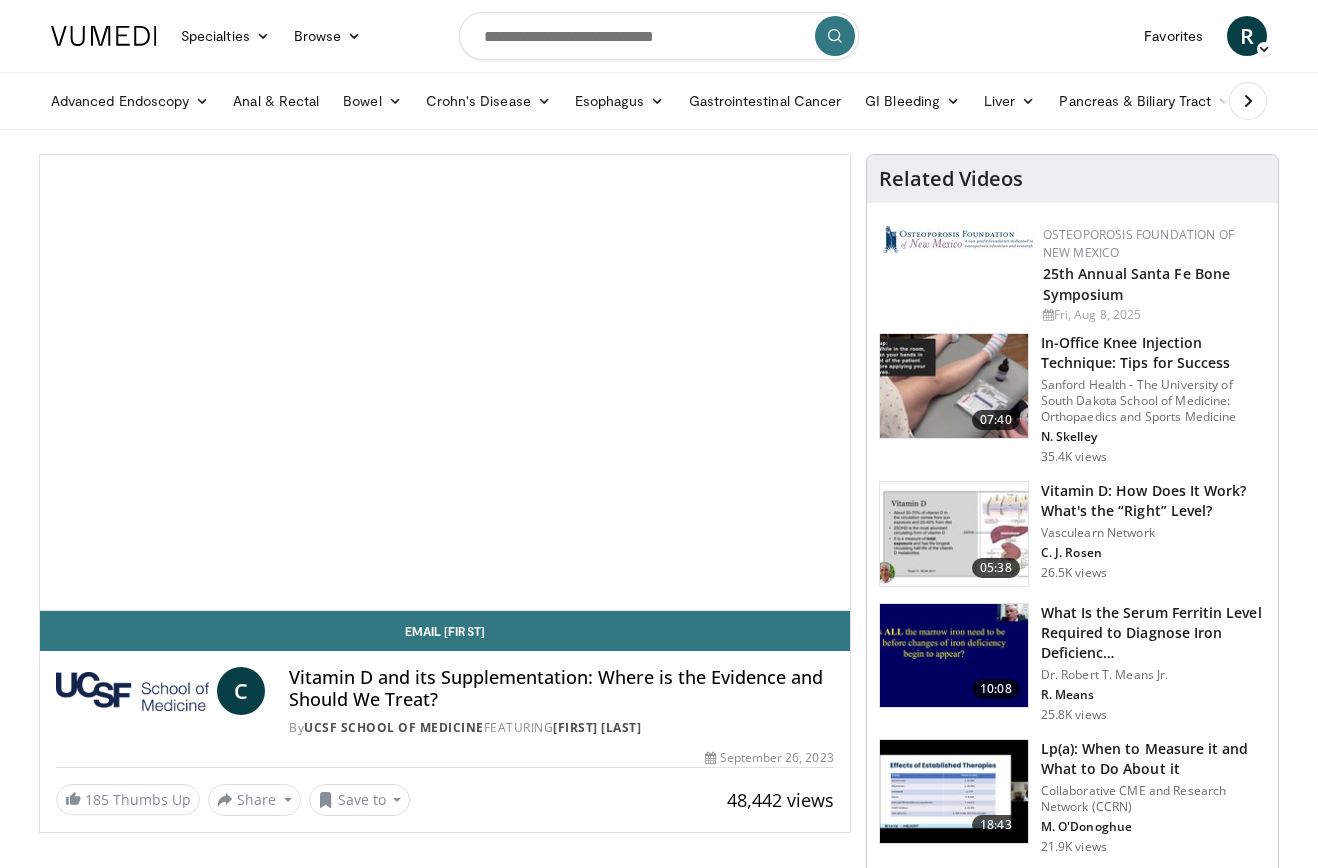 scroll, scrollTop: 0, scrollLeft: 0, axis: both 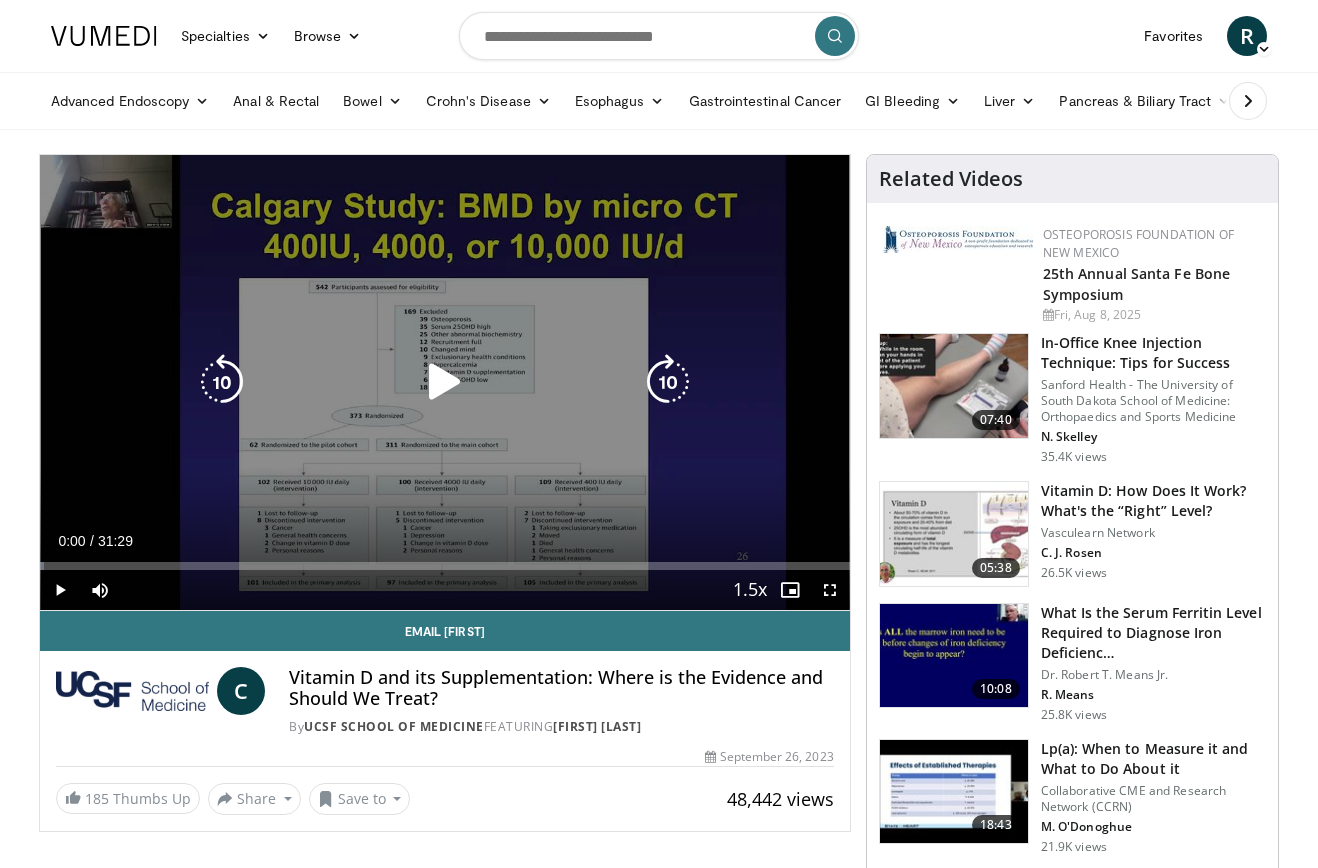 click on "10 seconds
Tap to unmute" at bounding box center (445, 382) 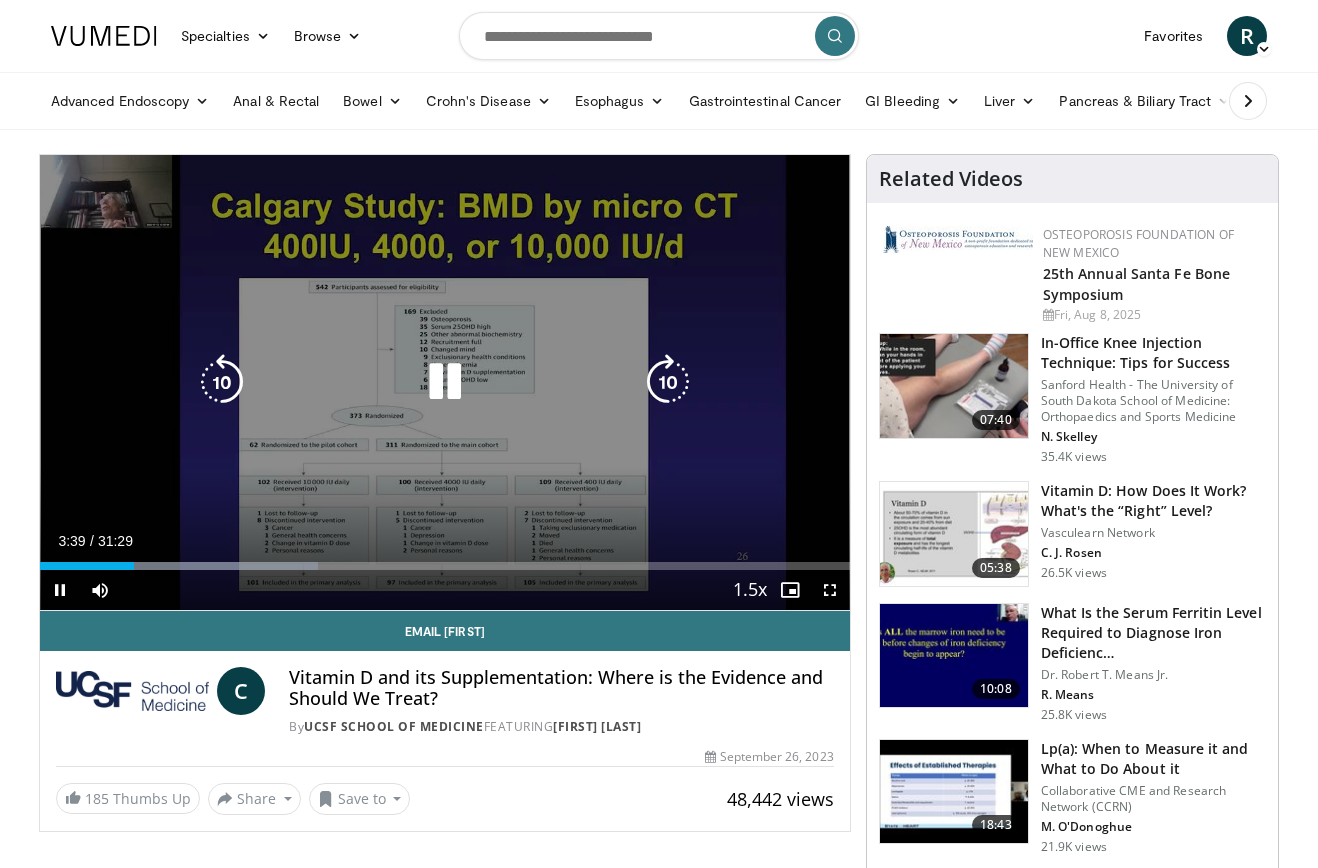 click on "10 seconds
Tap to unmute" at bounding box center [445, 382] 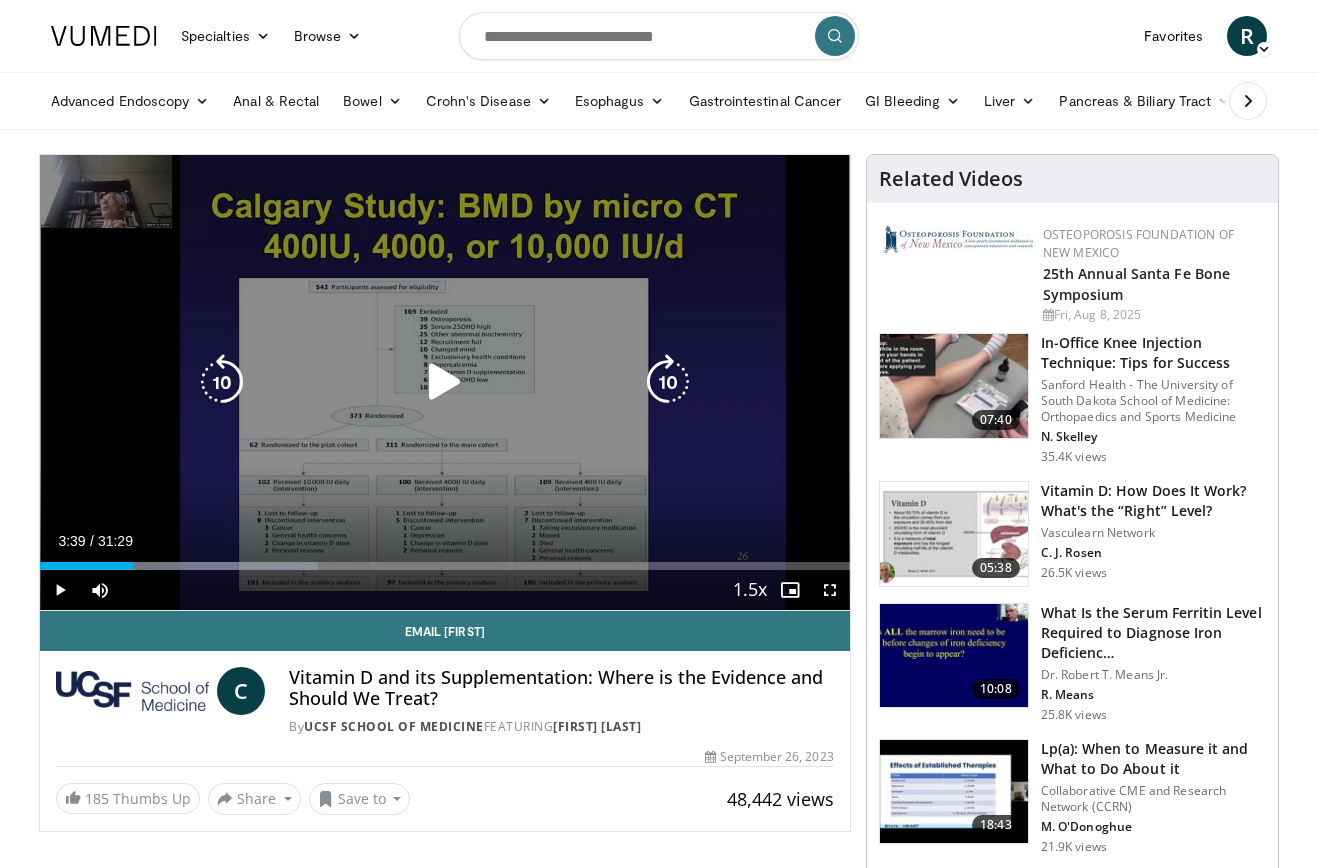 click at bounding box center (445, 382) 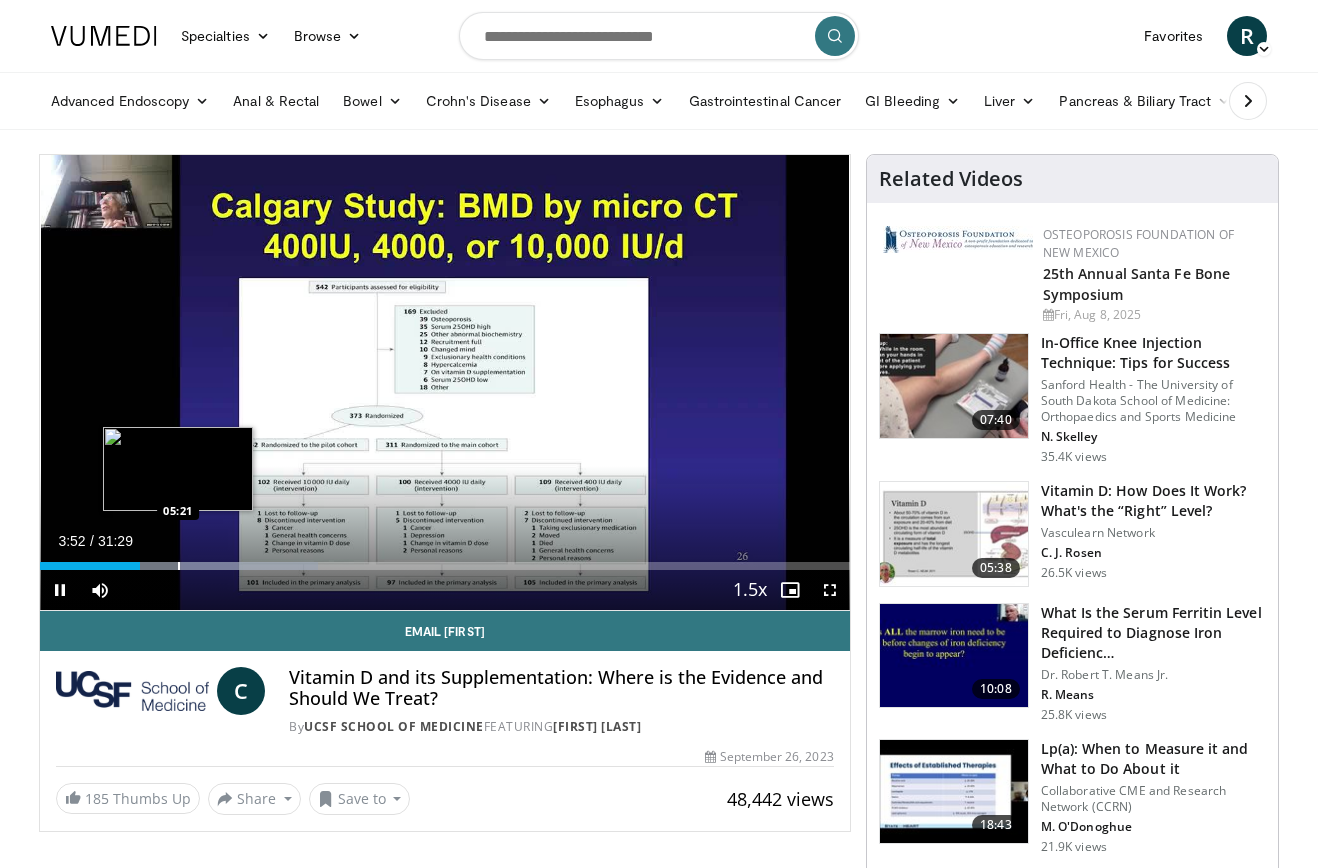 click at bounding box center (179, 566) 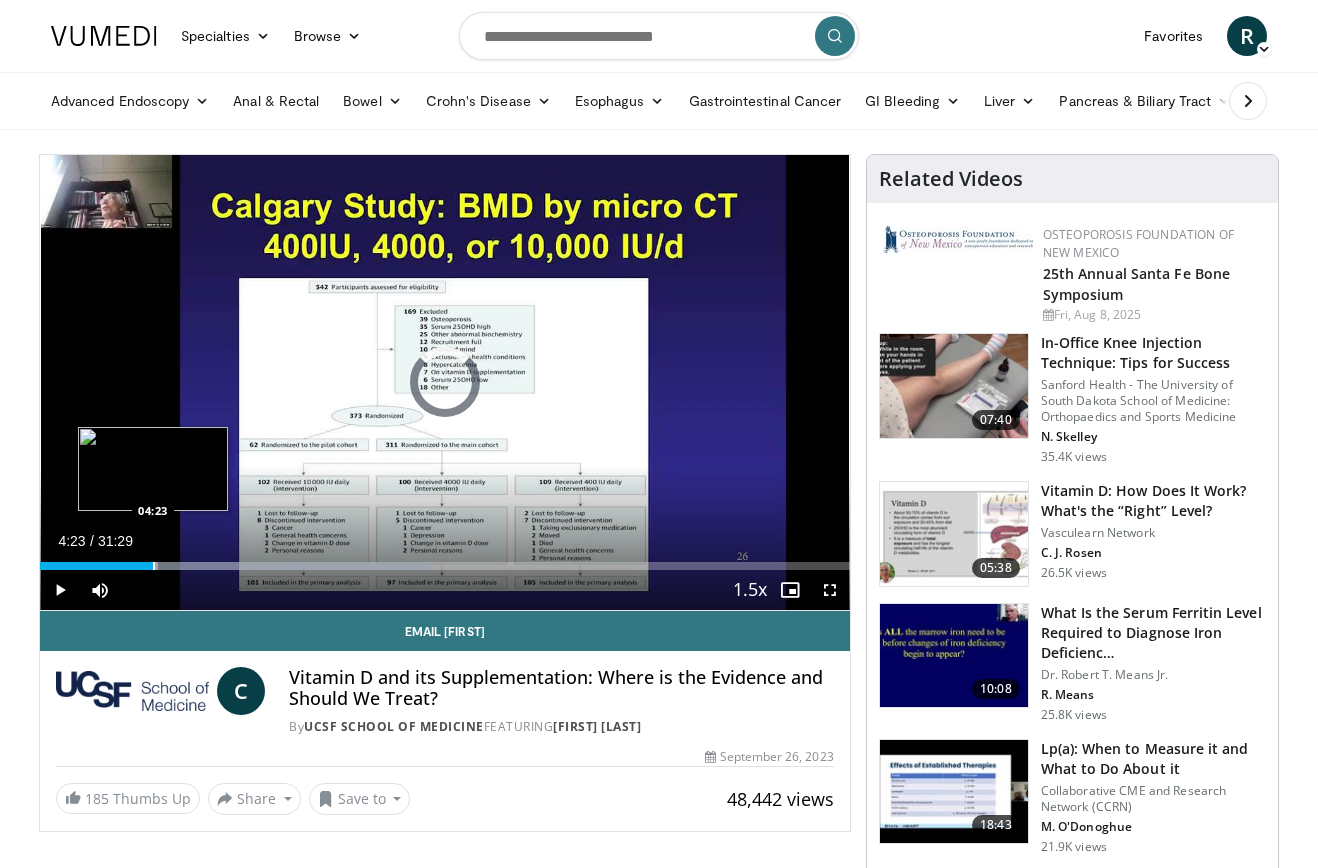 click at bounding box center (154, 566) 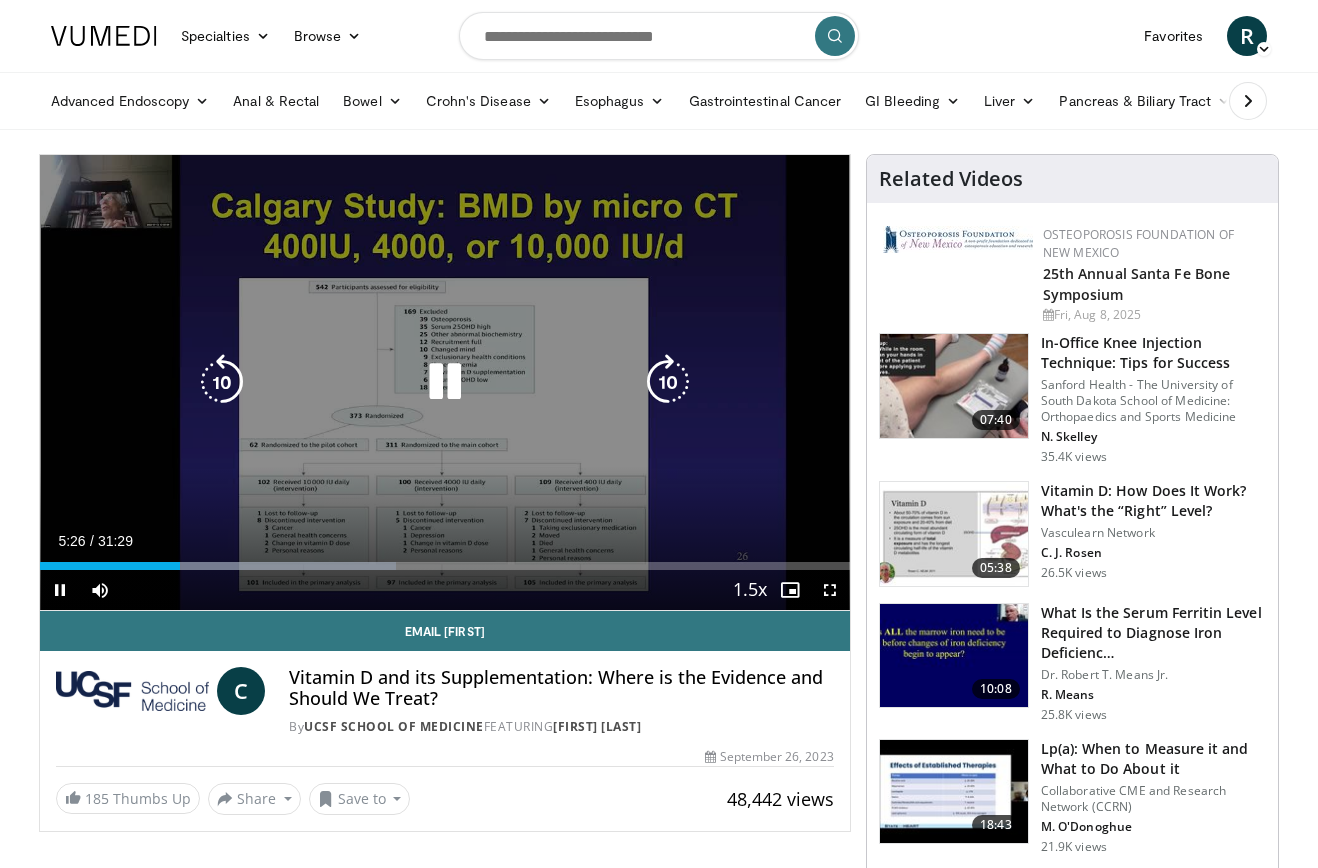 click on "10 seconds
Tap to unmute" at bounding box center (445, 382) 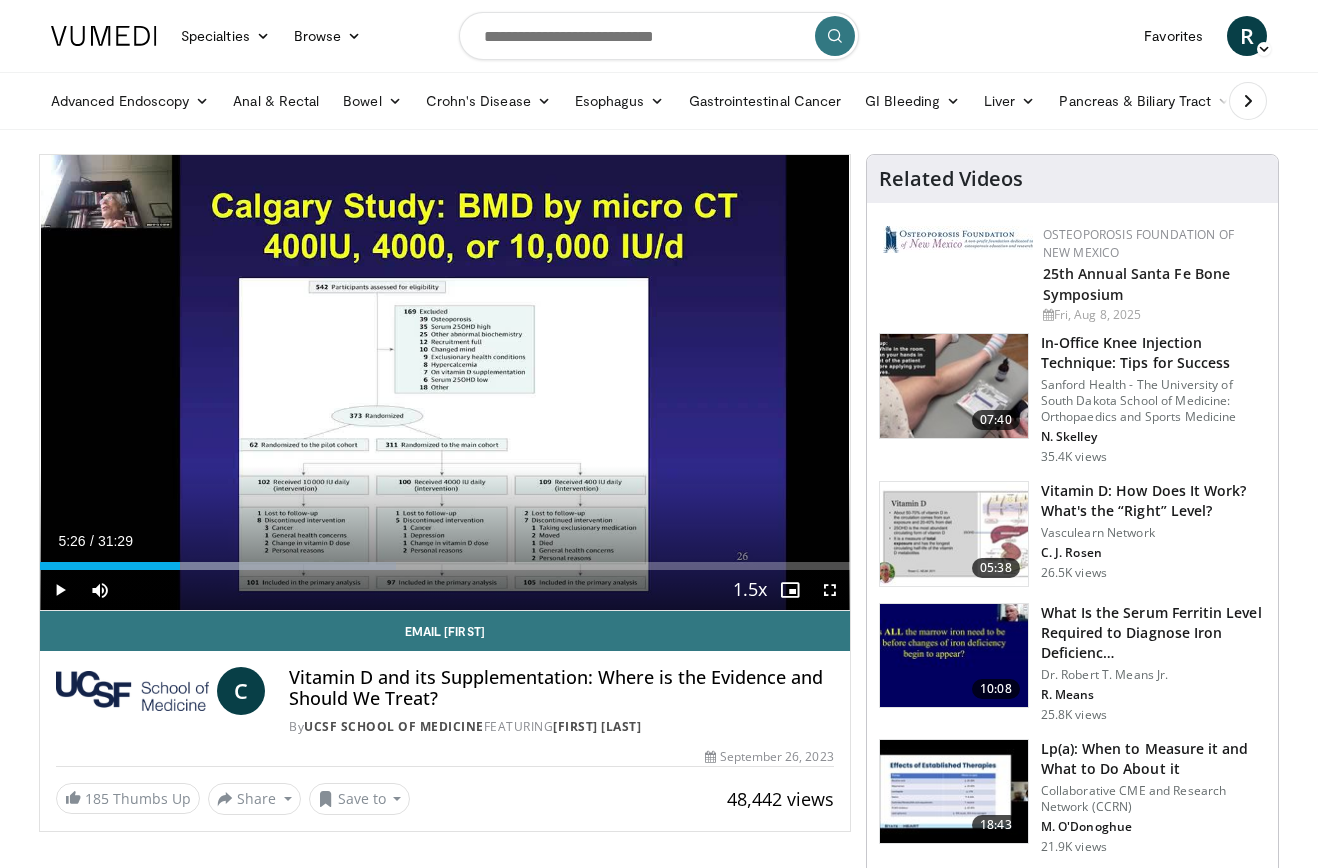 click on "10 seconds
Tap to unmute" at bounding box center [445, 382] 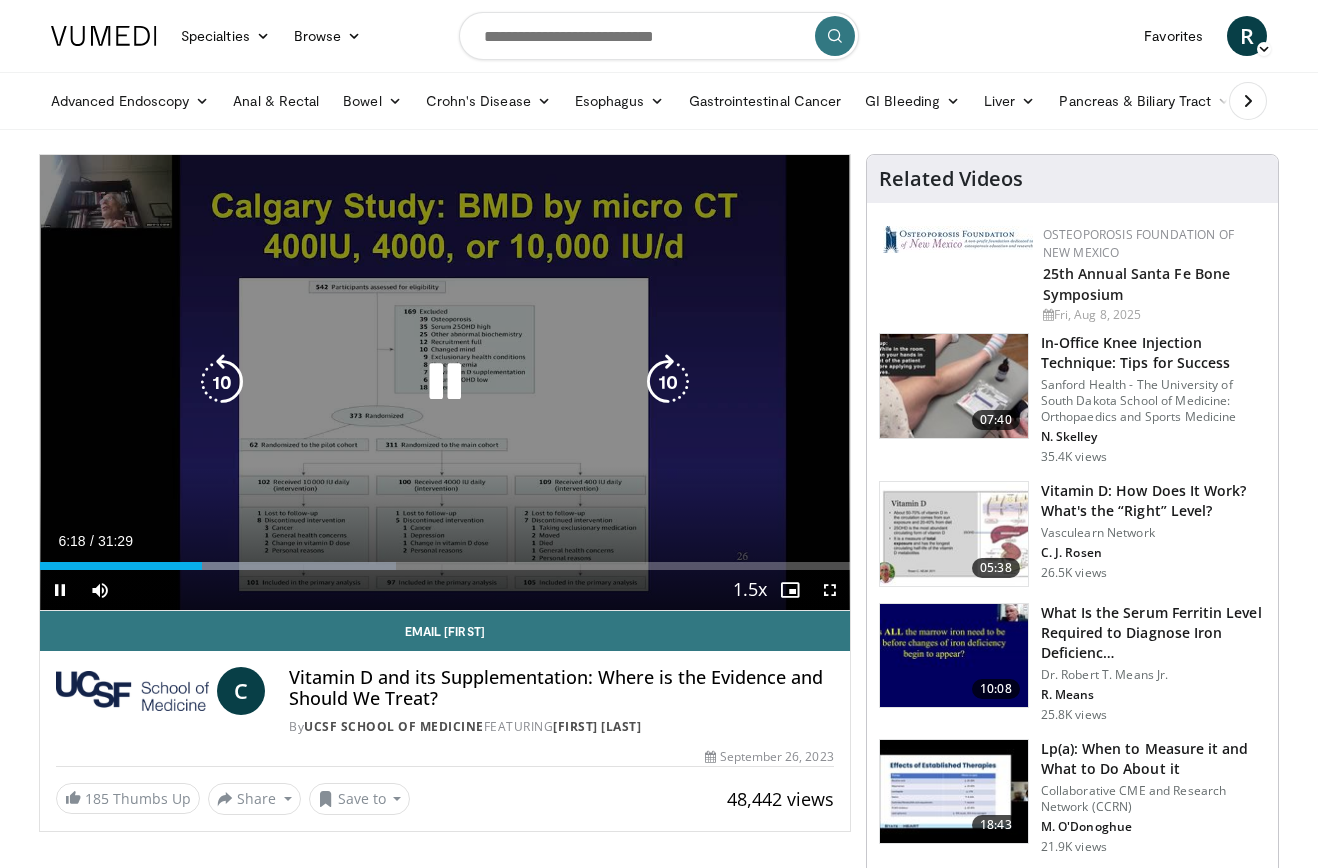 click on "10 seconds
Tap to unmute" at bounding box center [445, 382] 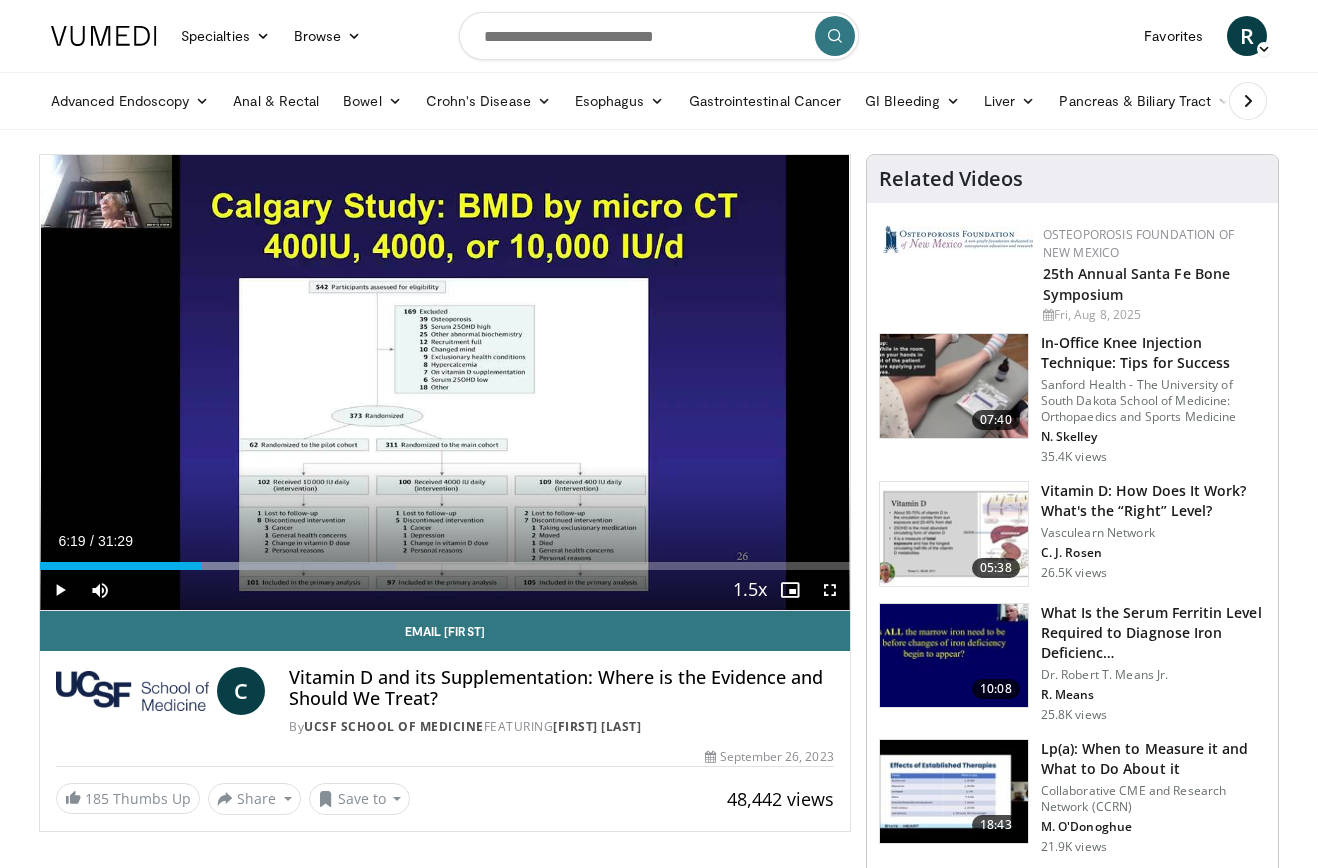 click on "10 seconds
Tap to unmute" at bounding box center [445, 382] 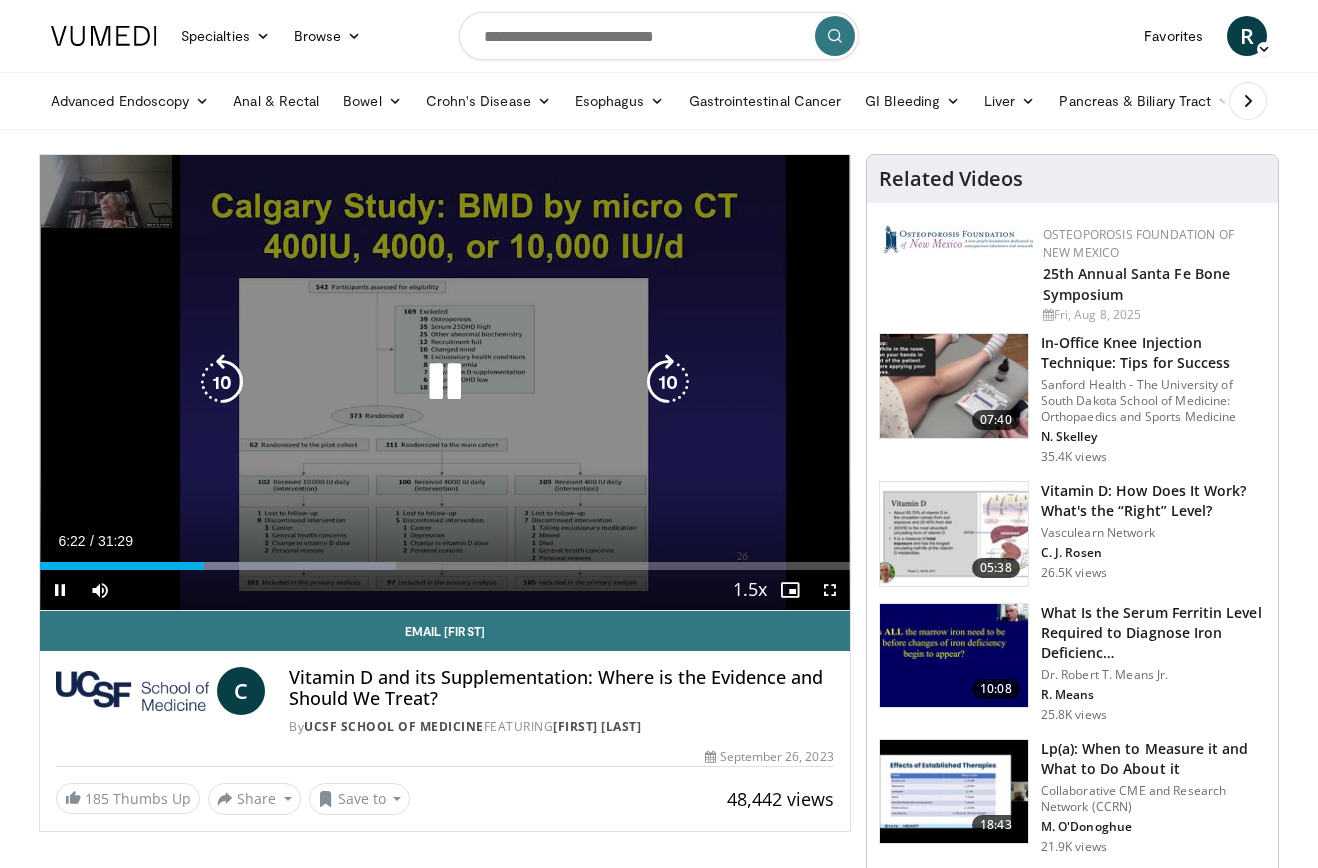 click at bounding box center (445, 382) 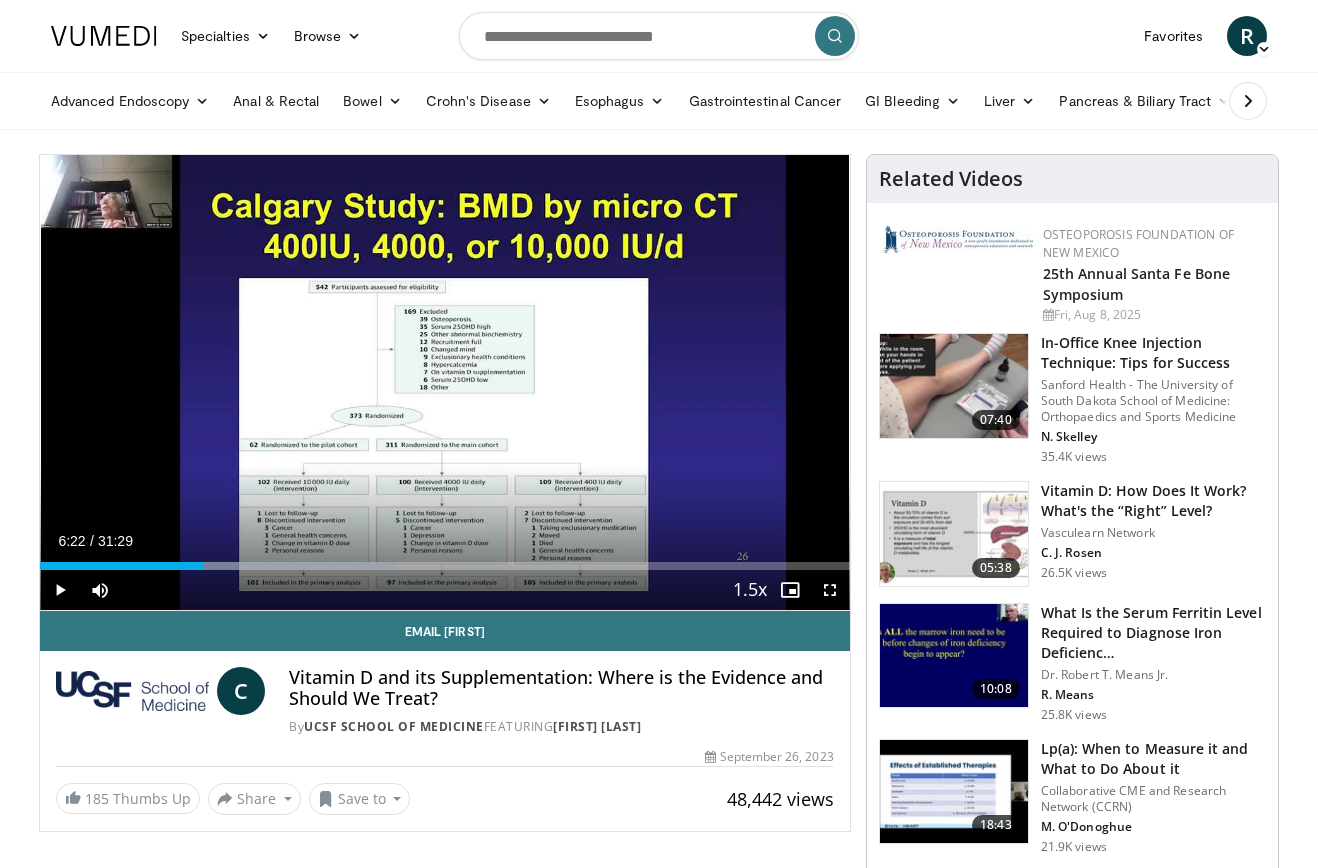 click on "10 seconds
Tap to unmute" at bounding box center [445, 382] 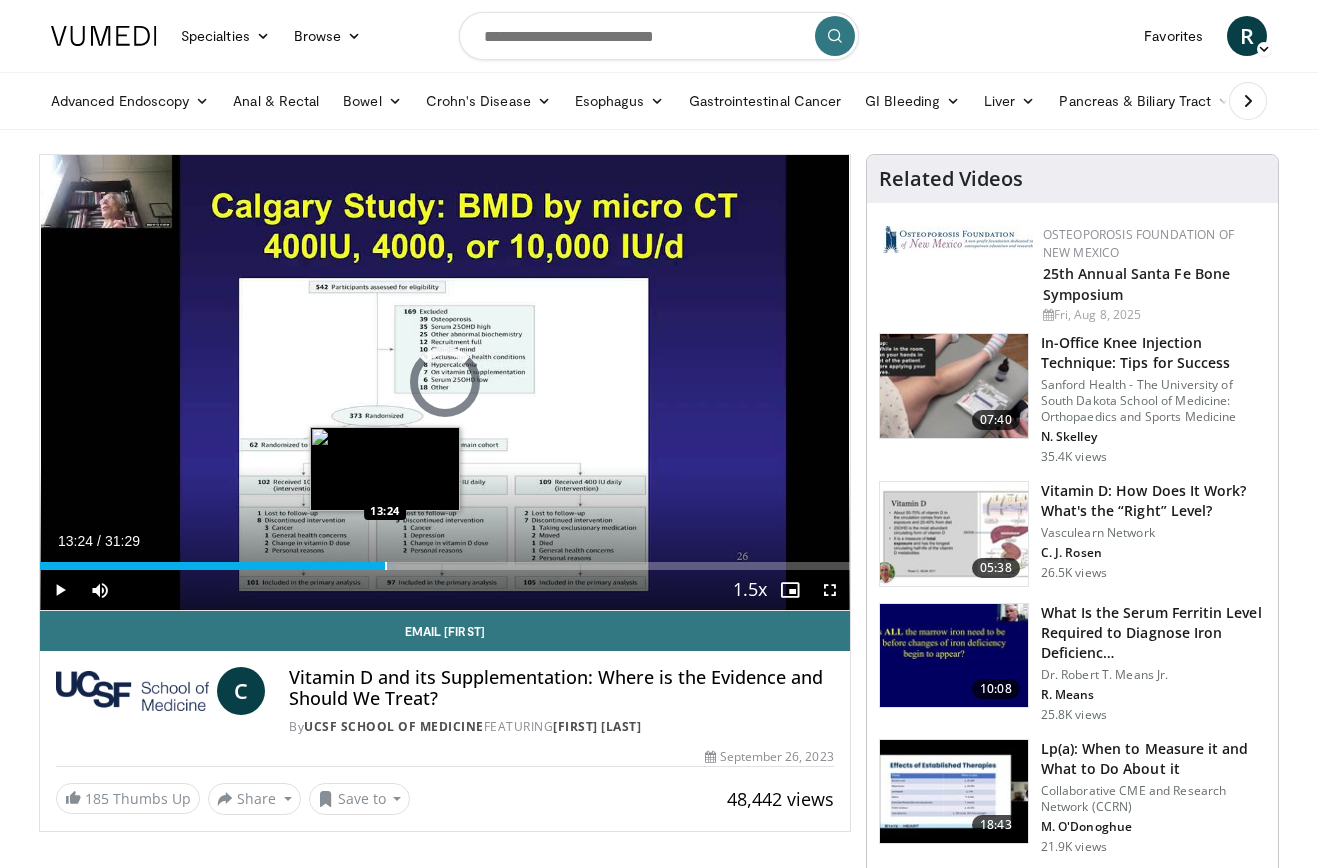 click at bounding box center [386, 566] 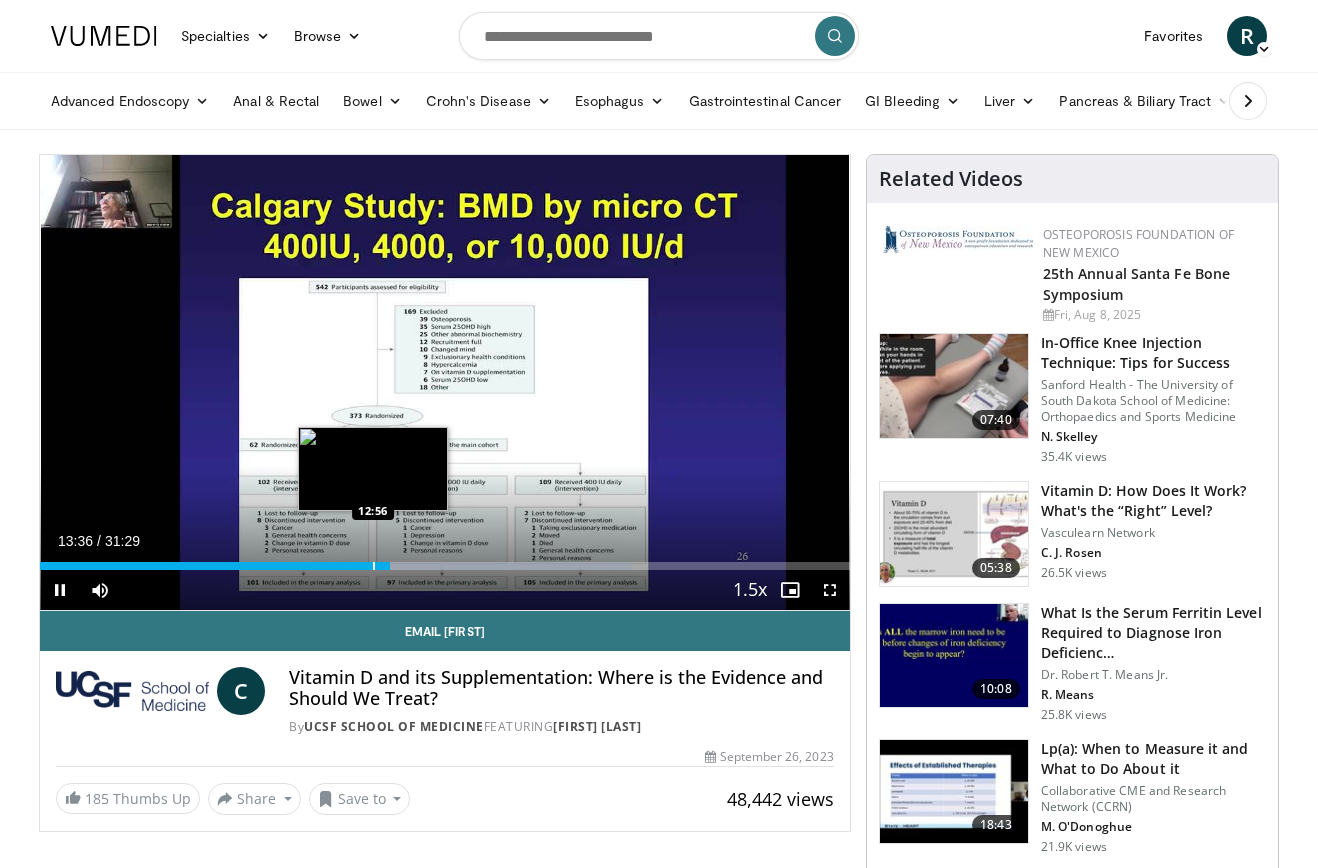 click at bounding box center [374, 566] 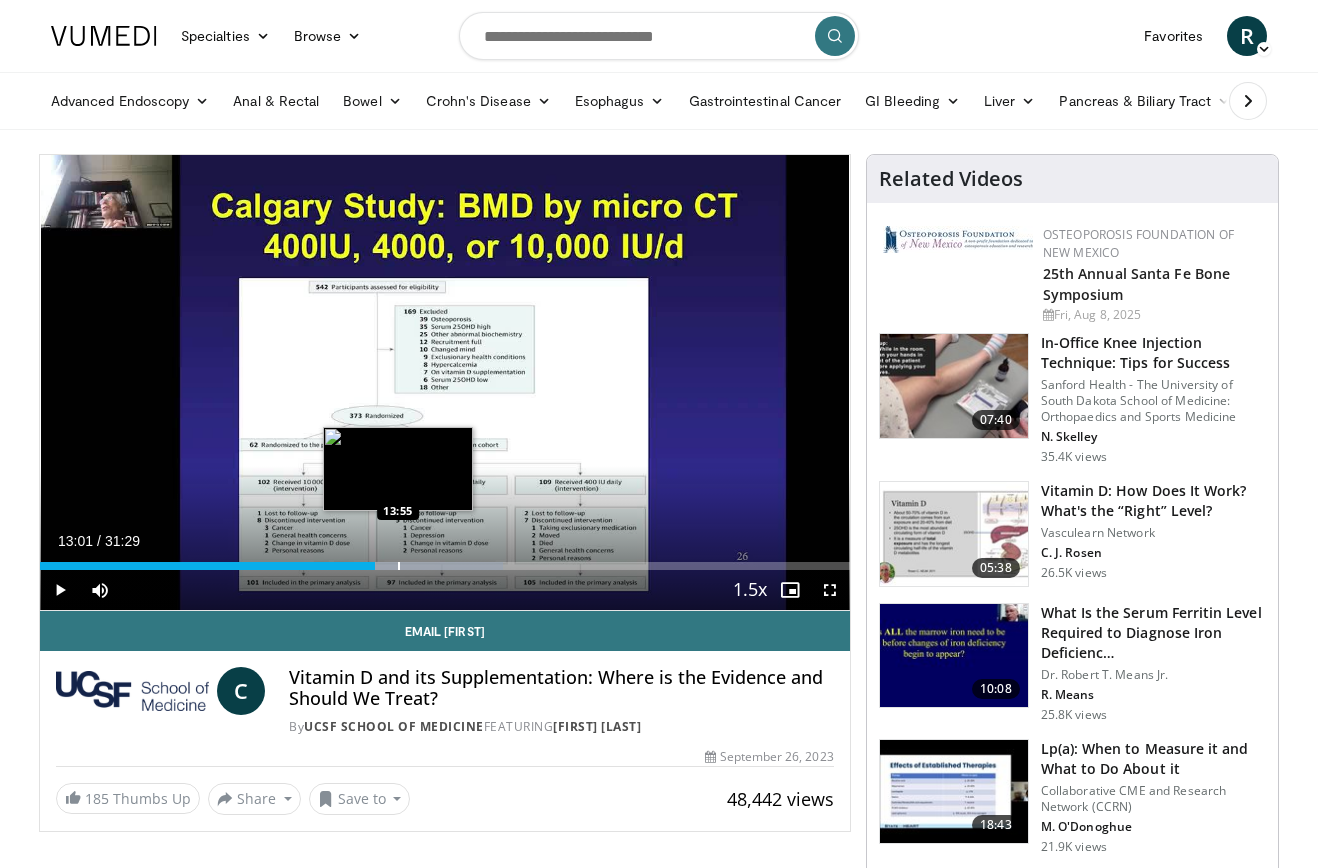 click at bounding box center (399, 566) 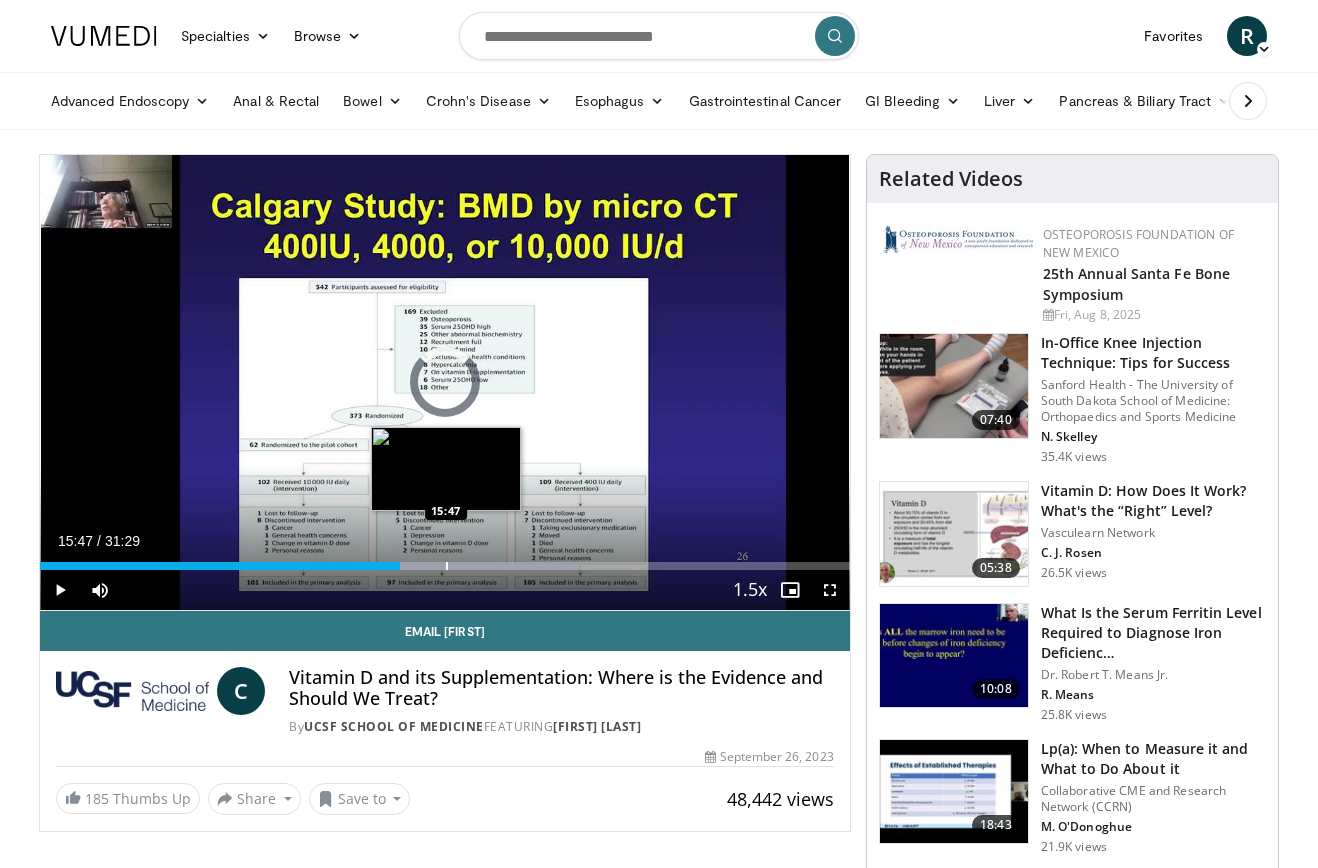 click on "Loaded :  66.64% 15:47 15:47" at bounding box center (445, 560) 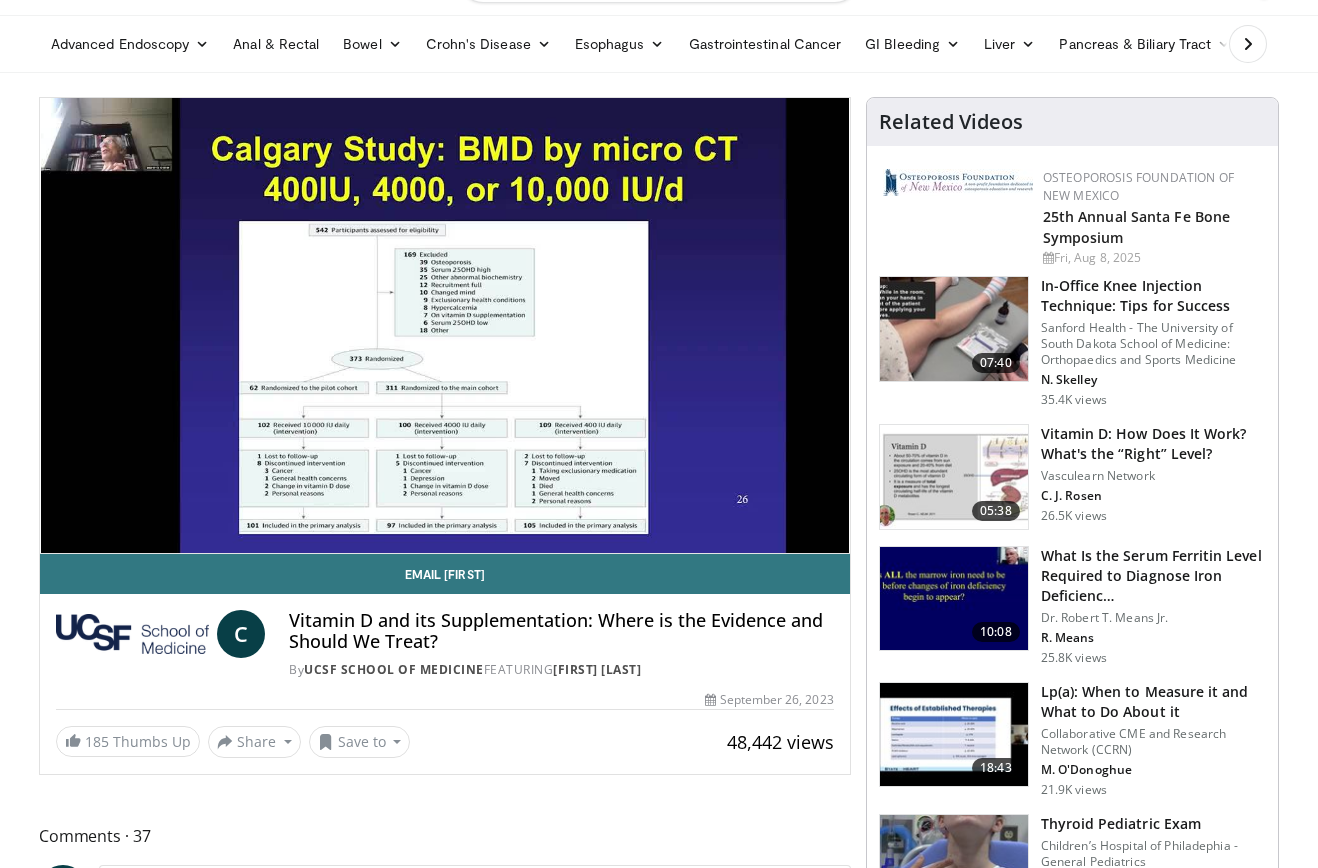 scroll, scrollTop: 62, scrollLeft: 0, axis: vertical 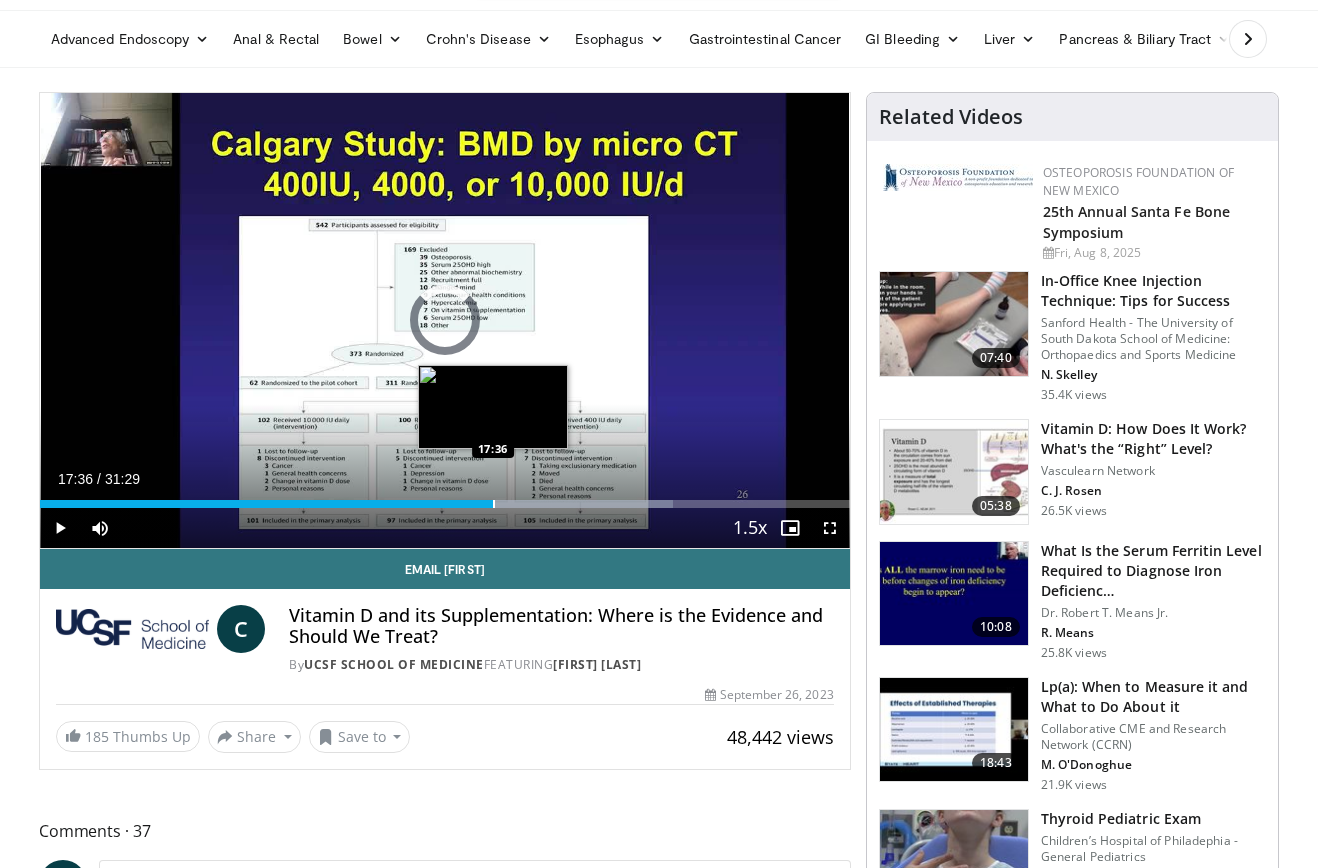 click at bounding box center (494, 504) 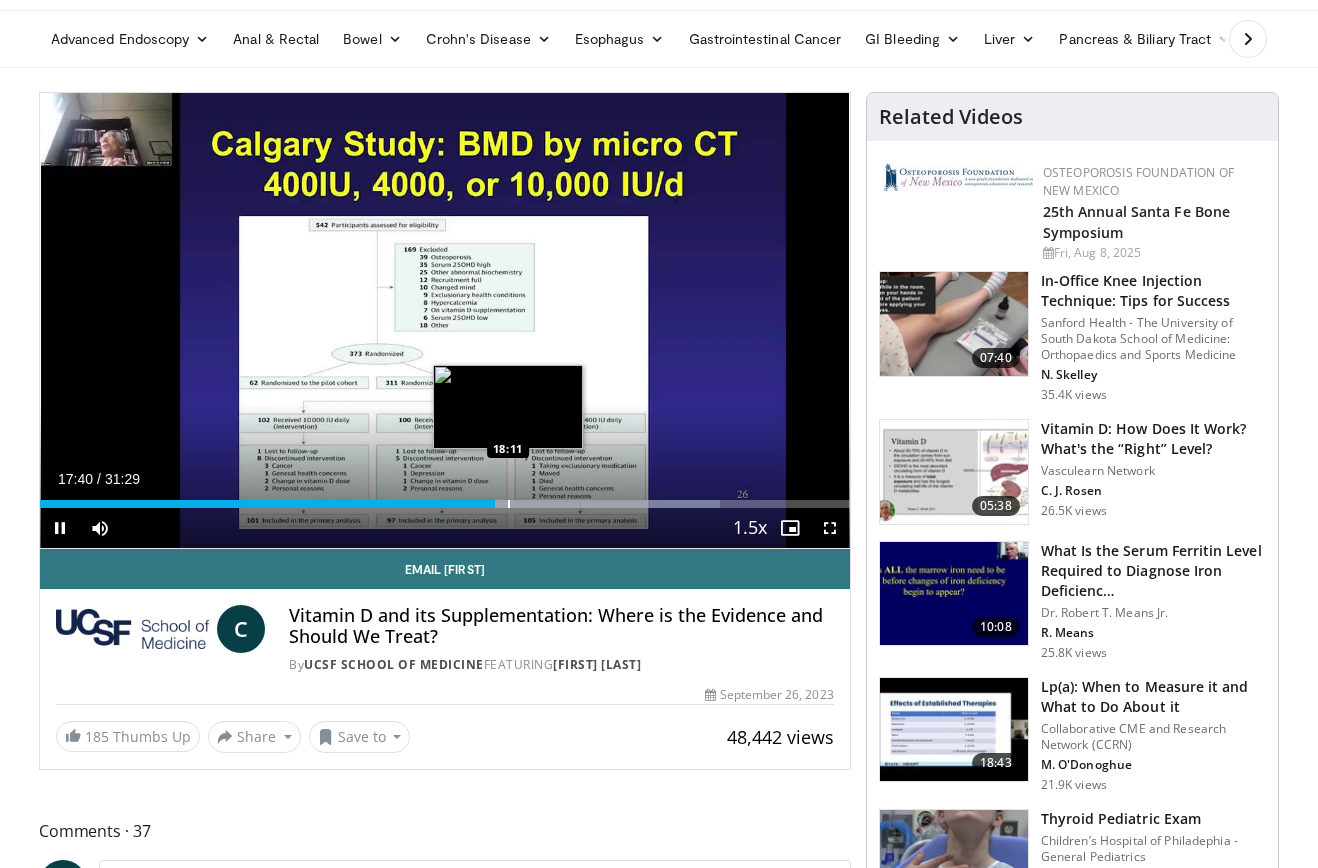 click at bounding box center [509, 504] 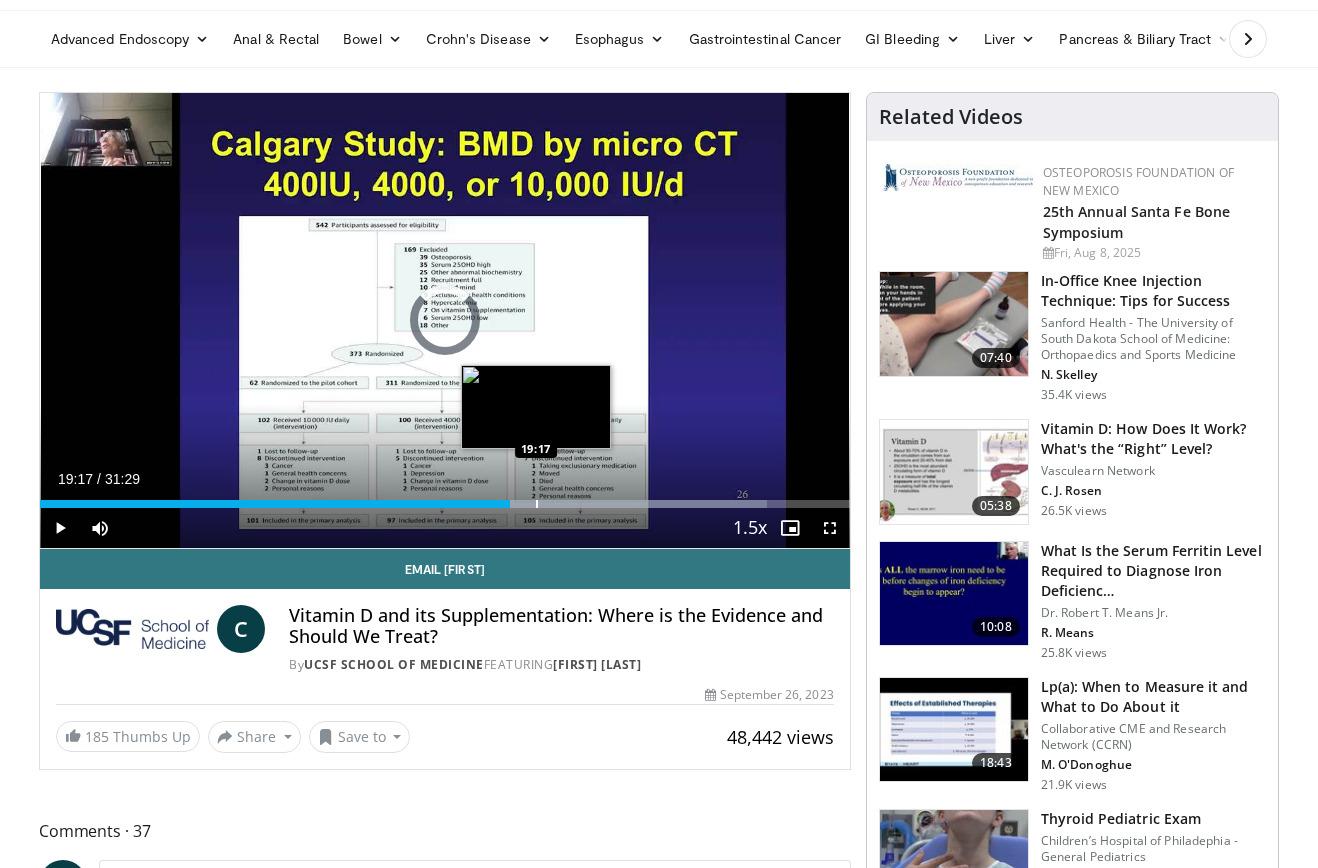 click at bounding box center [537, 504] 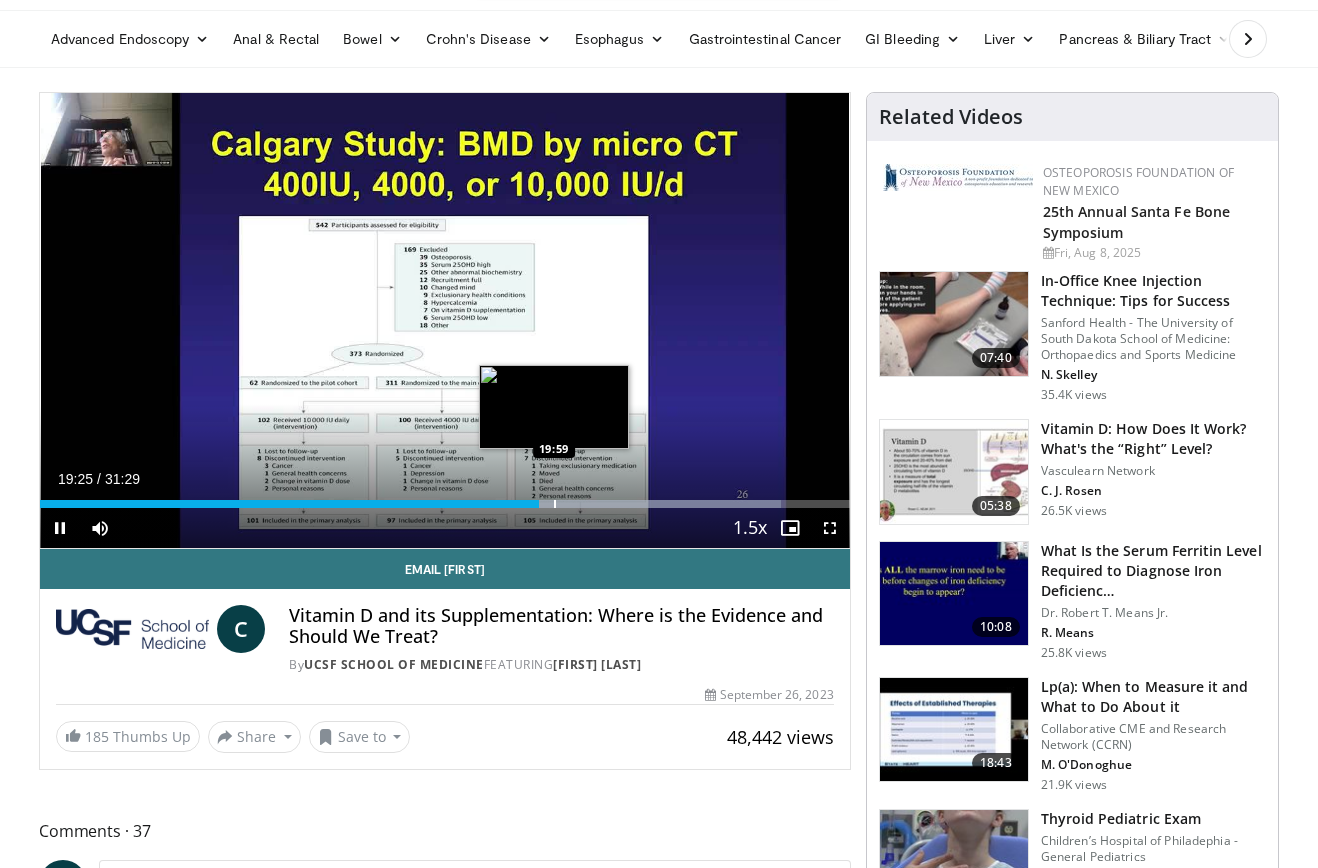 click at bounding box center [555, 504] 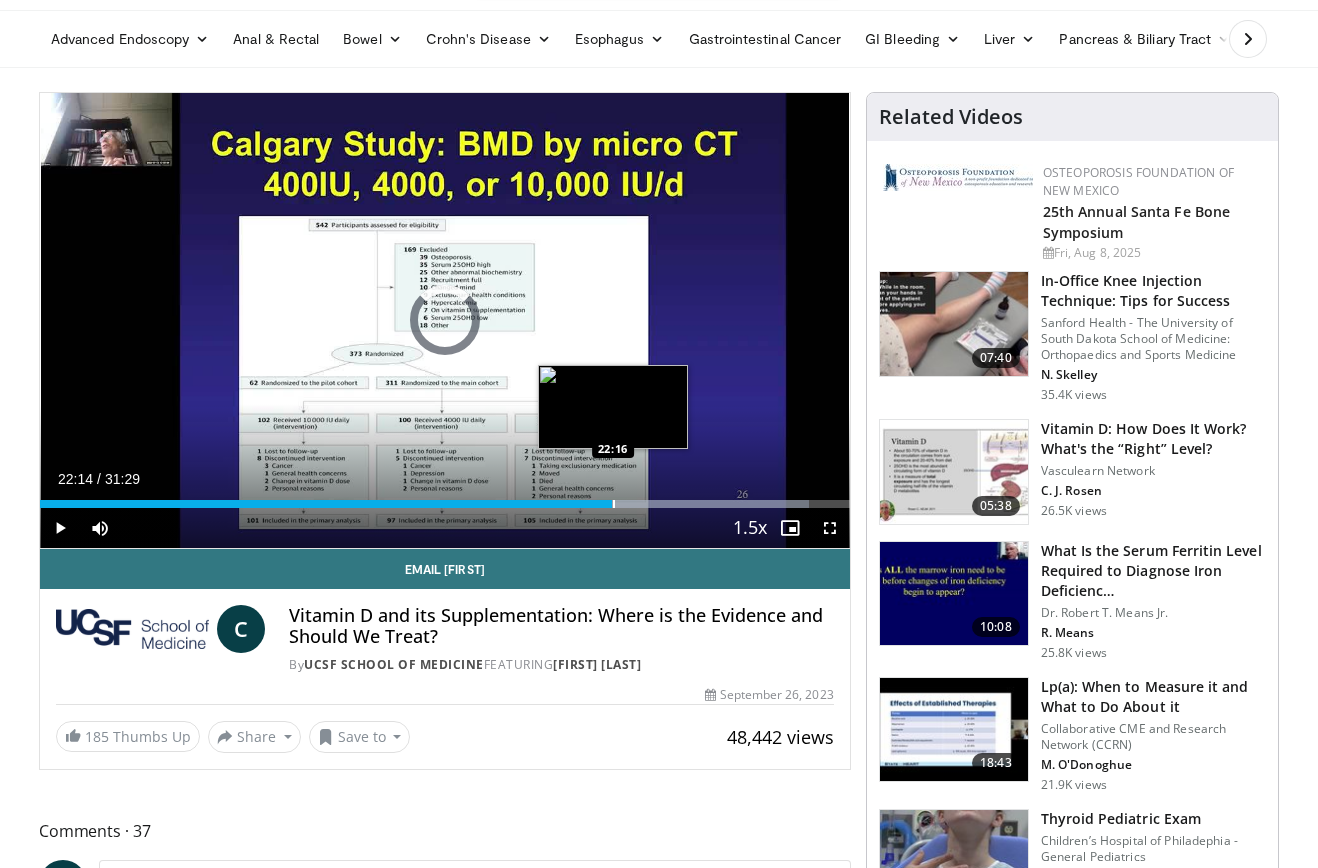 click at bounding box center [666, 504] 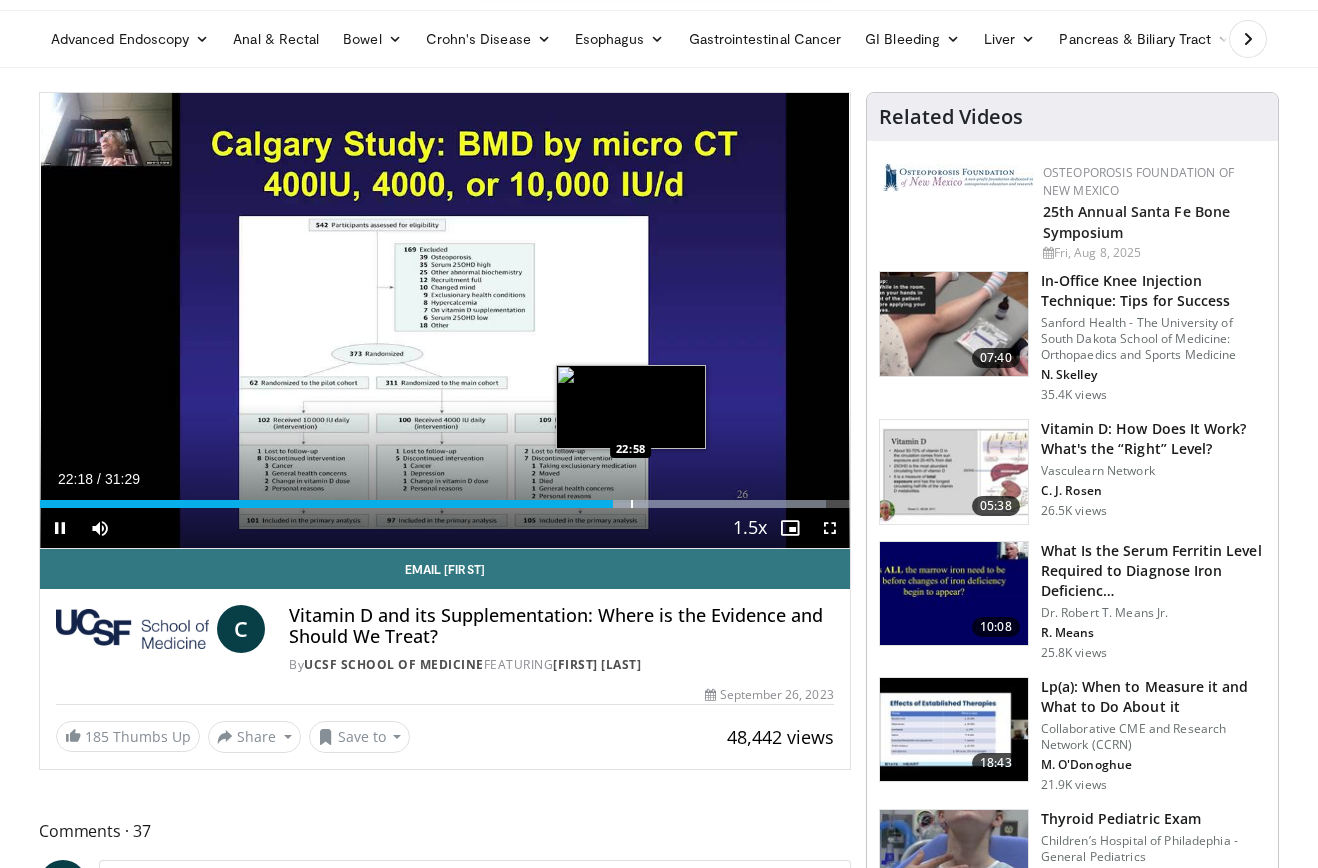 click at bounding box center (632, 504) 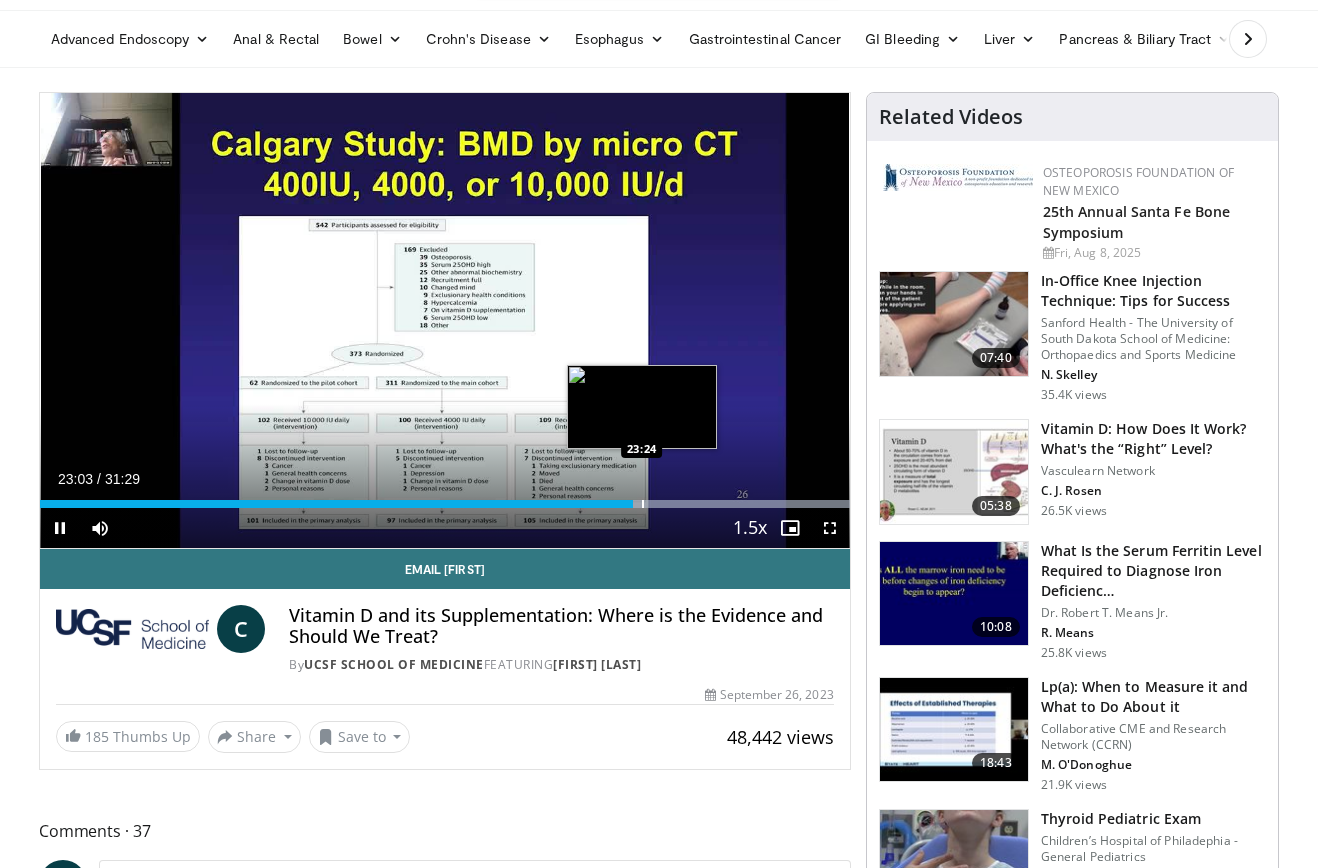click at bounding box center (643, 504) 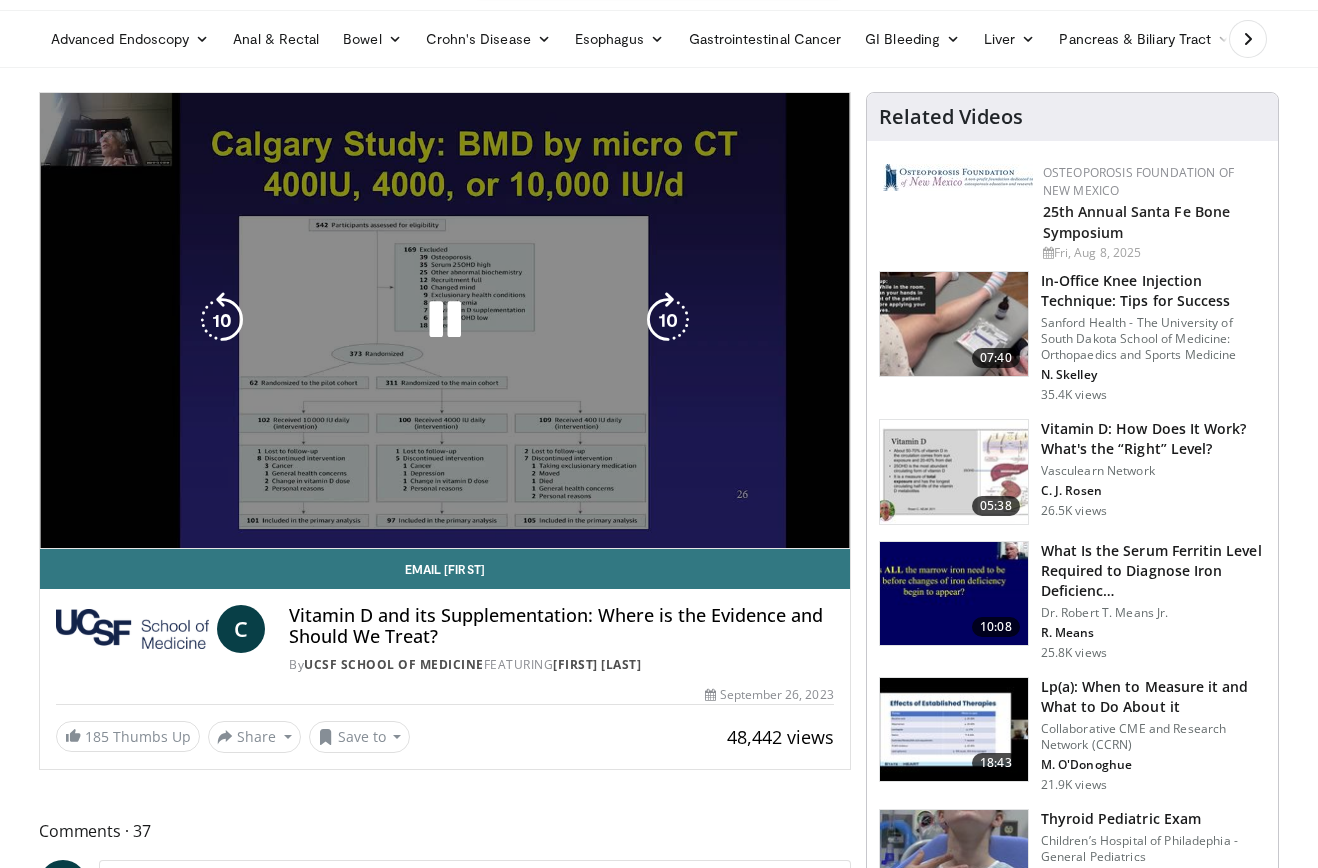 click on "10 seconds
Tap to unmute" at bounding box center [445, 320] 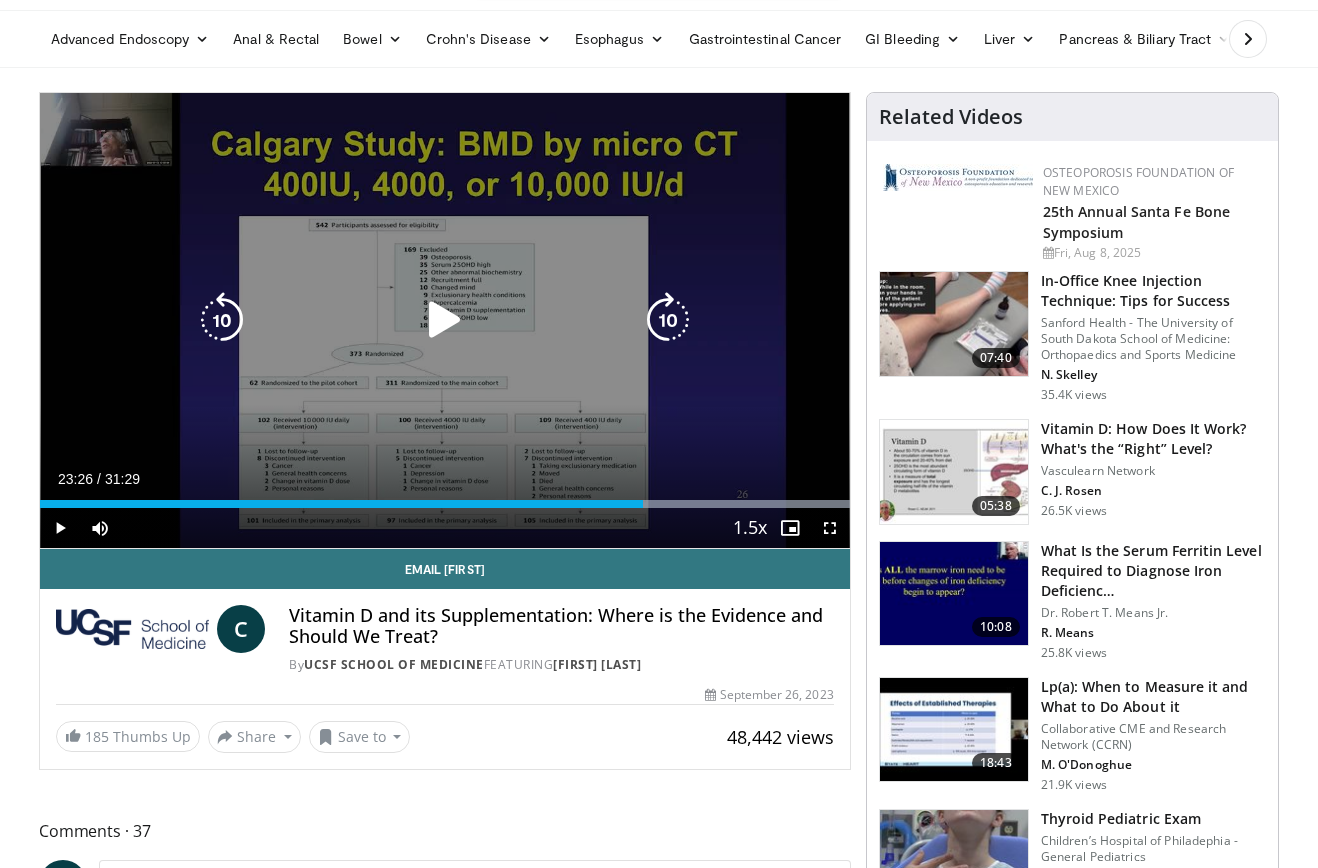 click on "10 seconds
Tap to unmute" at bounding box center (445, 320) 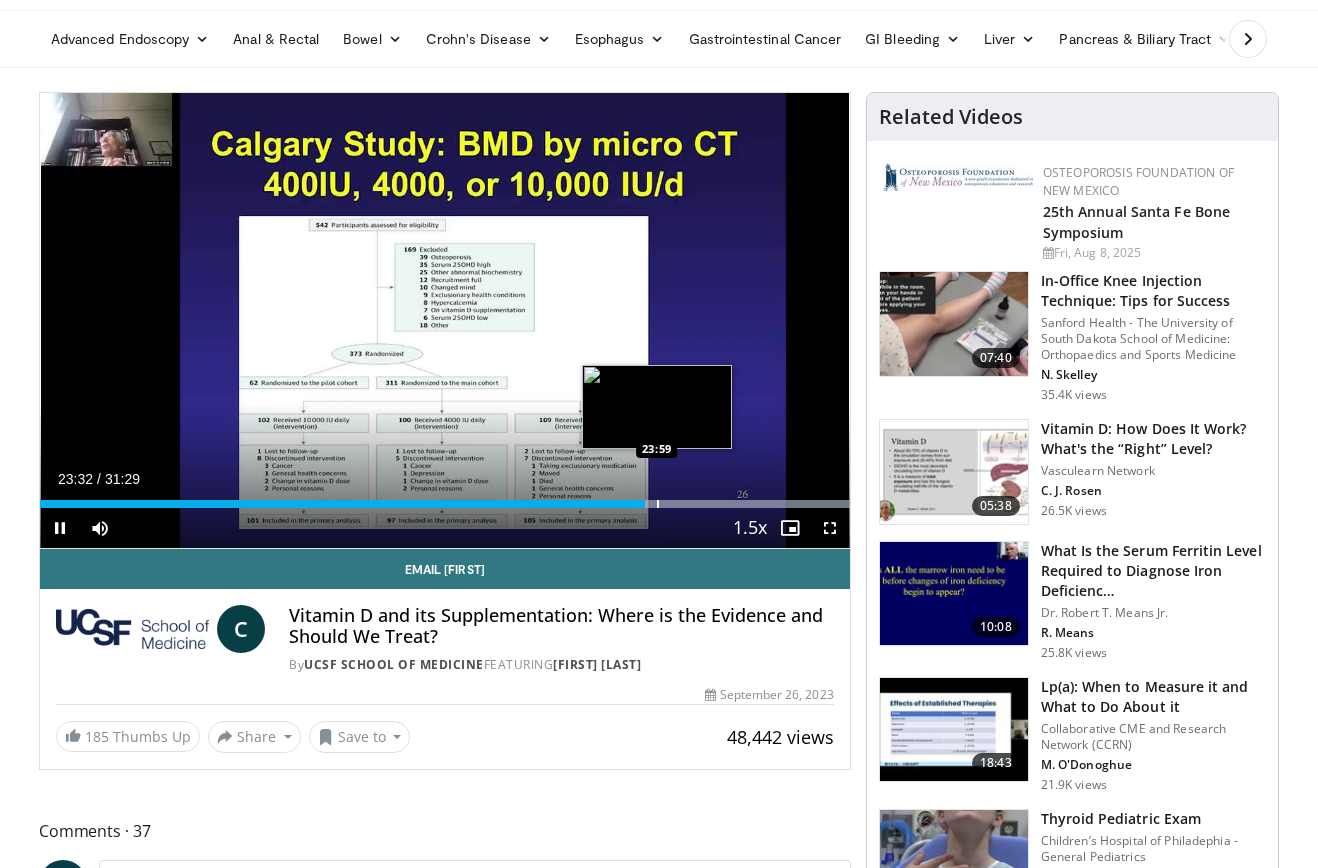 click at bounding box center [658, 504] 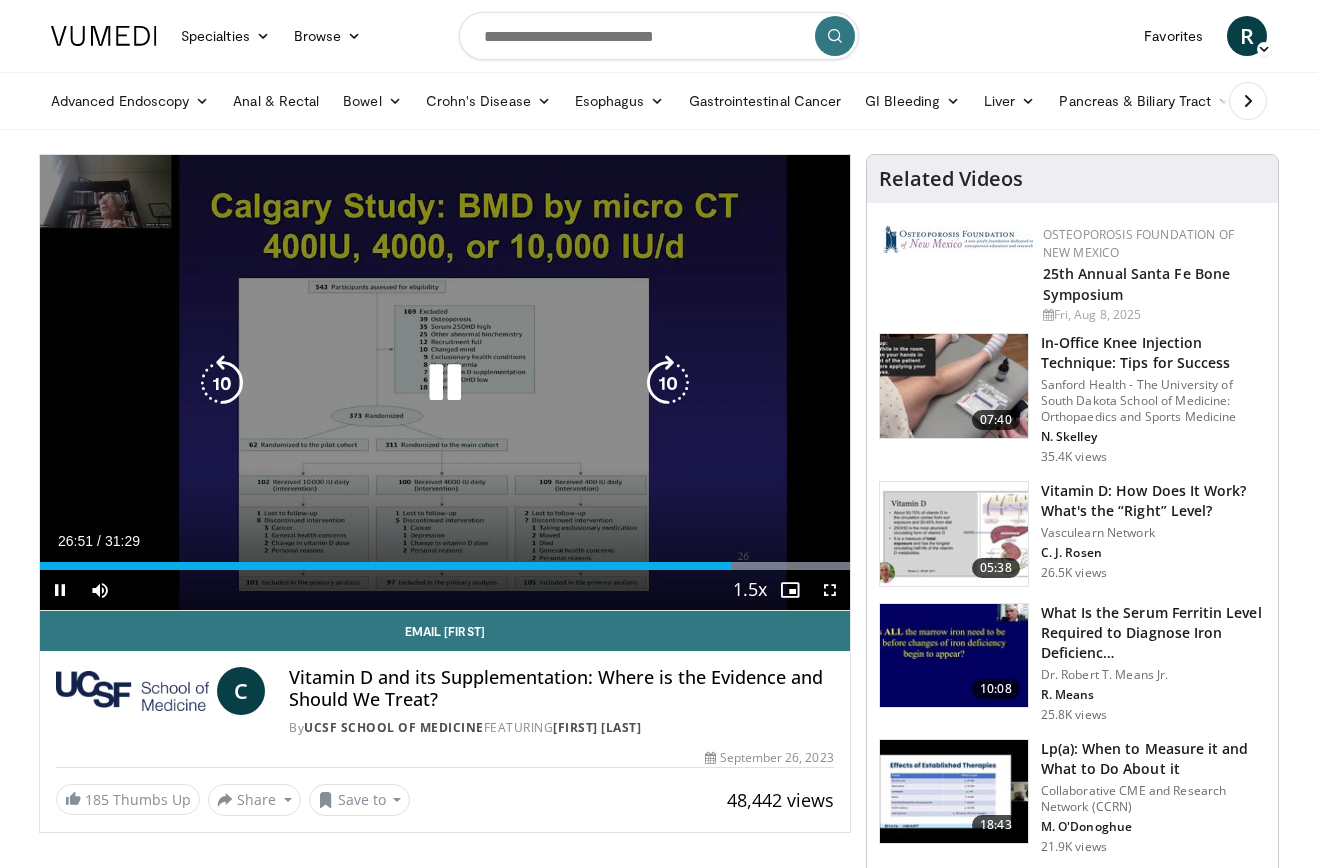scroll, scrollTop: 0, scrollLeft: 0, axis: both 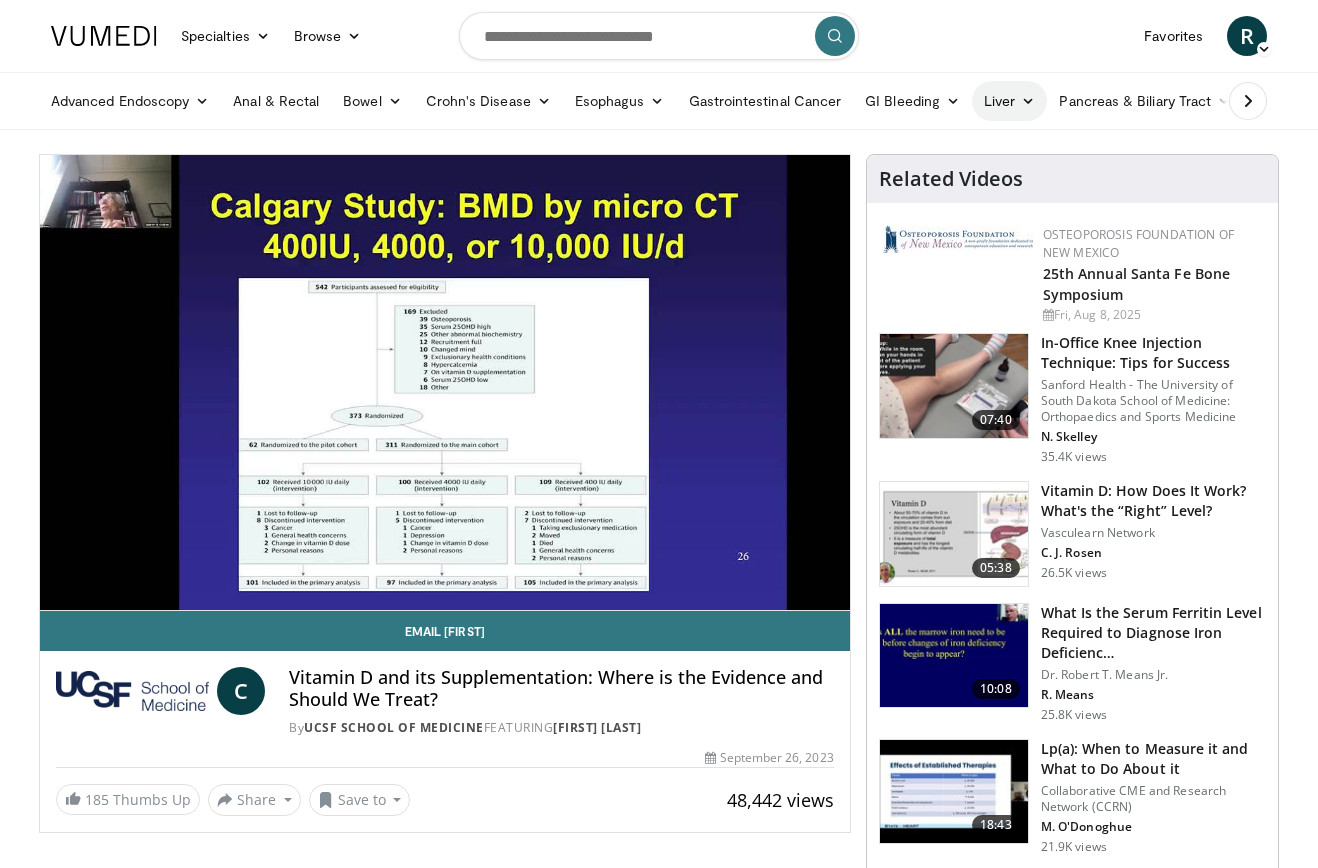 click at bounding box center [1028, 101] 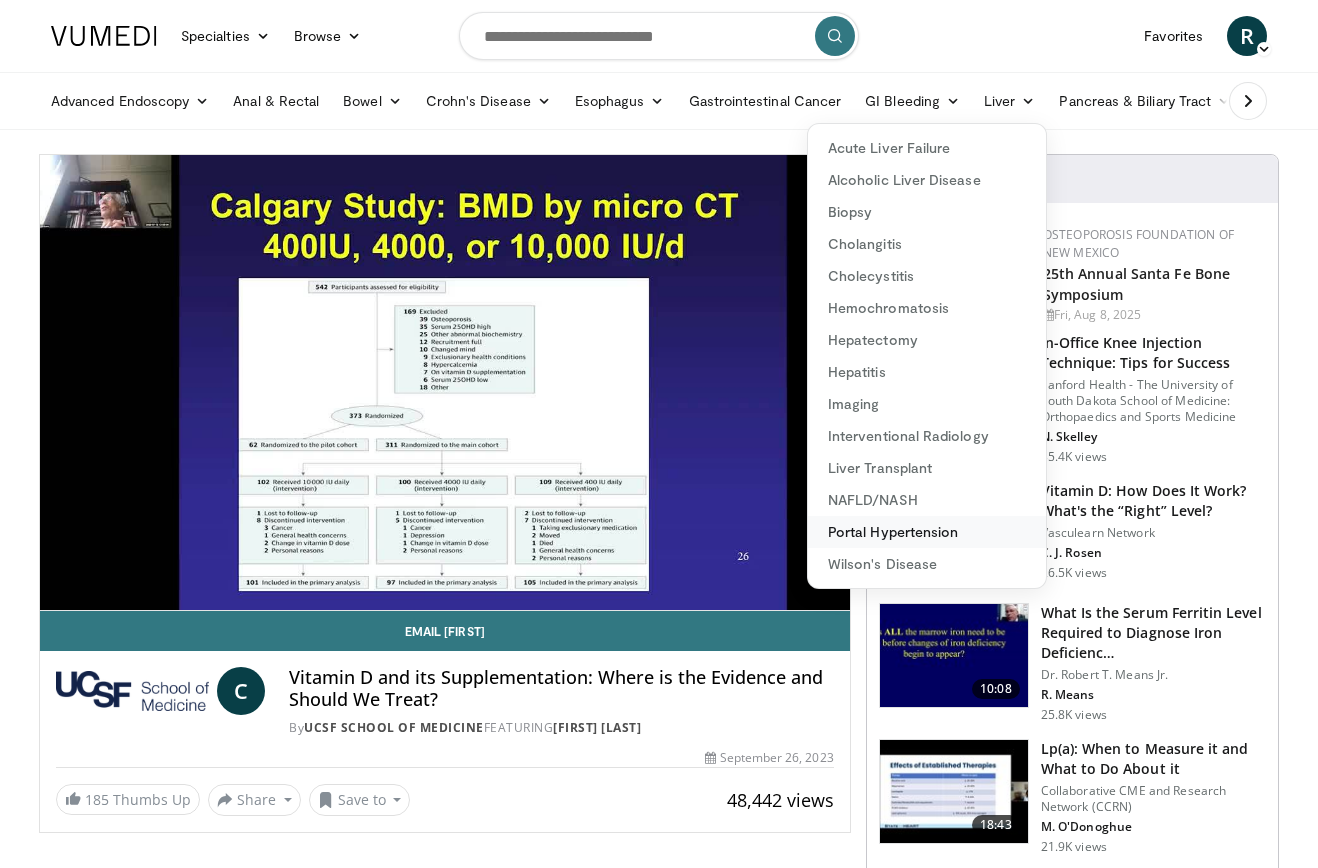 click on "Portal Hypertension" at bounding box center (927, 532) 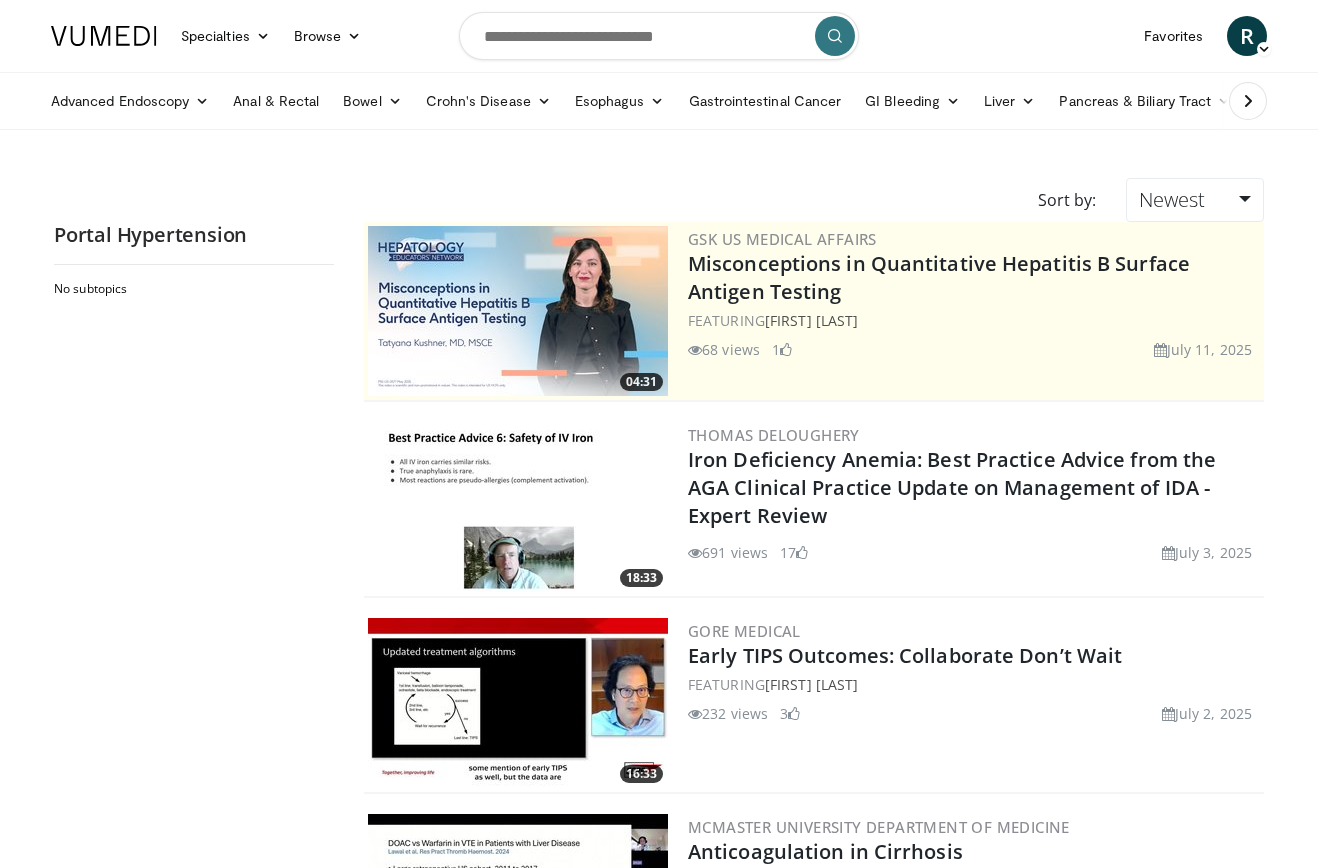 scroll, scrollTop: 0, scrollLeft: 0, axis: both 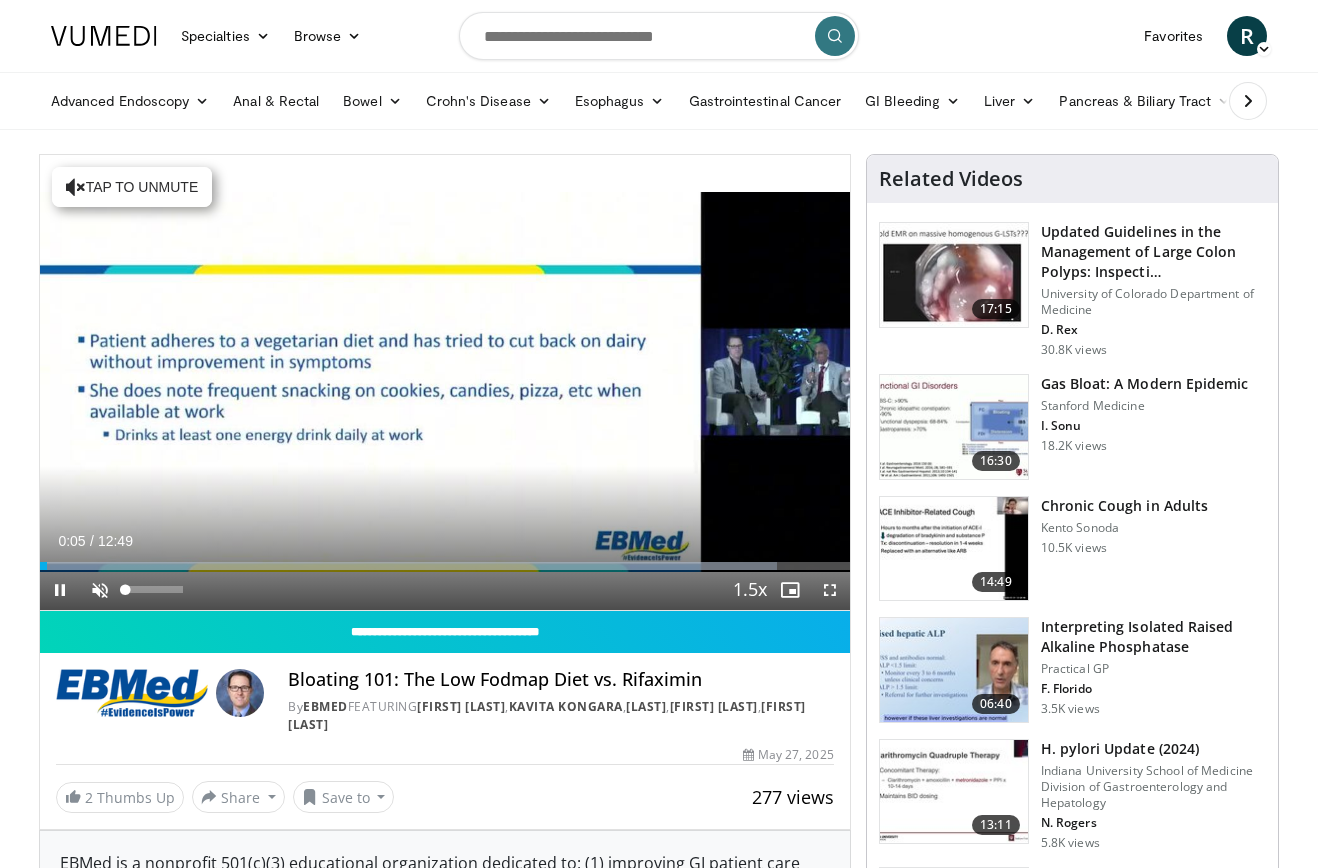 click at bounding box center [100, 590] 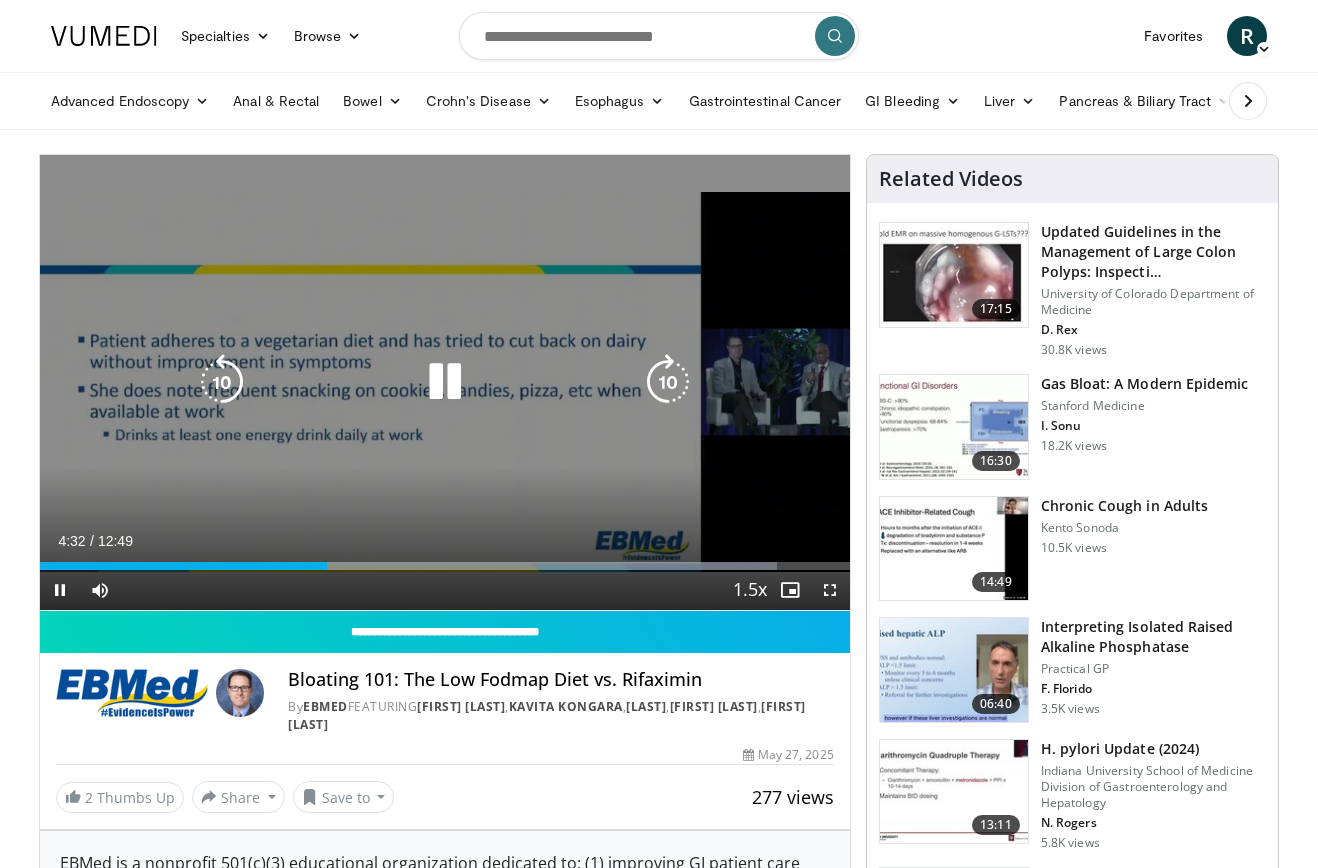 click on "10 seconds
Tap to unmute" at bounding box center [445, 382] 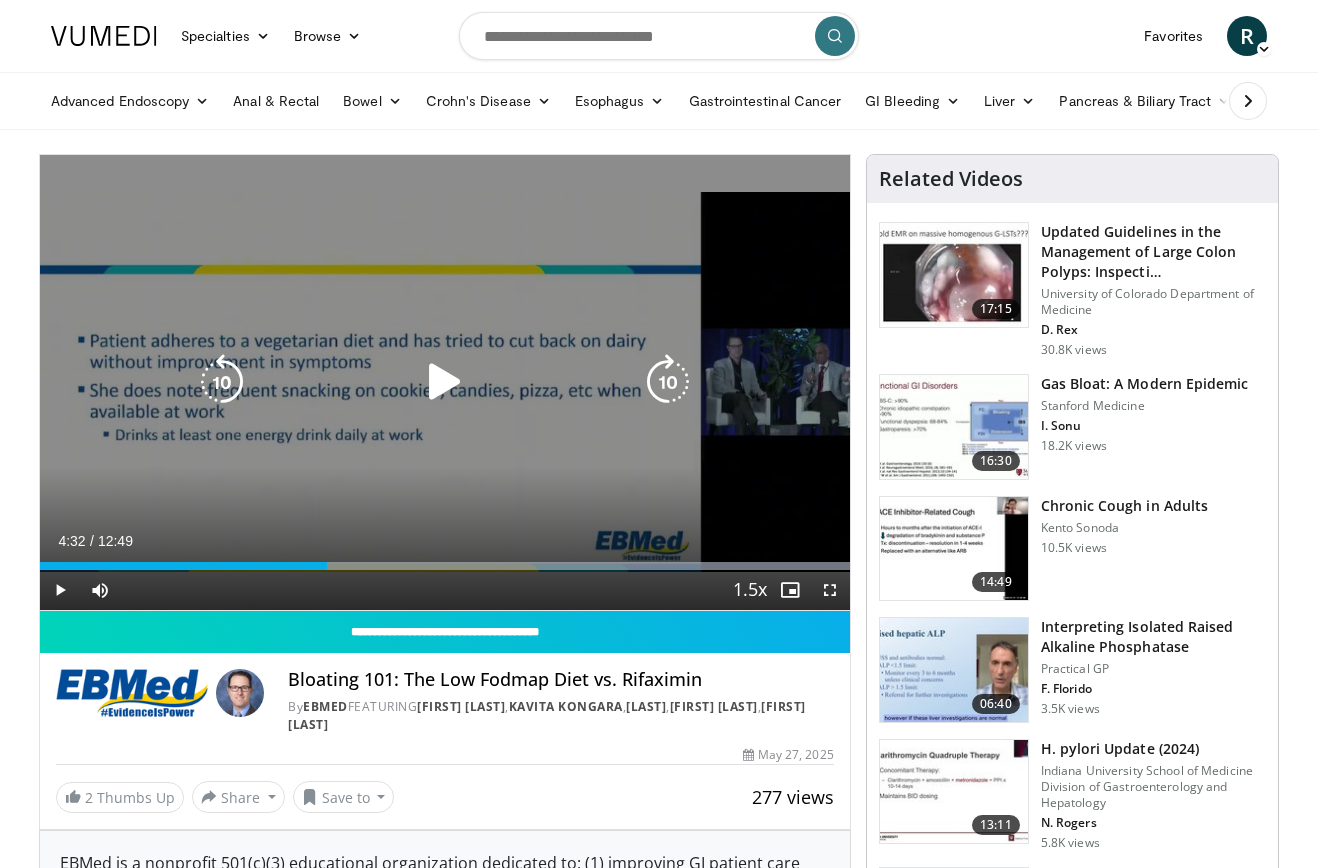 click at bounding box center [445, 382] 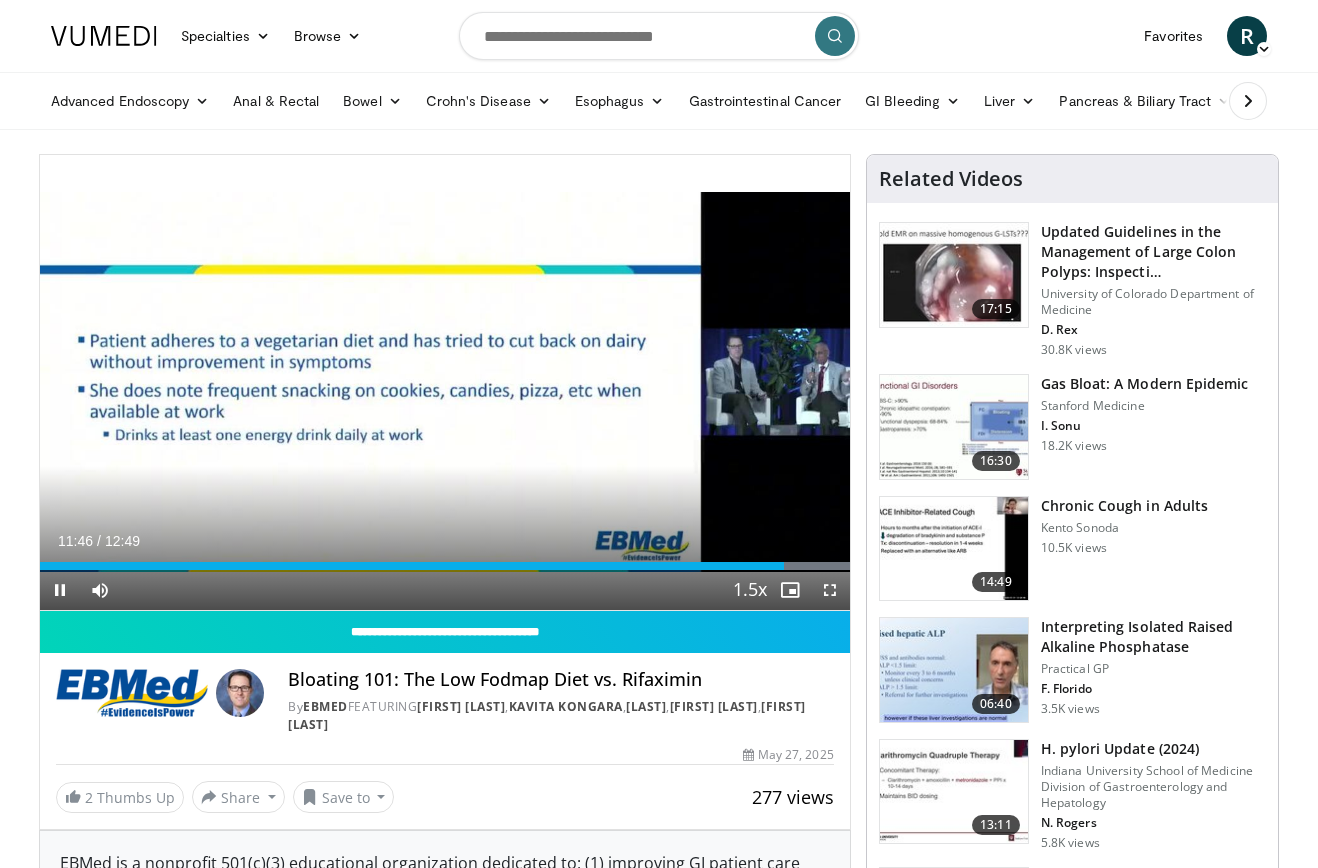 click at bounding box center (830, 590) 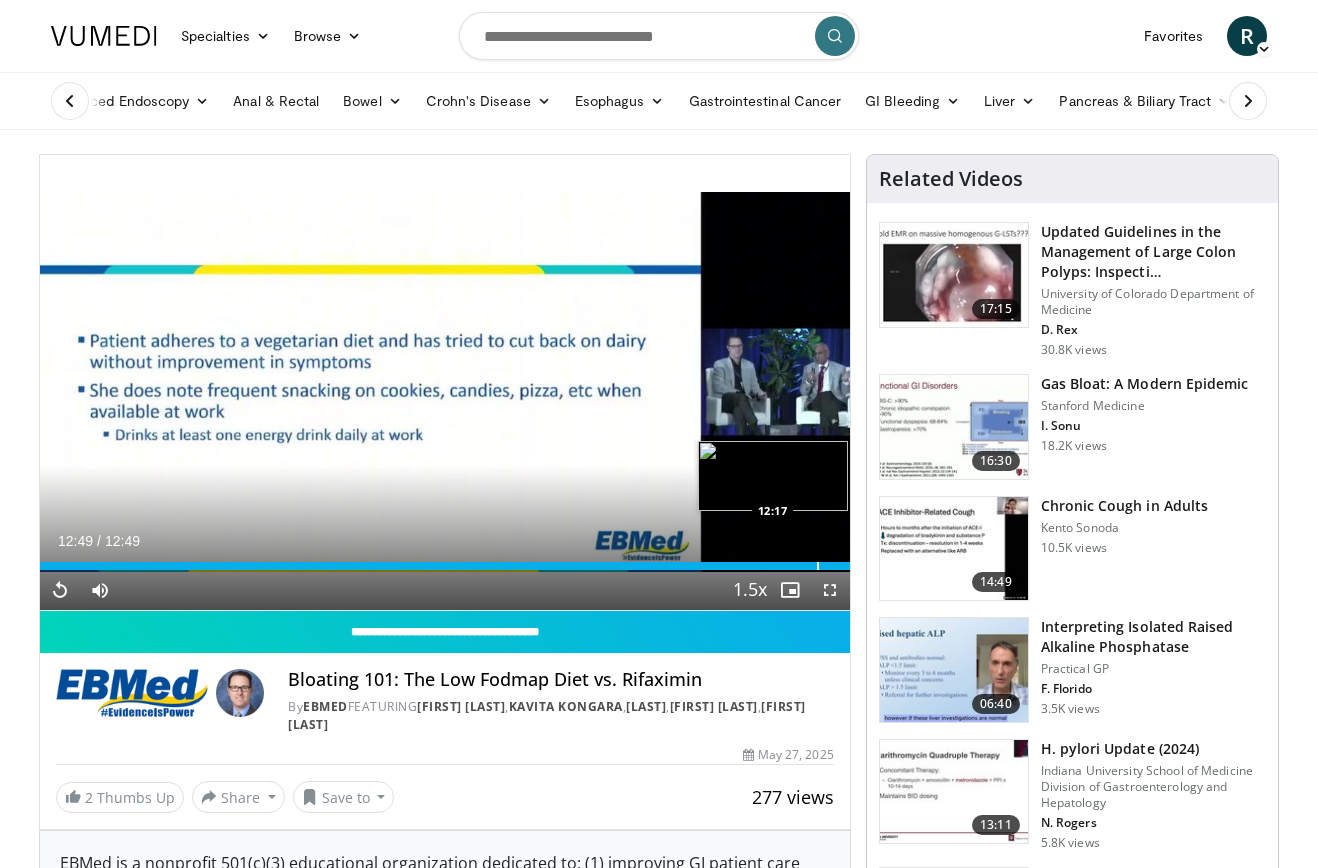 click at bounding box center (818, 566) 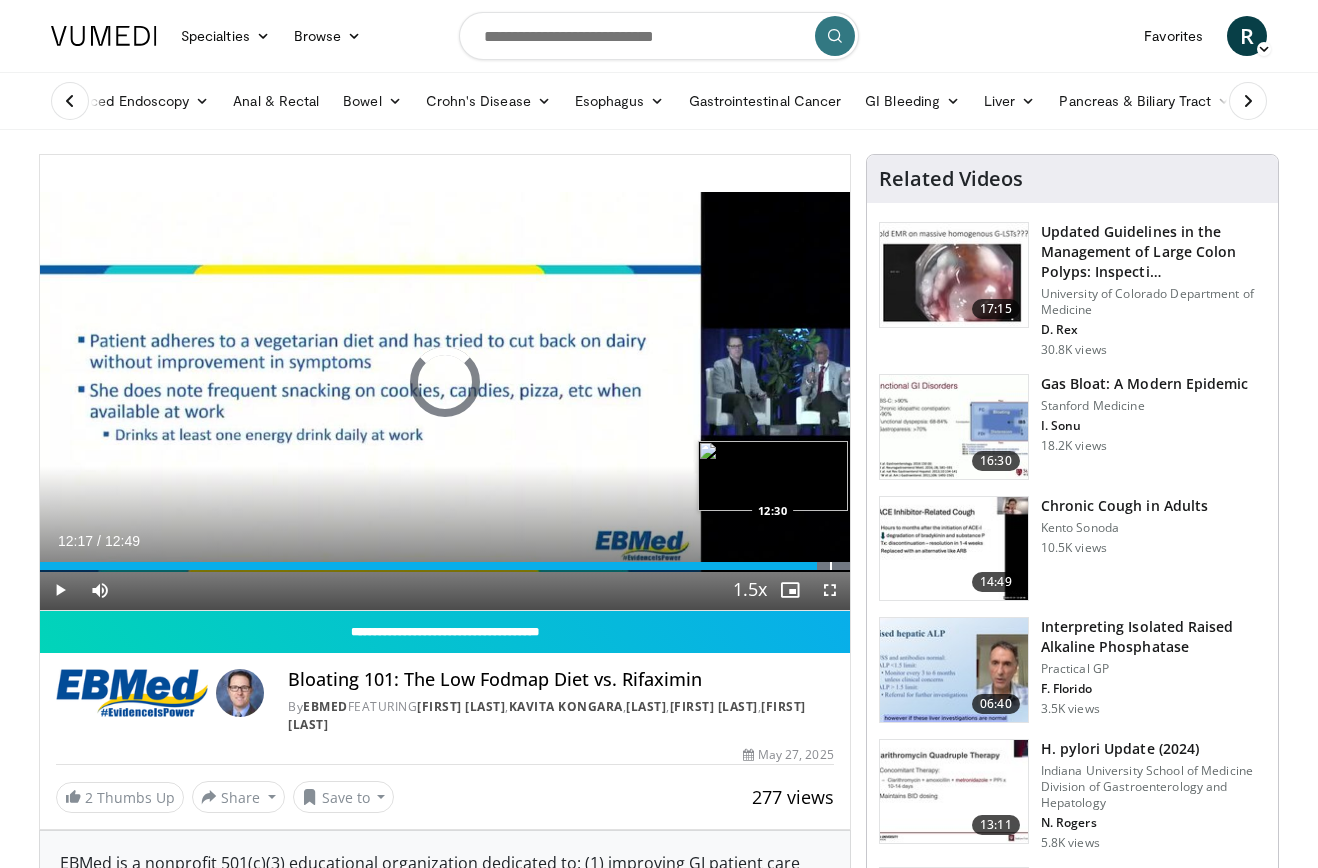 click at bounding box center [831, 566] 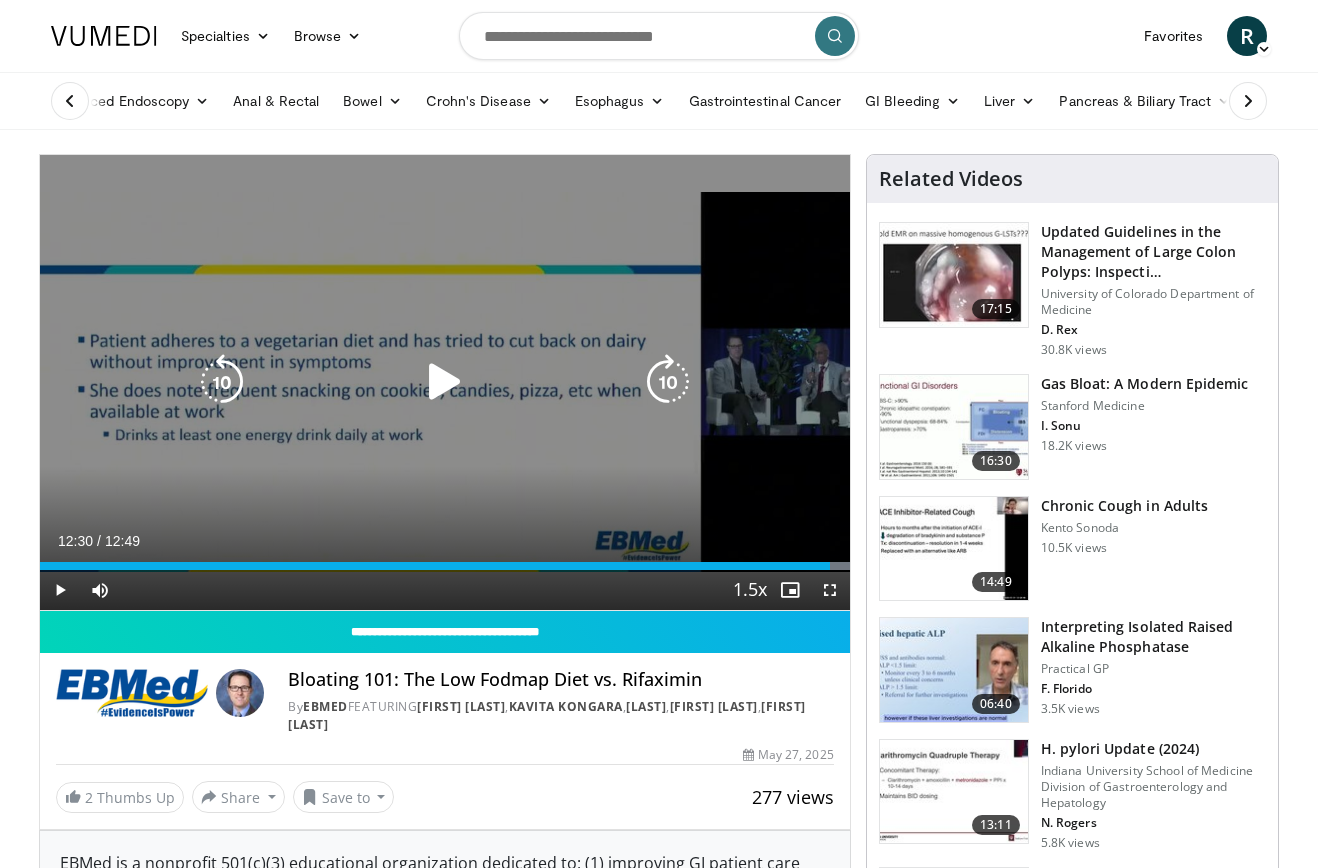 click at bounding box center [445, 382] 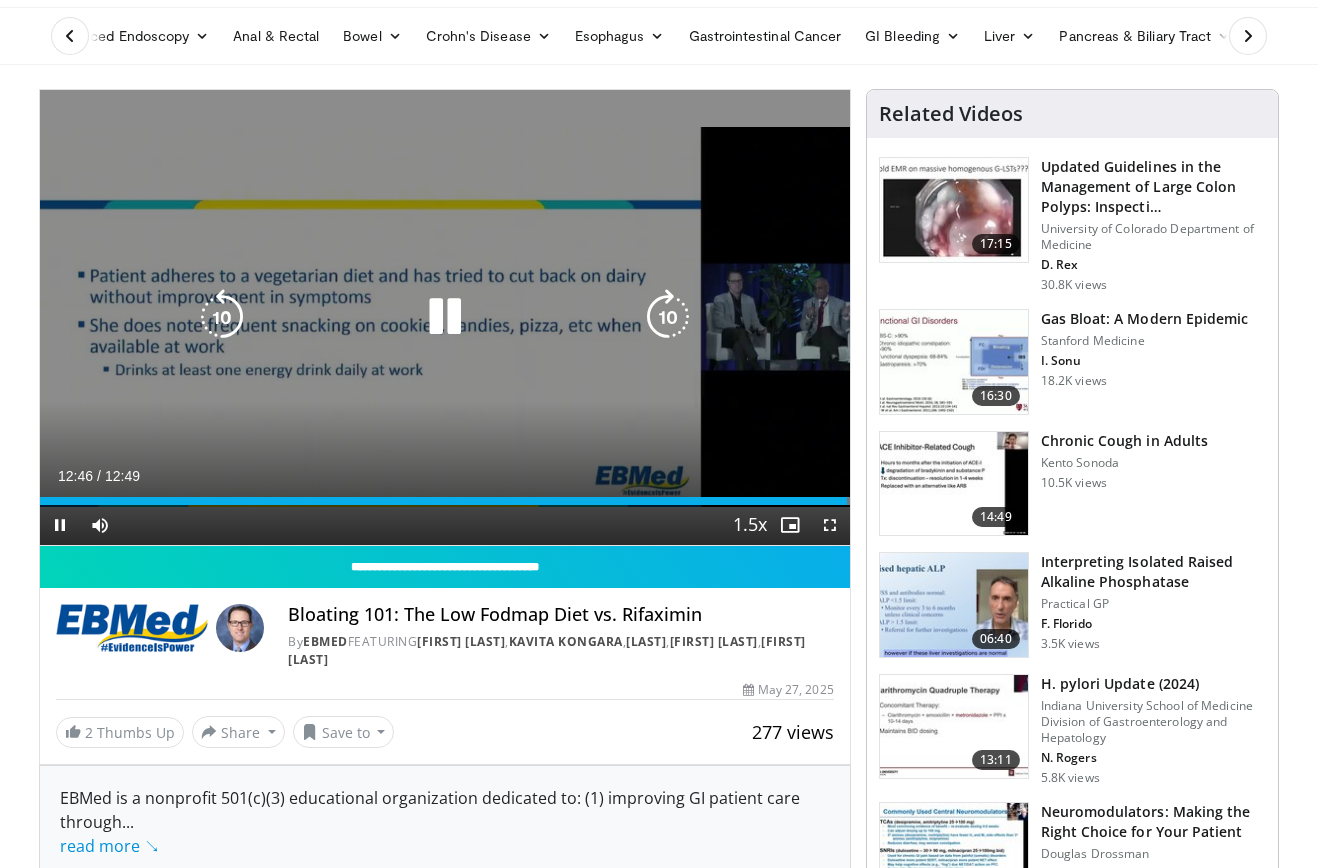 scroll, scrollTop: 64, scrollLeft: 0, axis: vertical 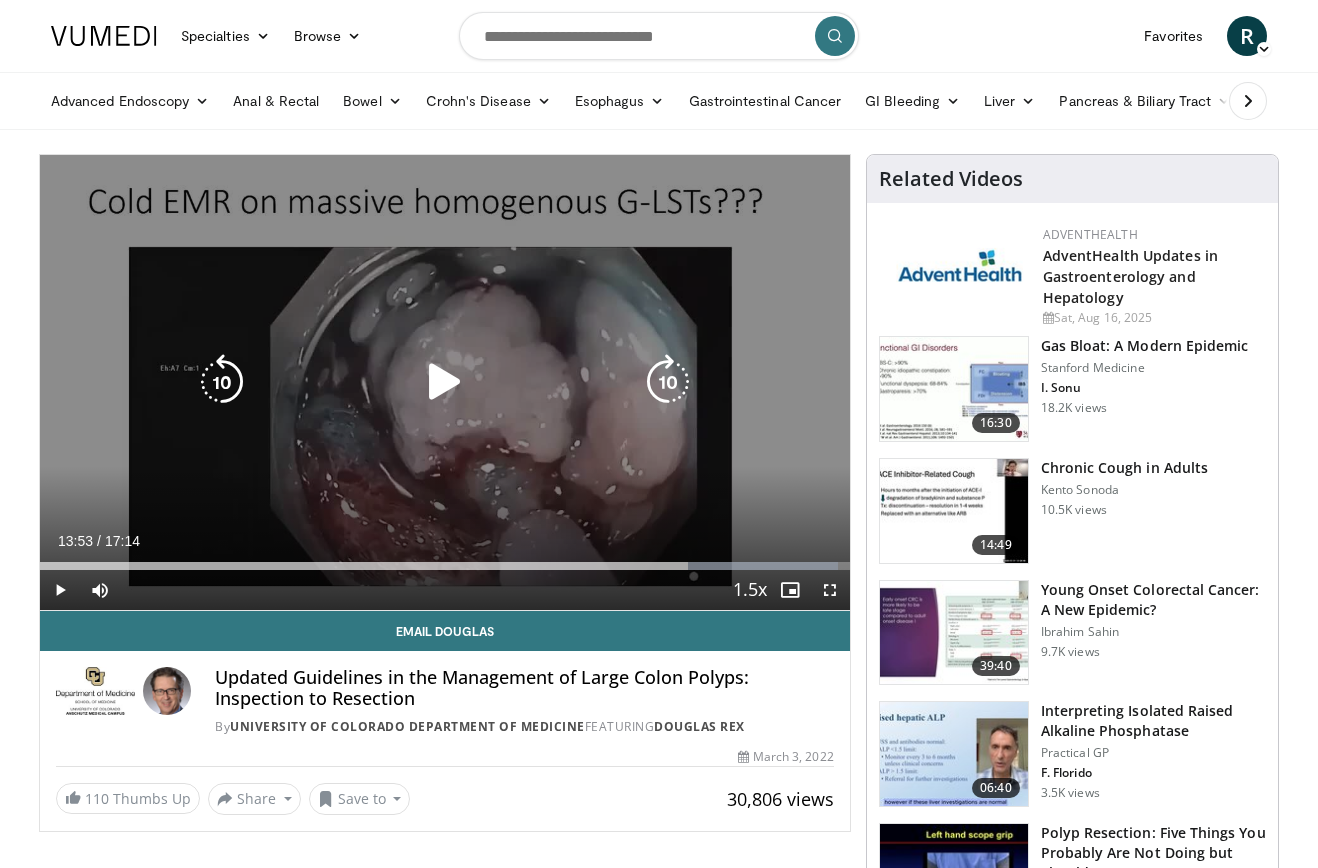 click at bounding box center (445, 382) 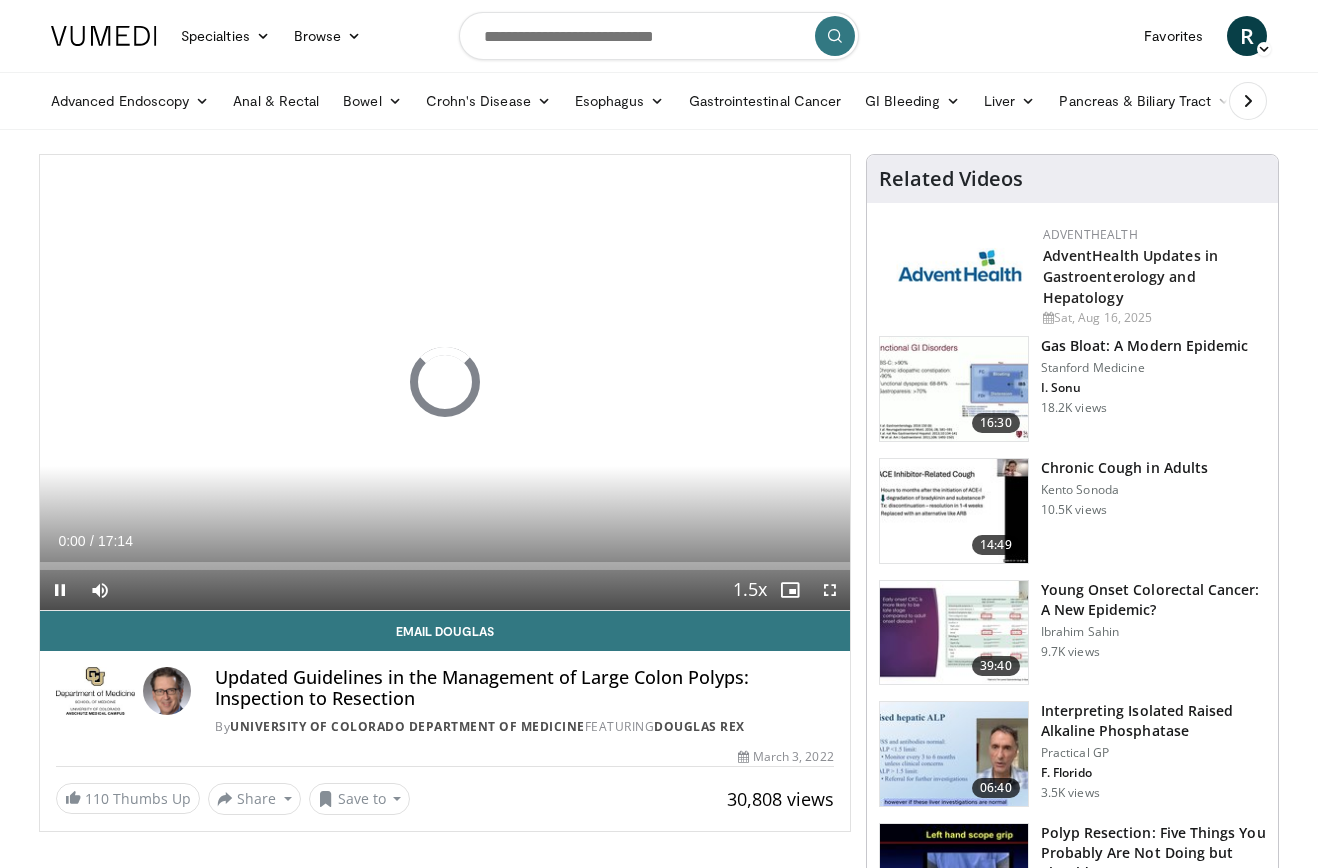 scroll, scrollTop: 0, scrollLeft: 0, axis: both 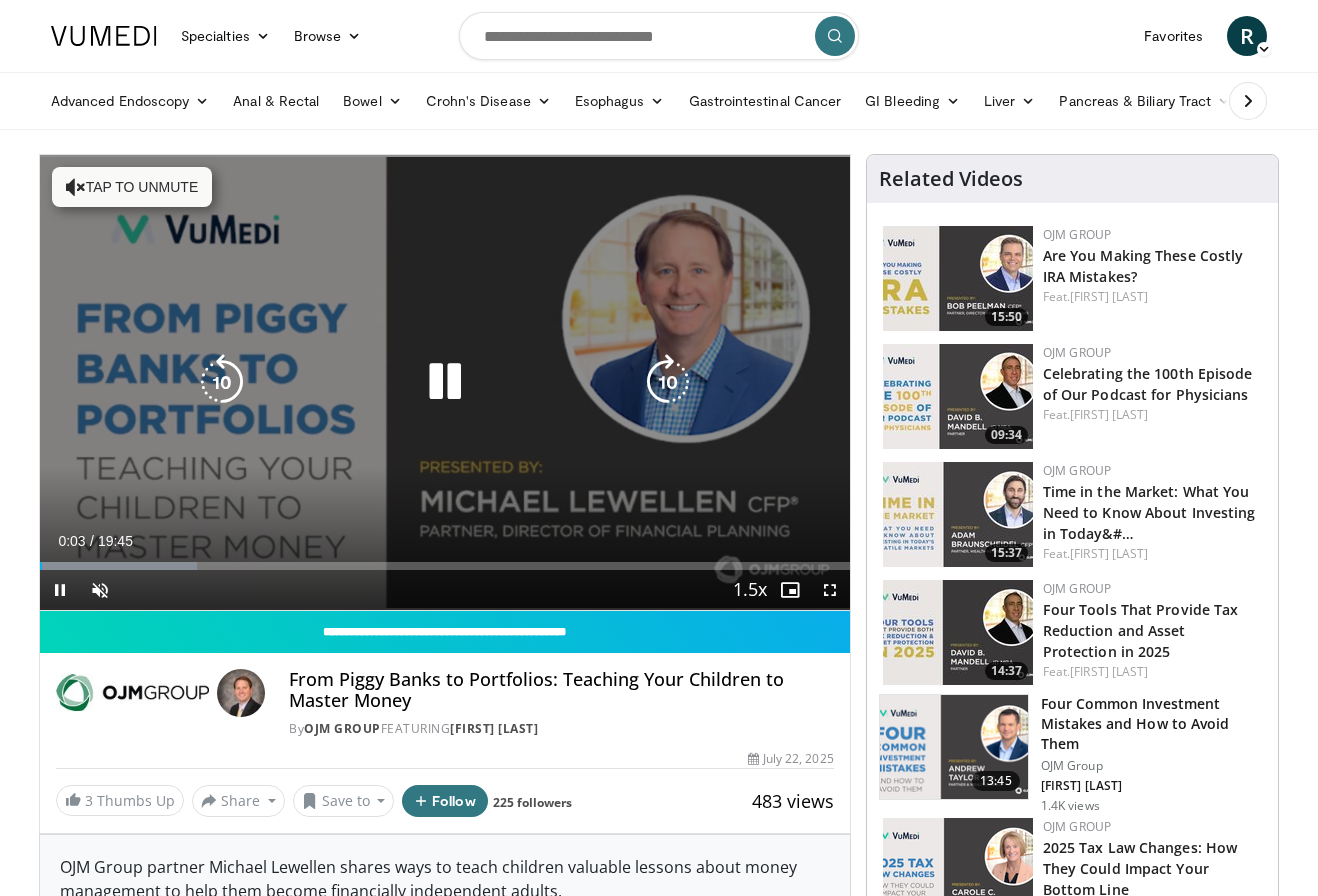 click on "10 seconds
Tap to unmute" at bounding box center (445, 382) 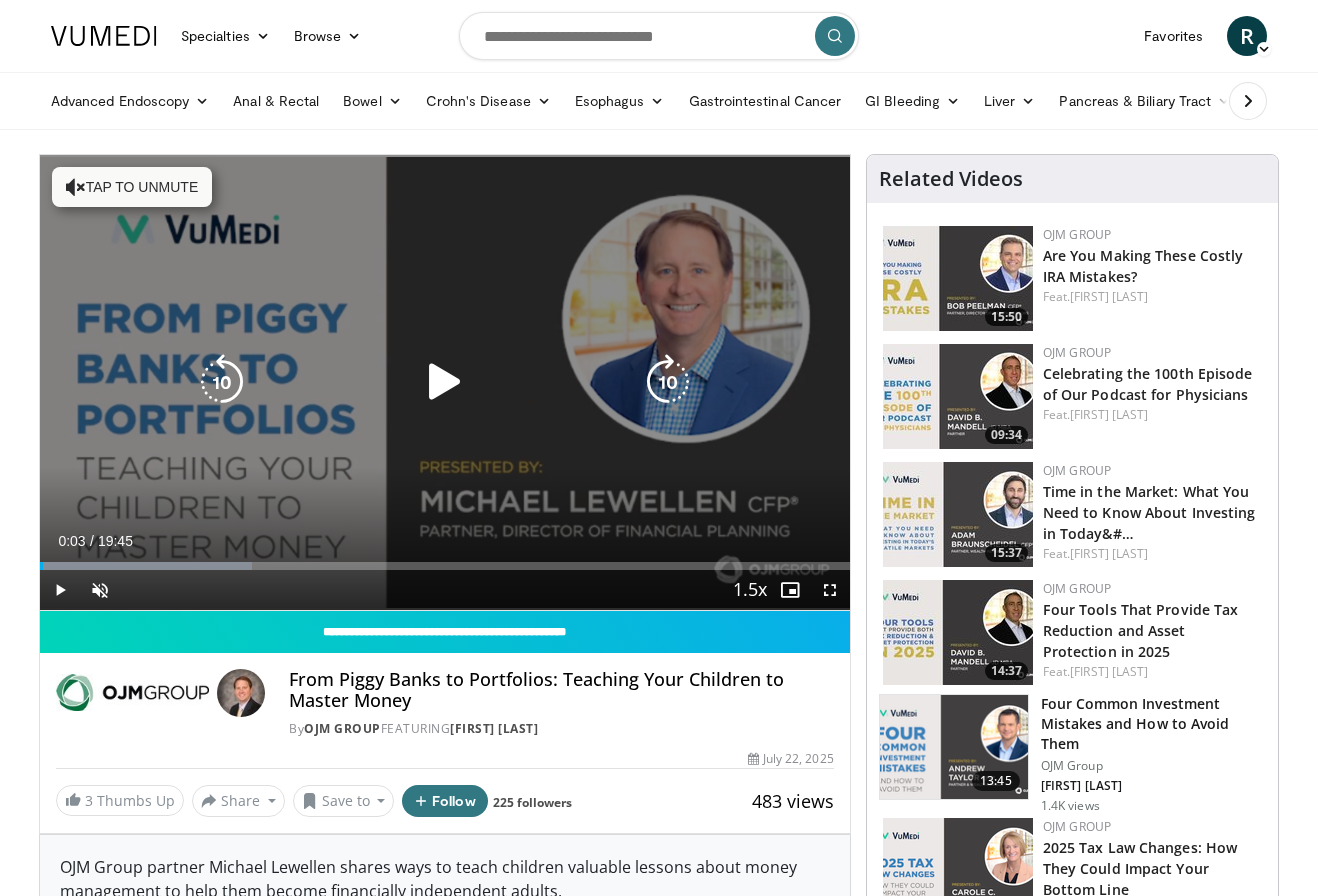 click on "Tap to unmute" at bounding box center (132, 187) 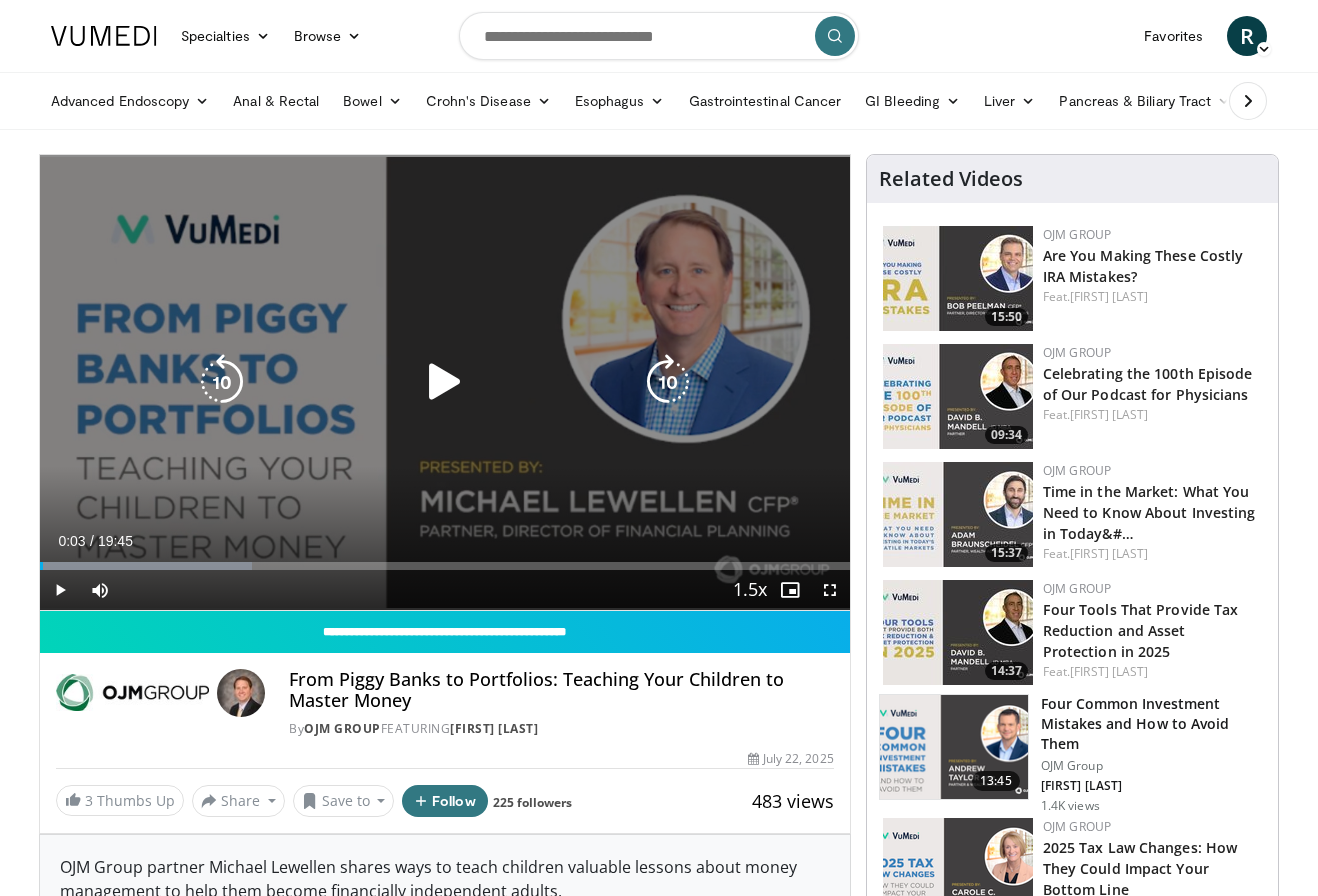 click at bounding box center (445, 382) 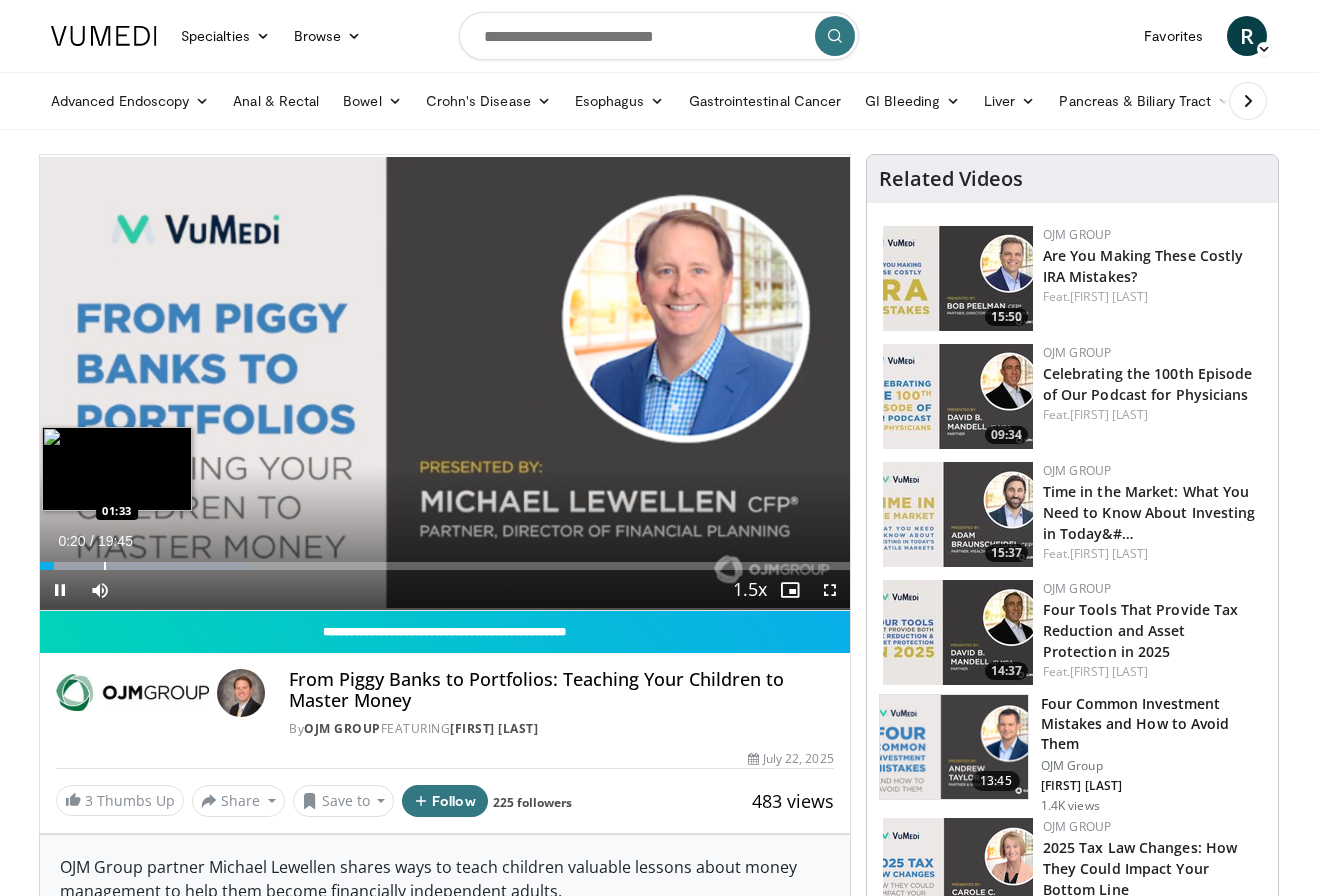 click at bounding box center (105, 566) 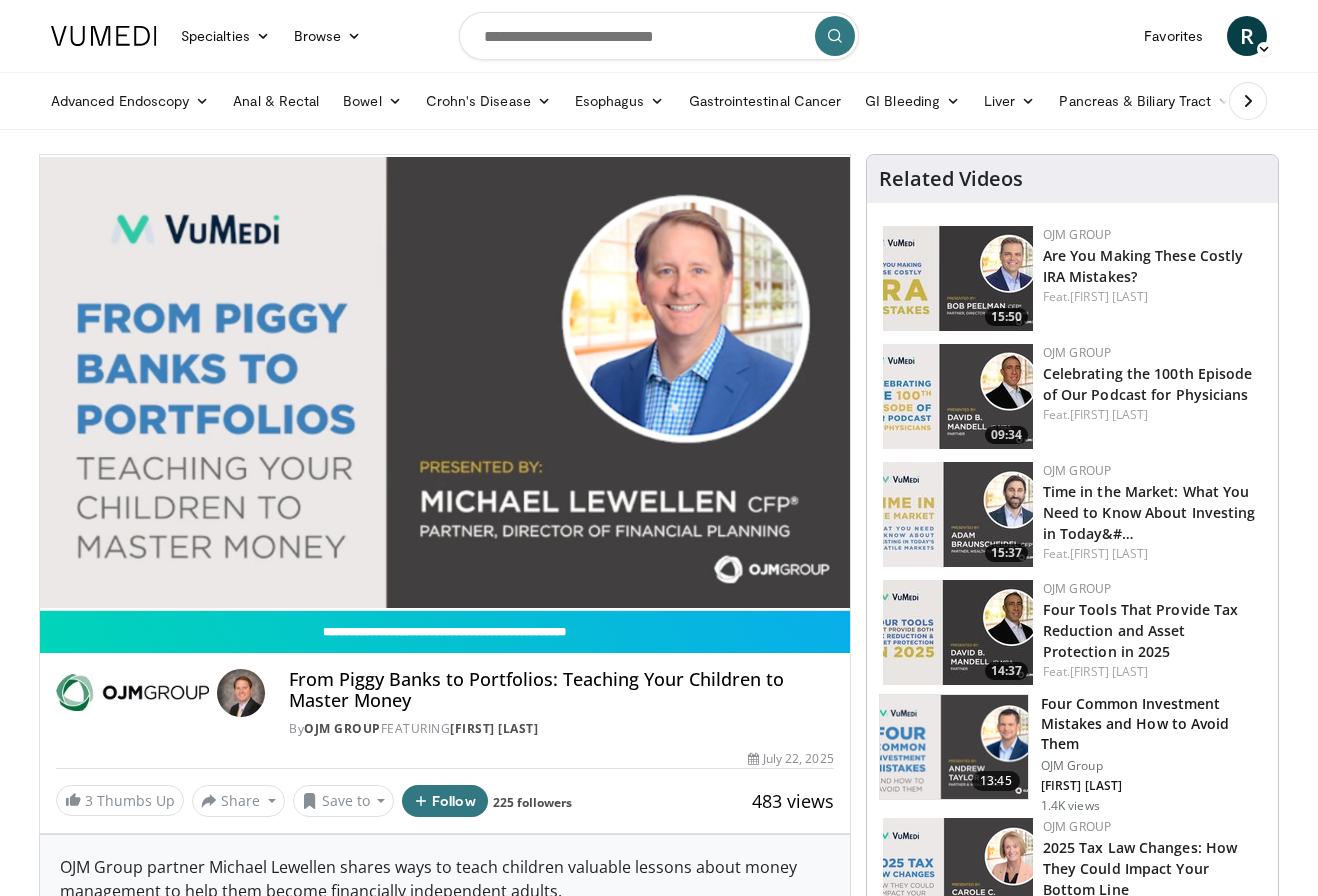 click at bounding box center [958, 870] 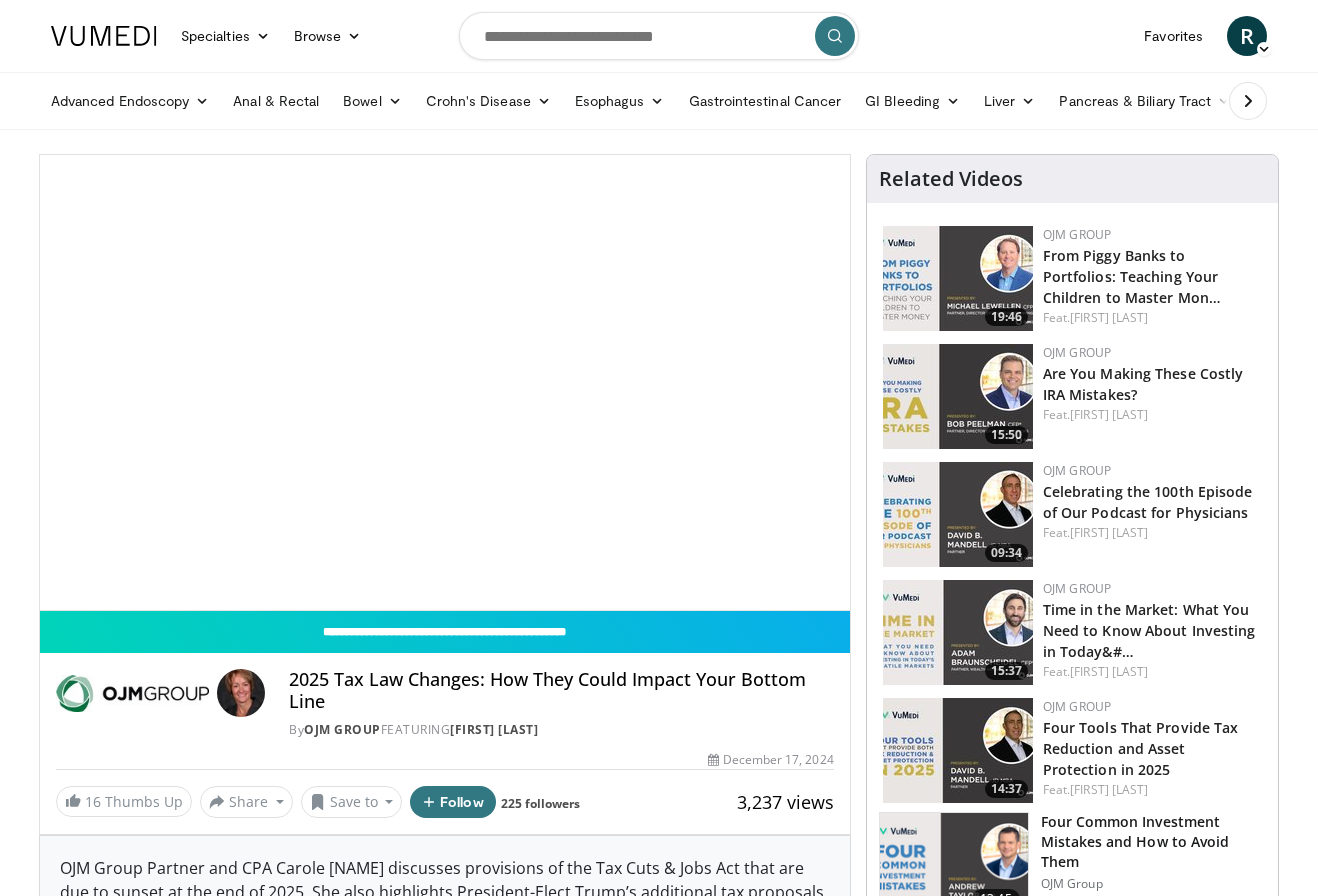 scroll, scrollTop: 0, scrollLeft: 0, axis: both 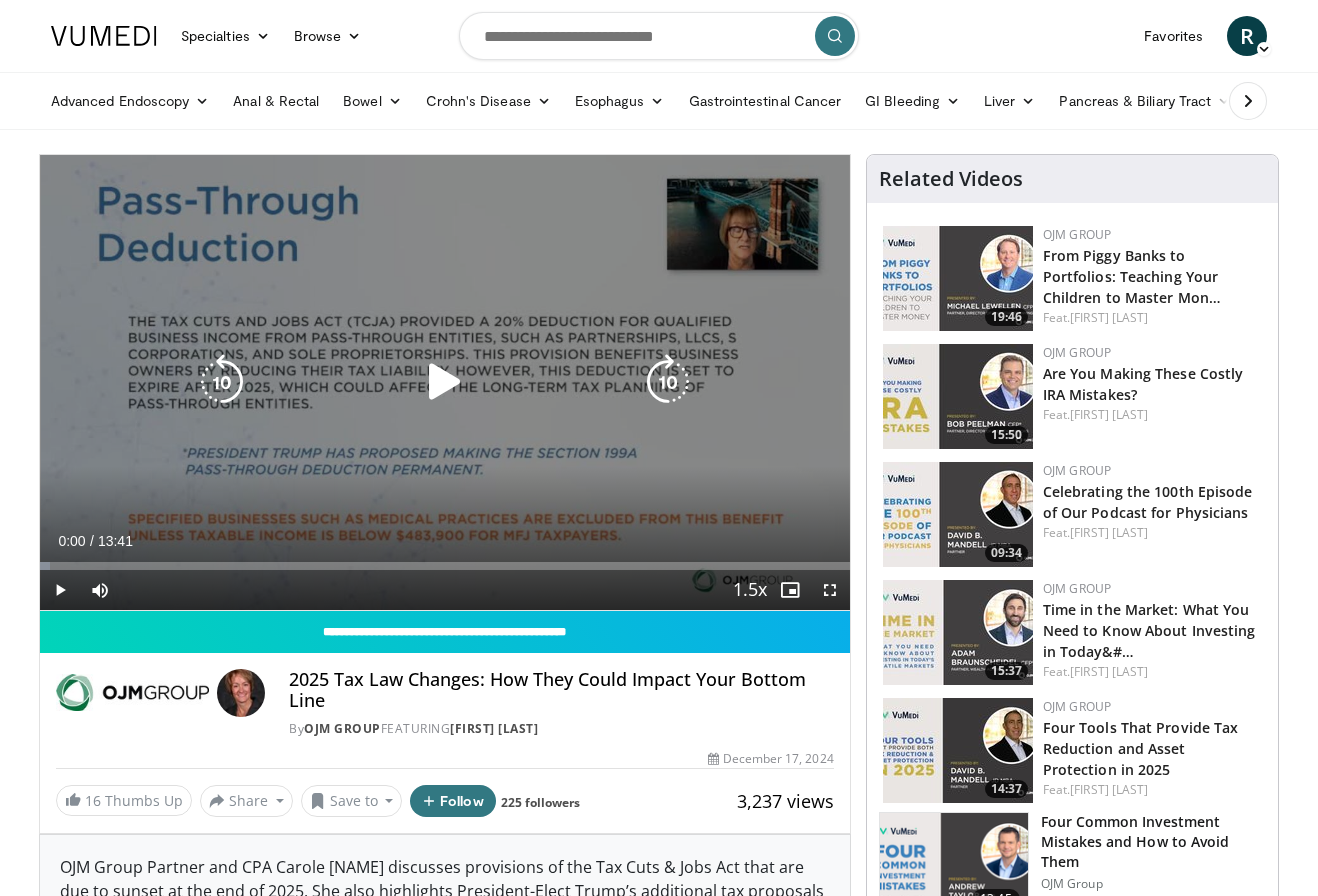 click at bounding box center (445, 382) 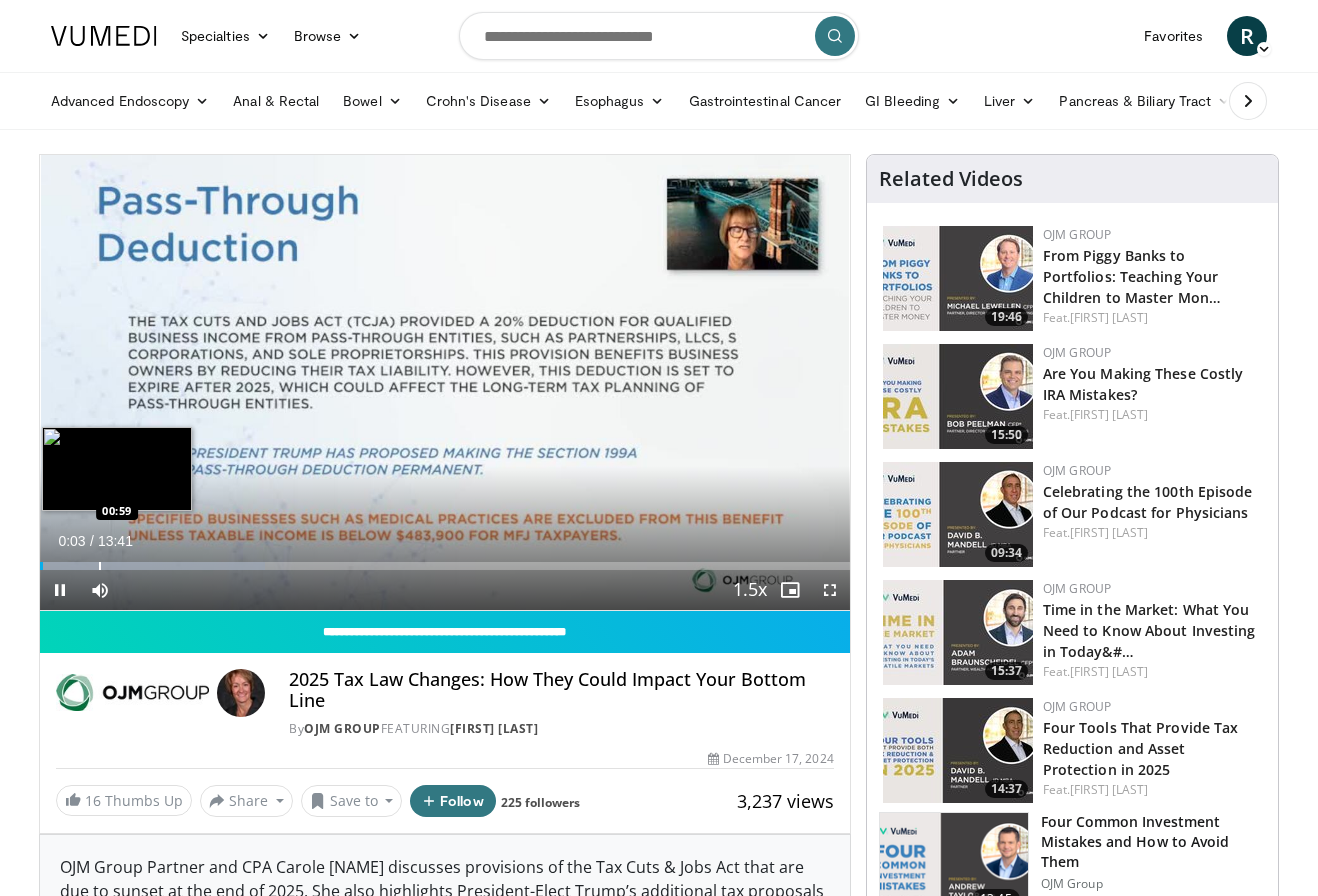 click at bounding box center (100, 566) 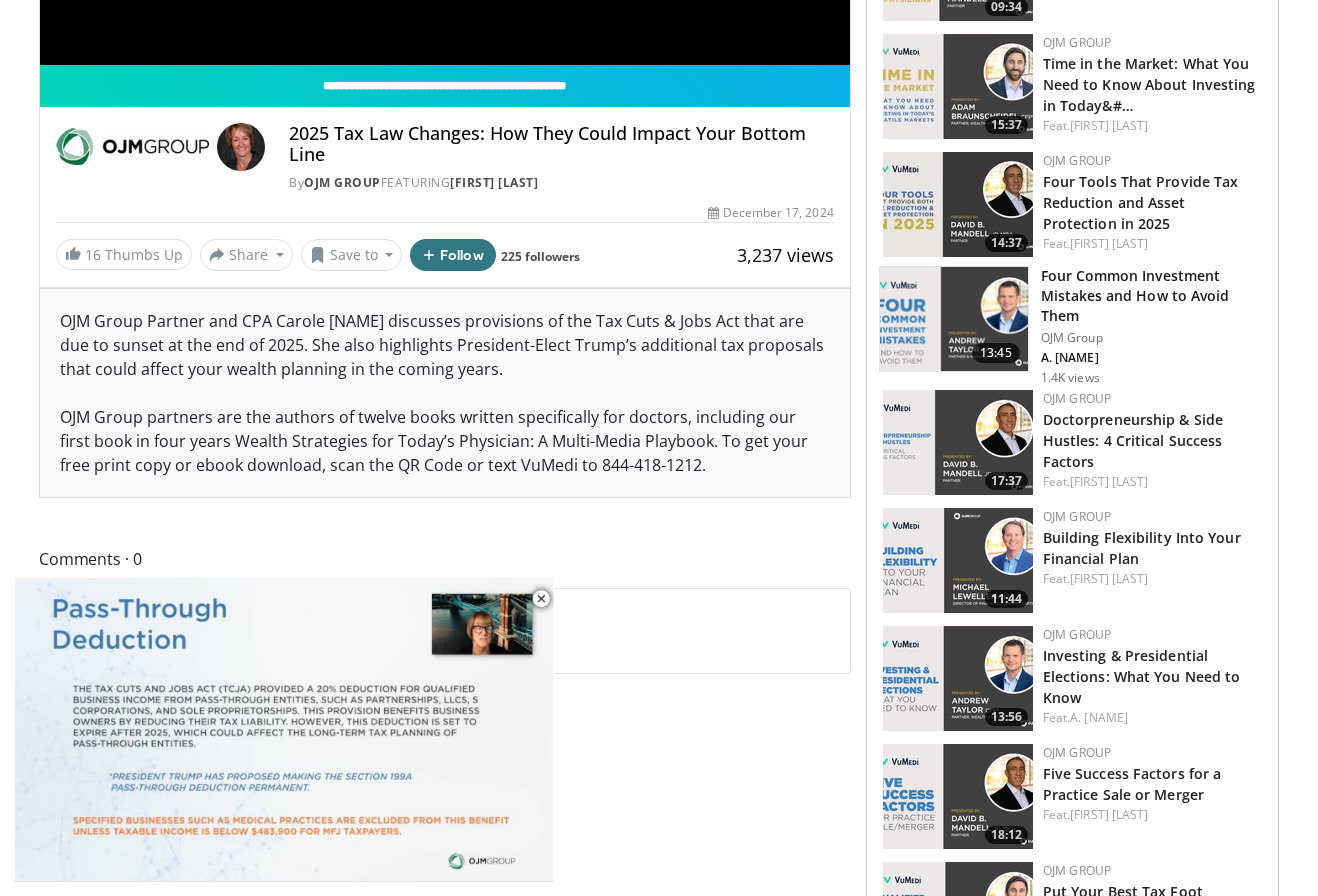 scroll, scrollTop: 547, scrollLeft: 0, axis: vertical 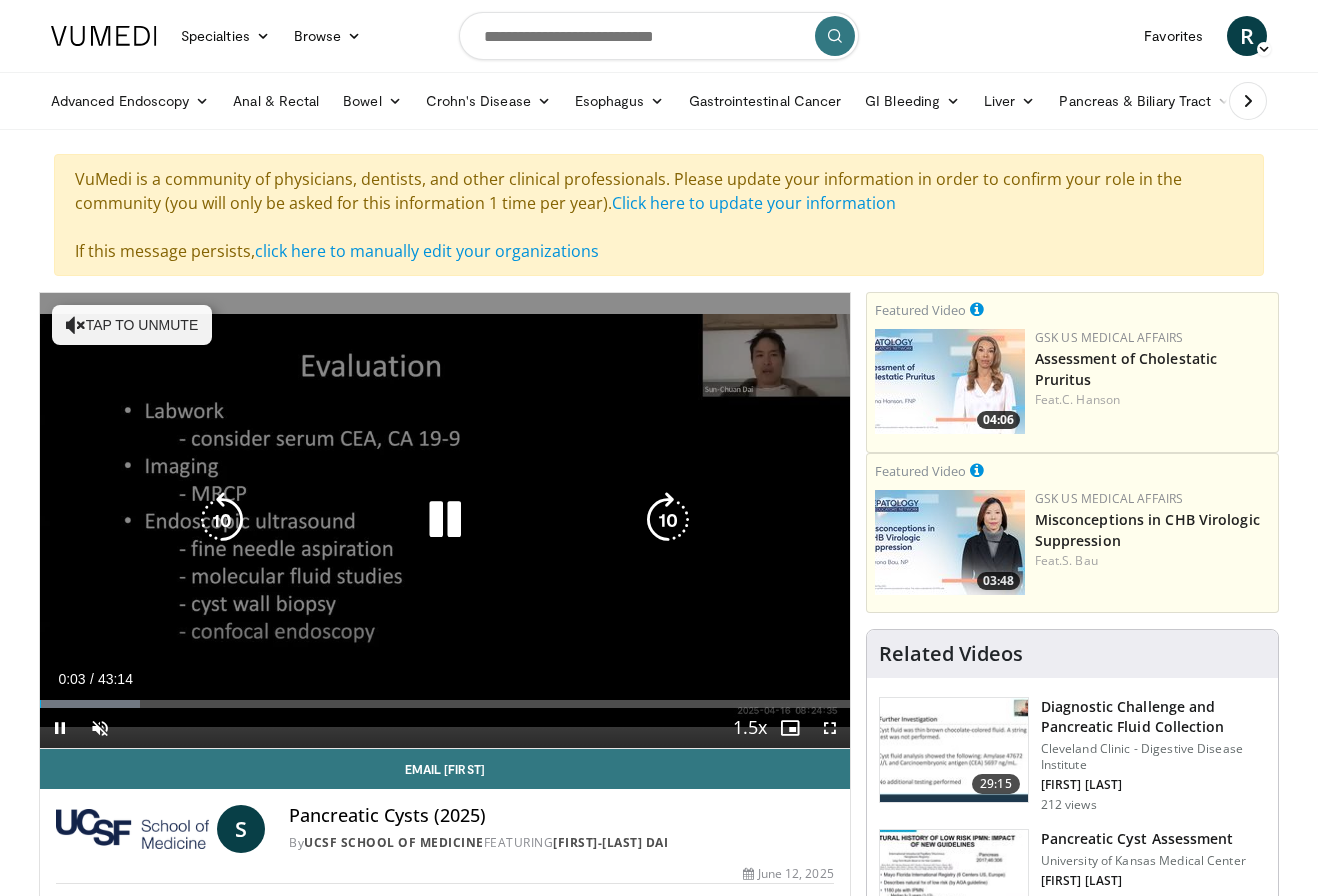 click on "Tap to unmute" at bounding box center [132, 325] 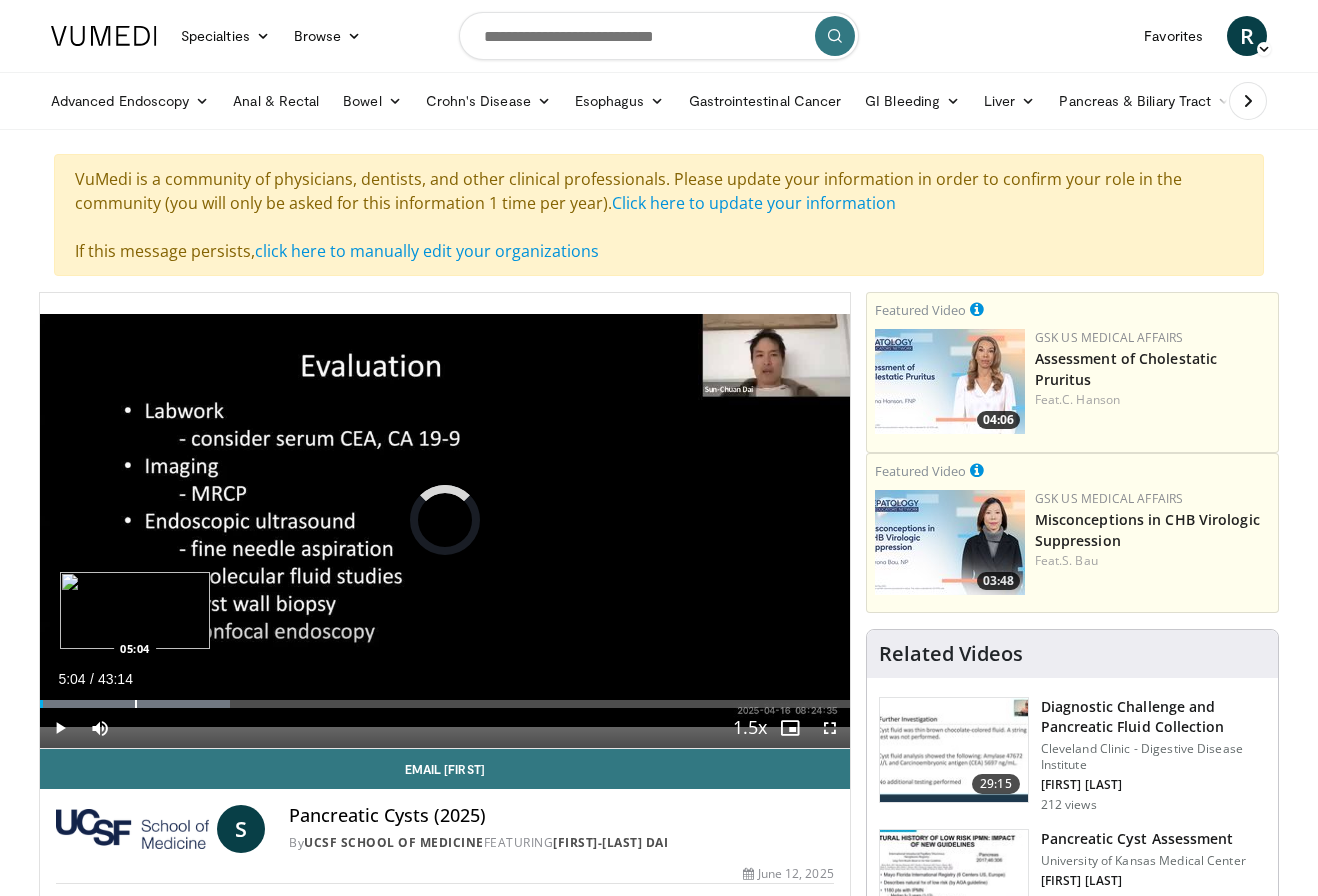 click on "Loaded :  23.51% 00:09 05:04" at bounding box center [445, 698] 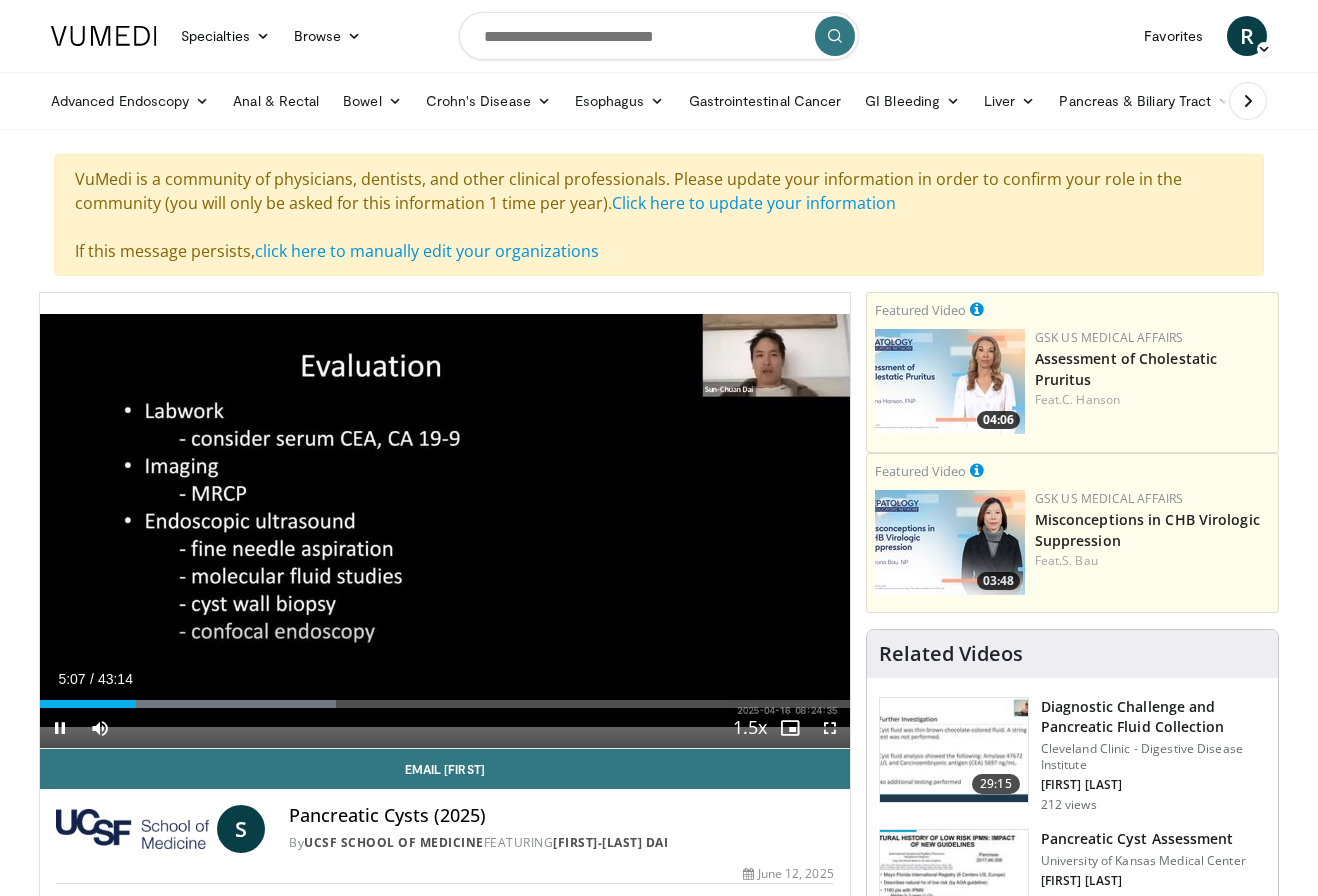 click at bounding box center [830, 728] 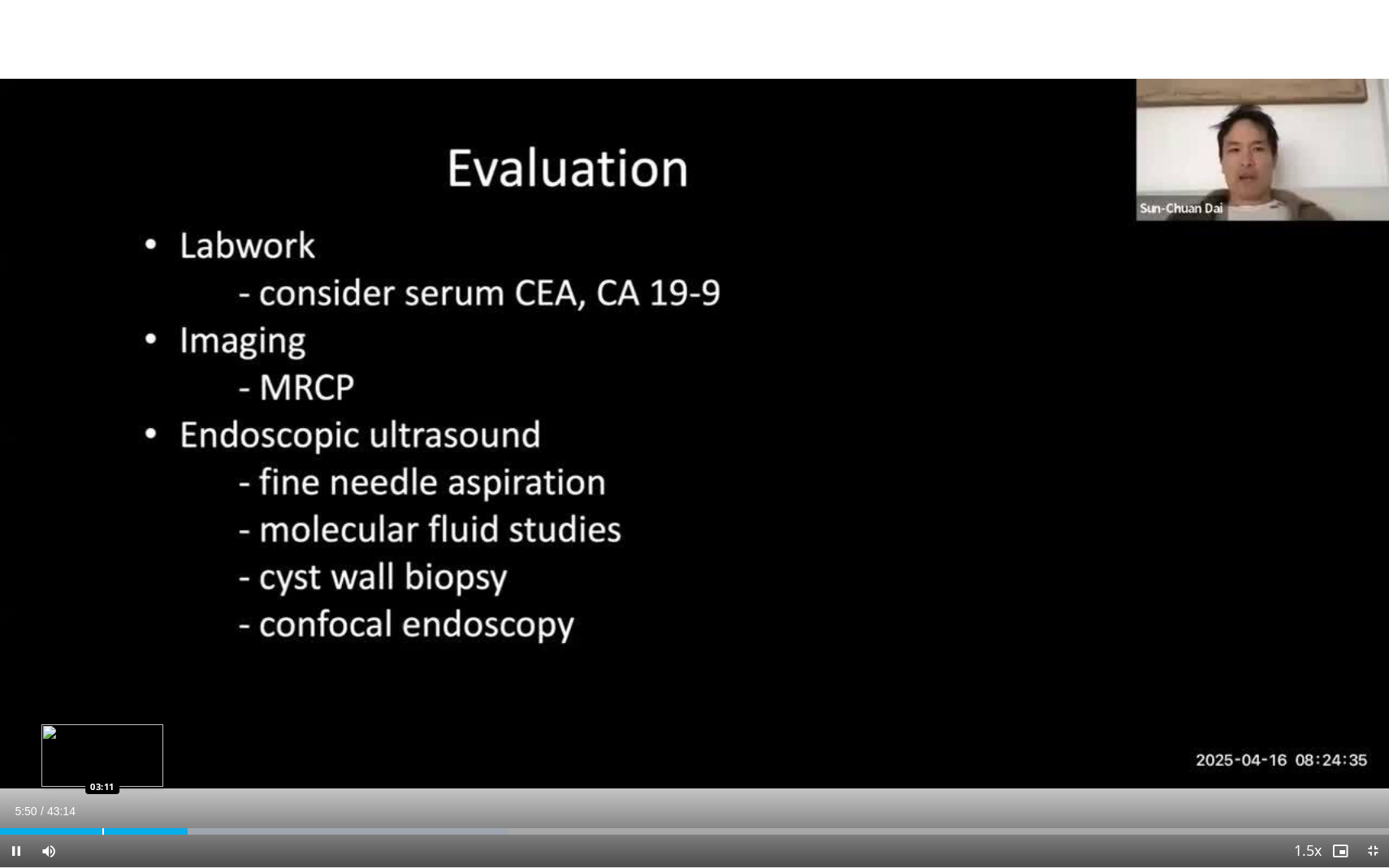 click at bounding box center [103, 831] 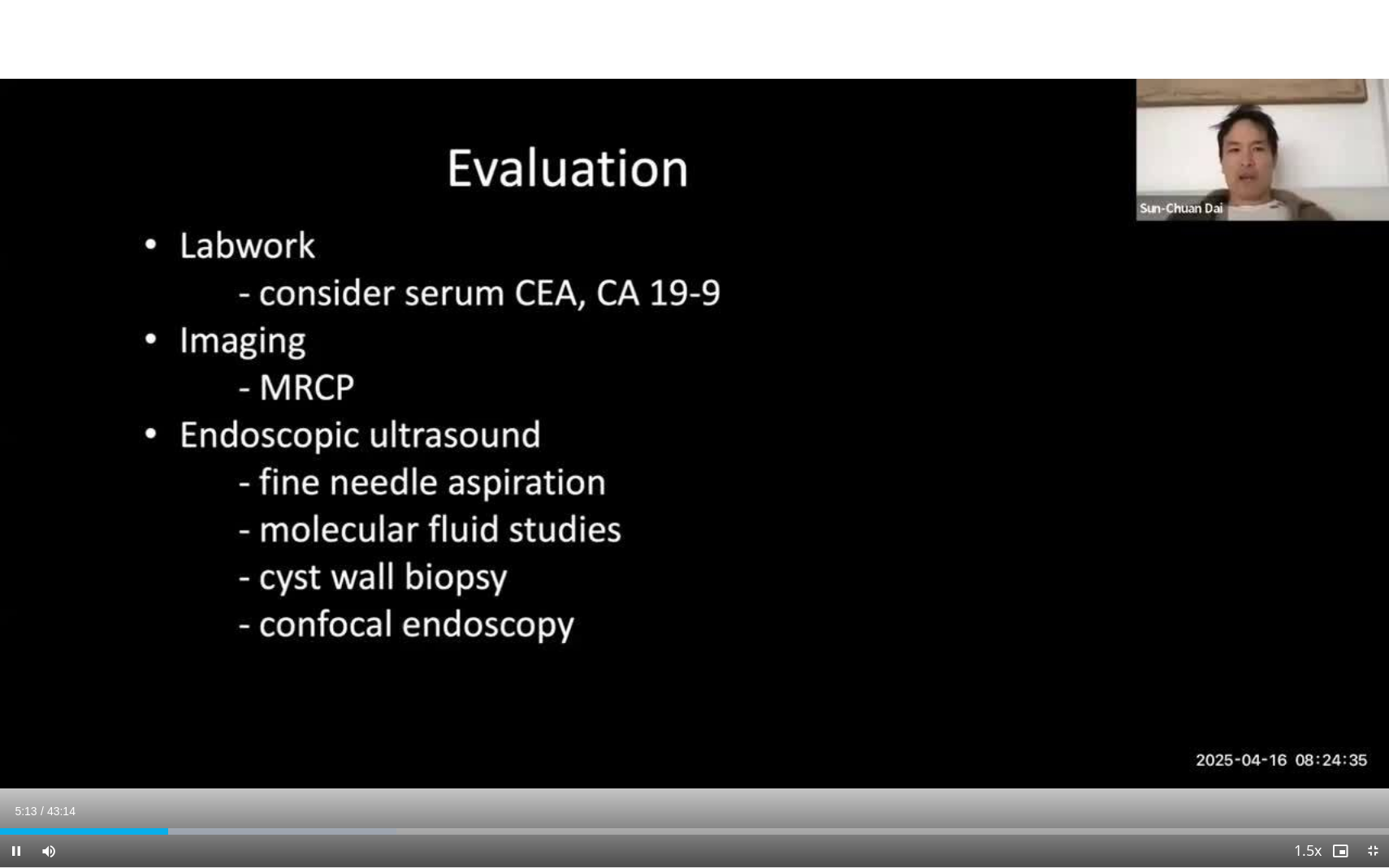 click on "10 seconds
Tap to unmute" at bounding box center [694, 434] 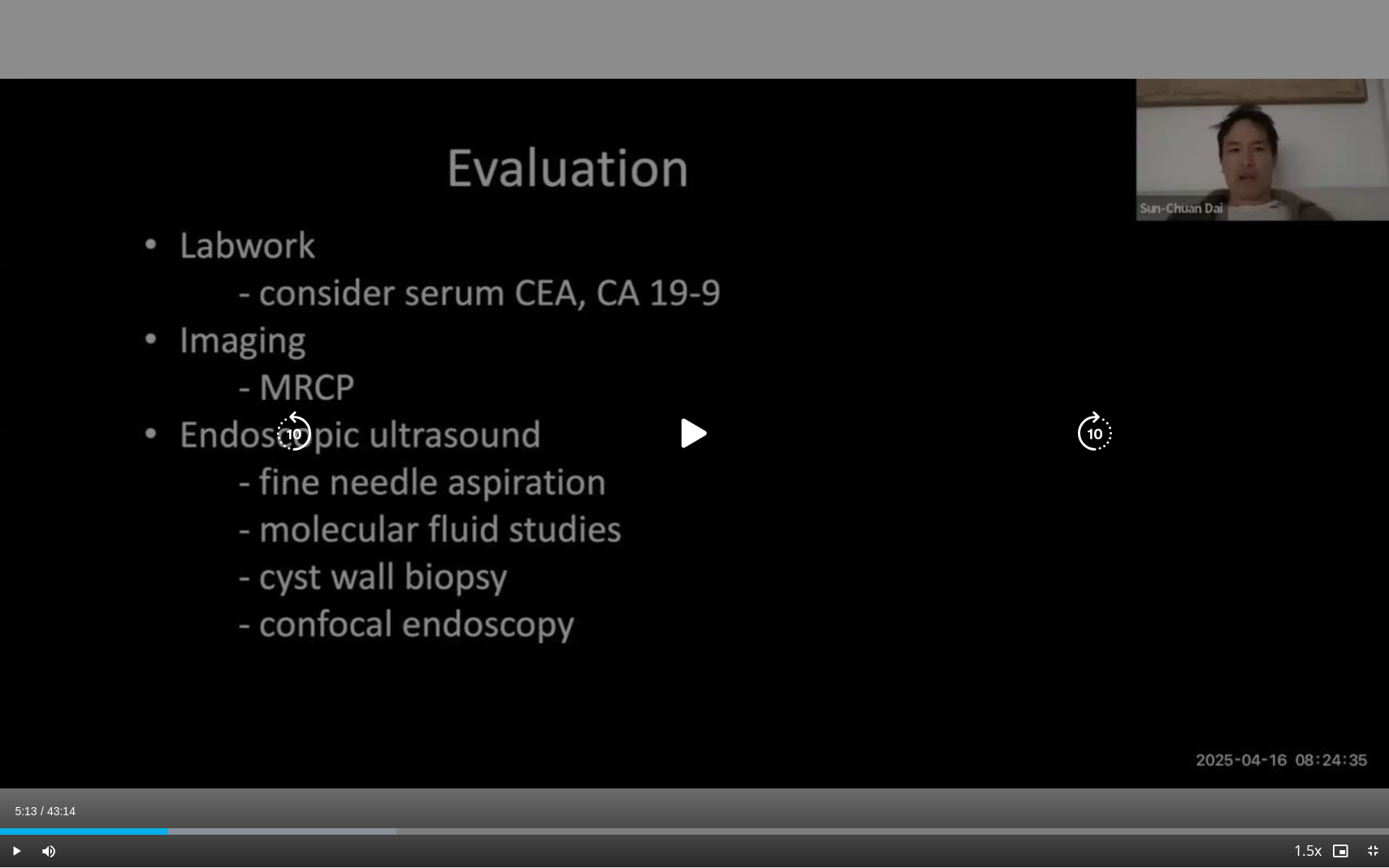 click at bounding box center (694, 434) 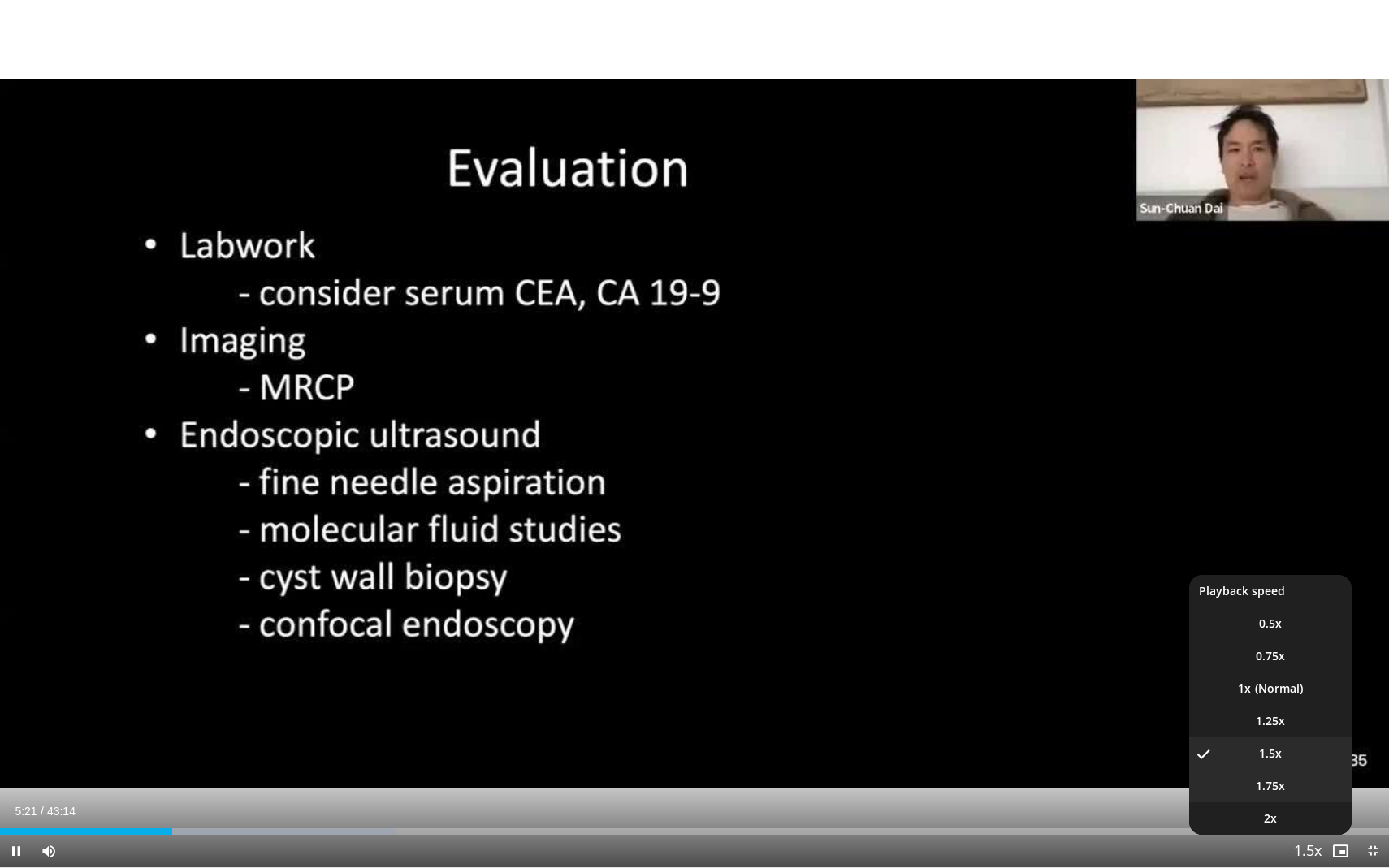 click on "1.75x" at bounding box center [1270, 786] 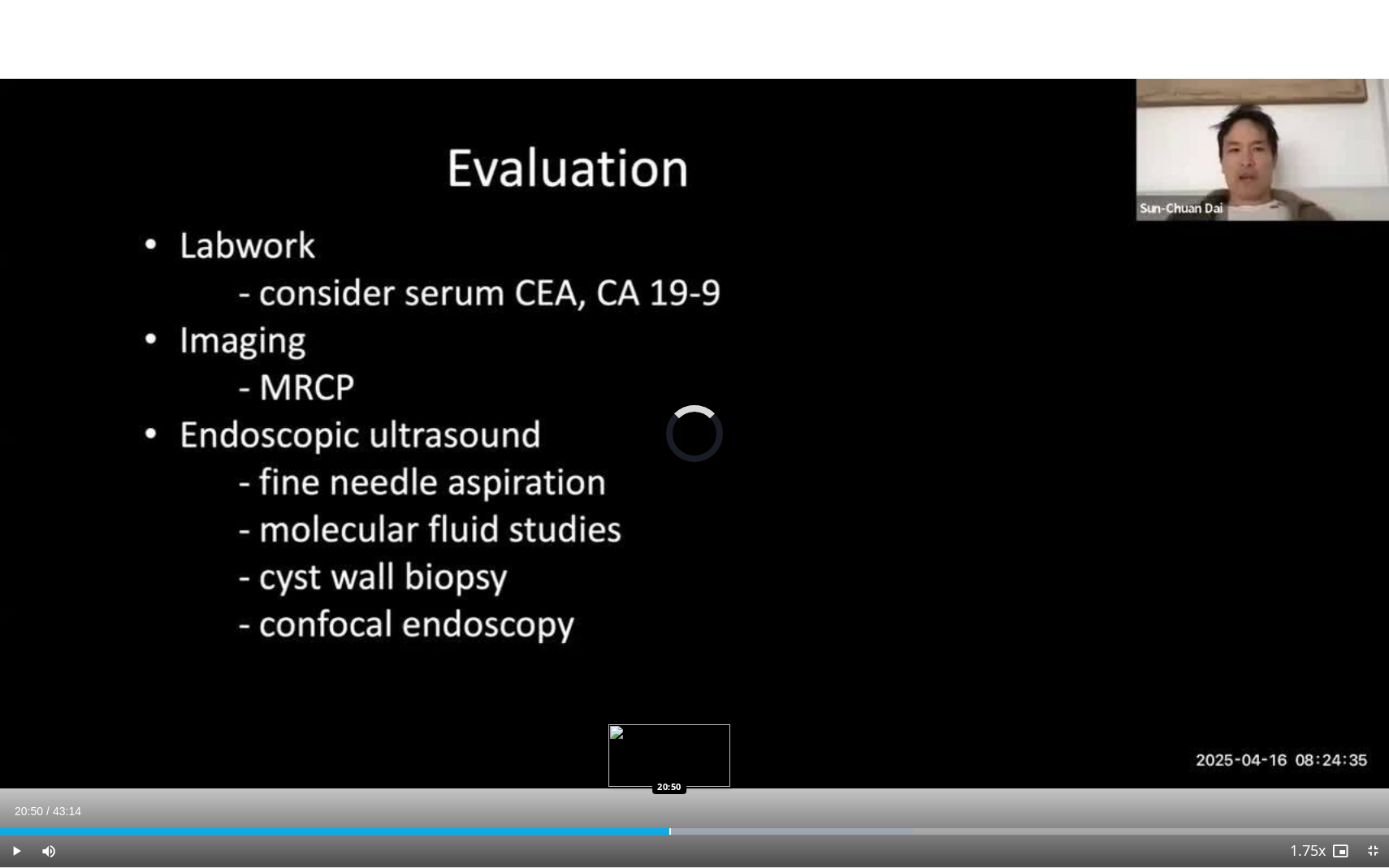 click at bounding box center [670, 831] 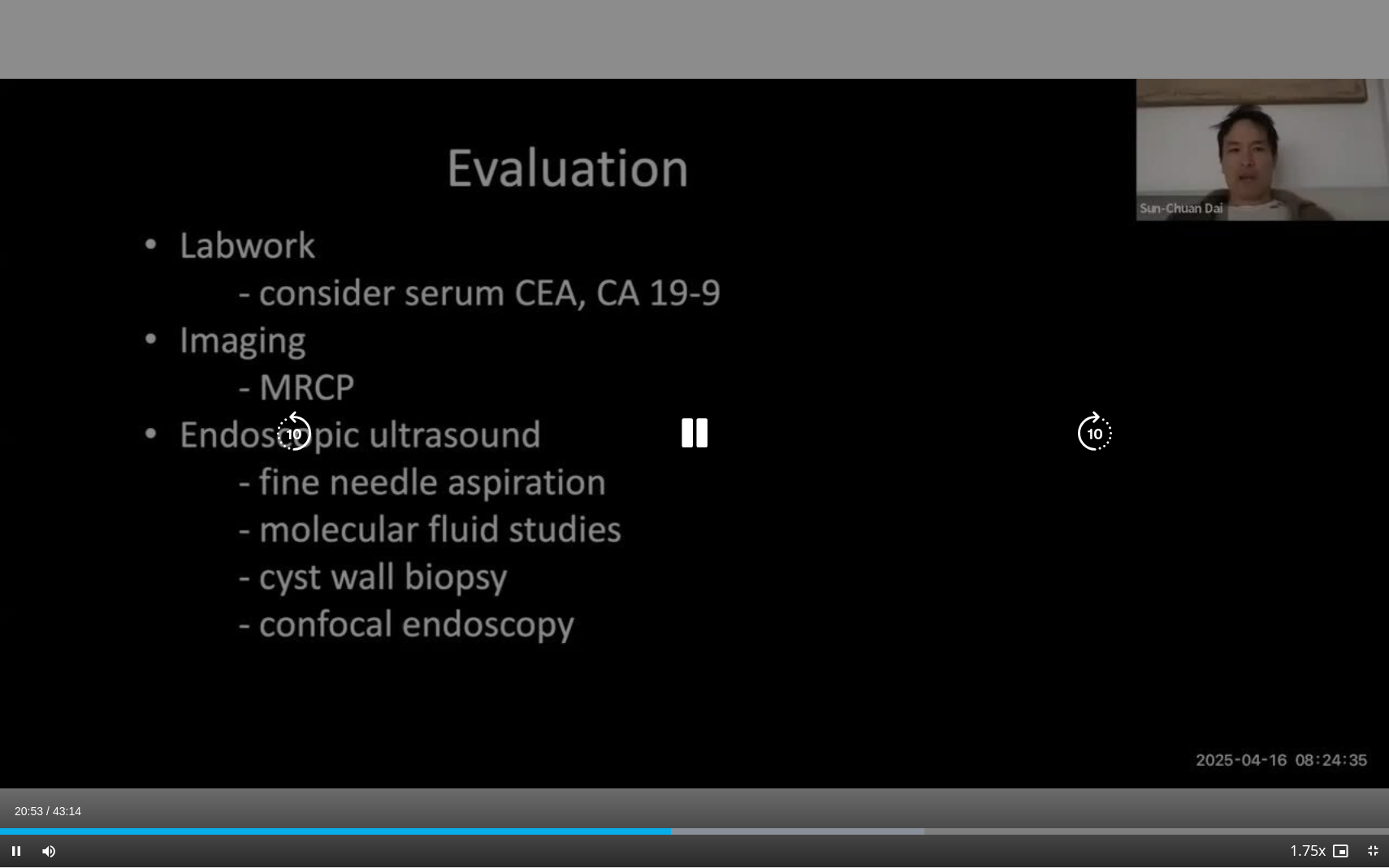 click on "10 seconds
Tap to unmute" at bounding box center [694, 434] 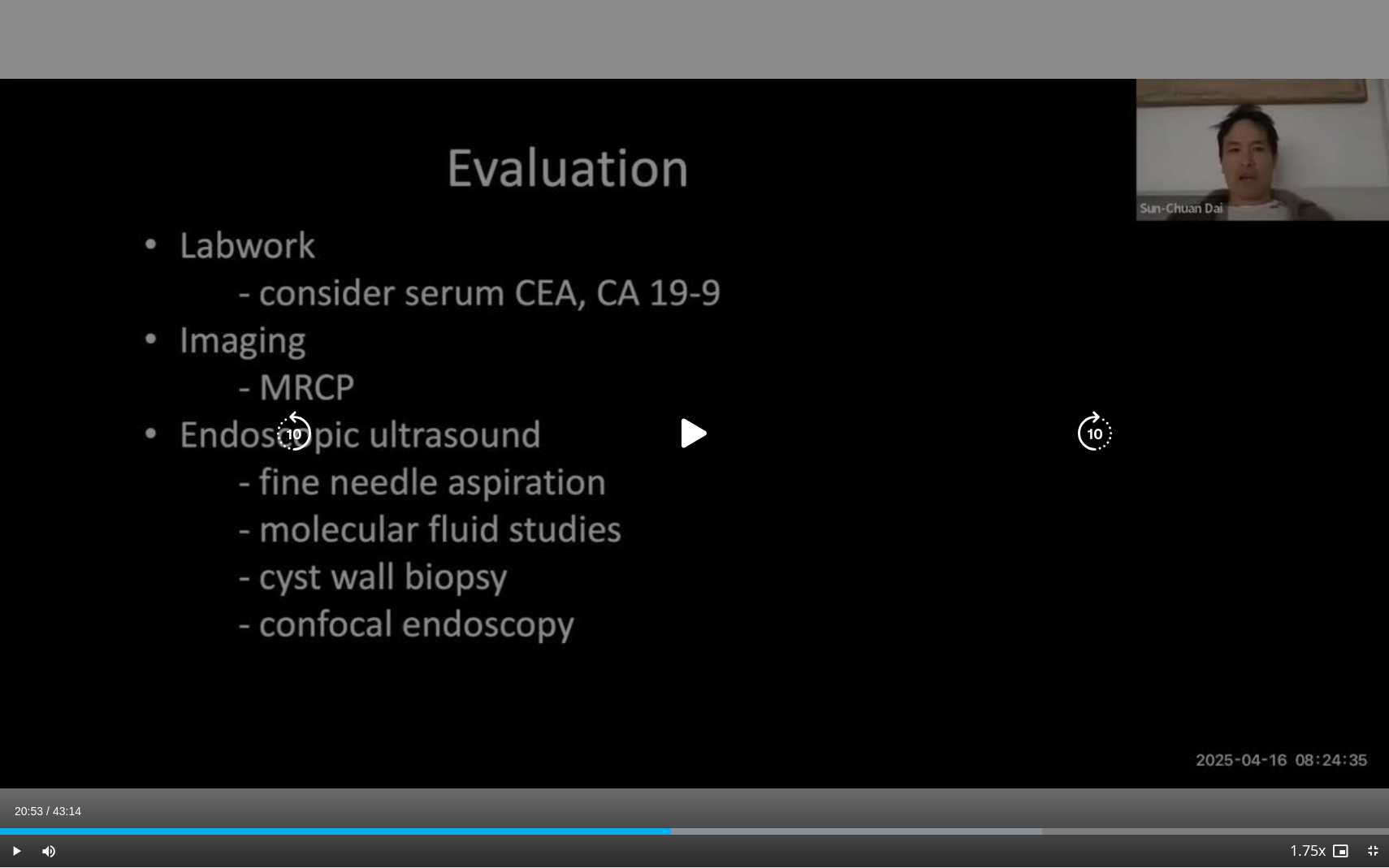 click at bounding box center [694, 434] 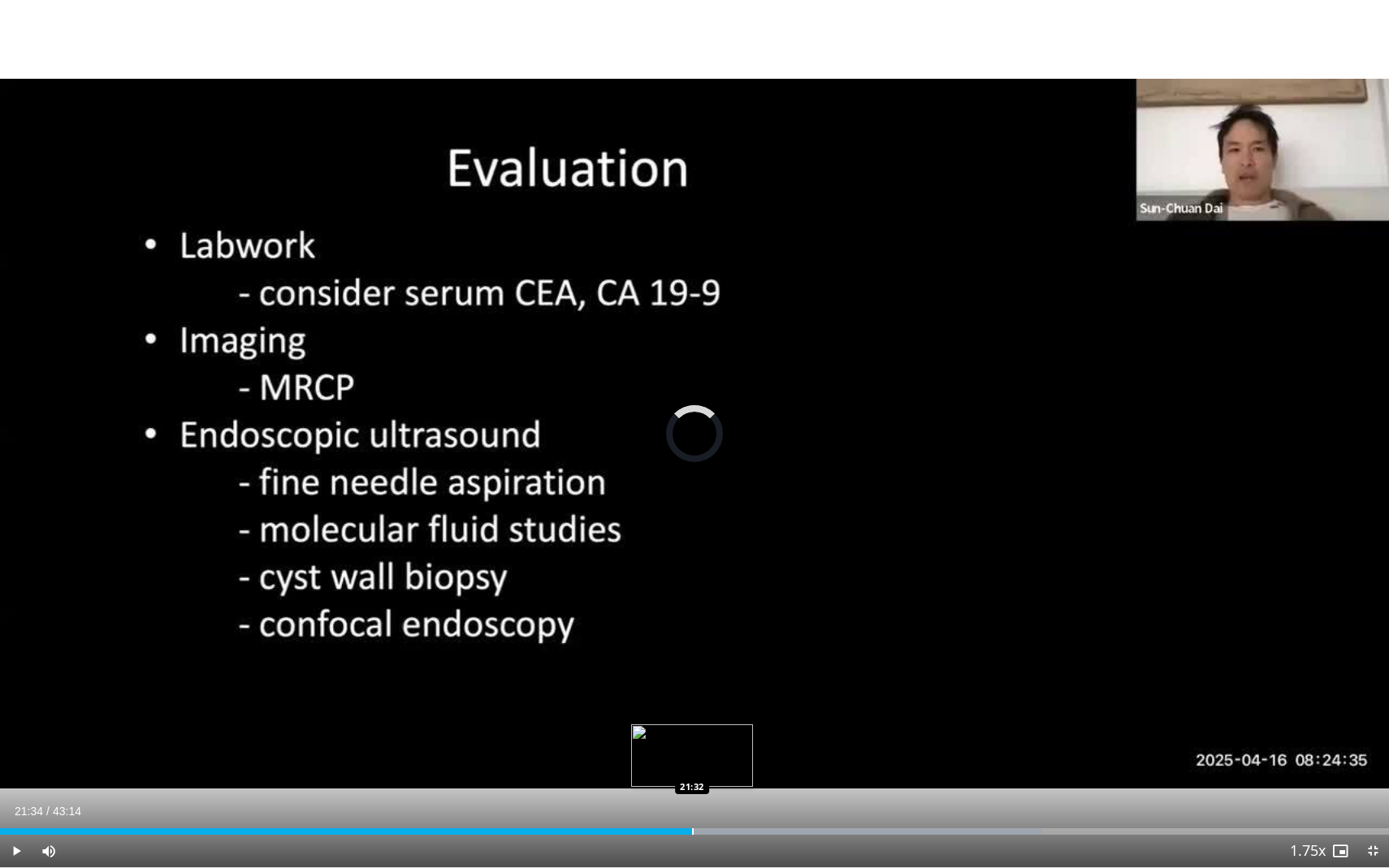 click on "Loaded :  75.02% 21:34 21:32" at bounding box center (694, 827) 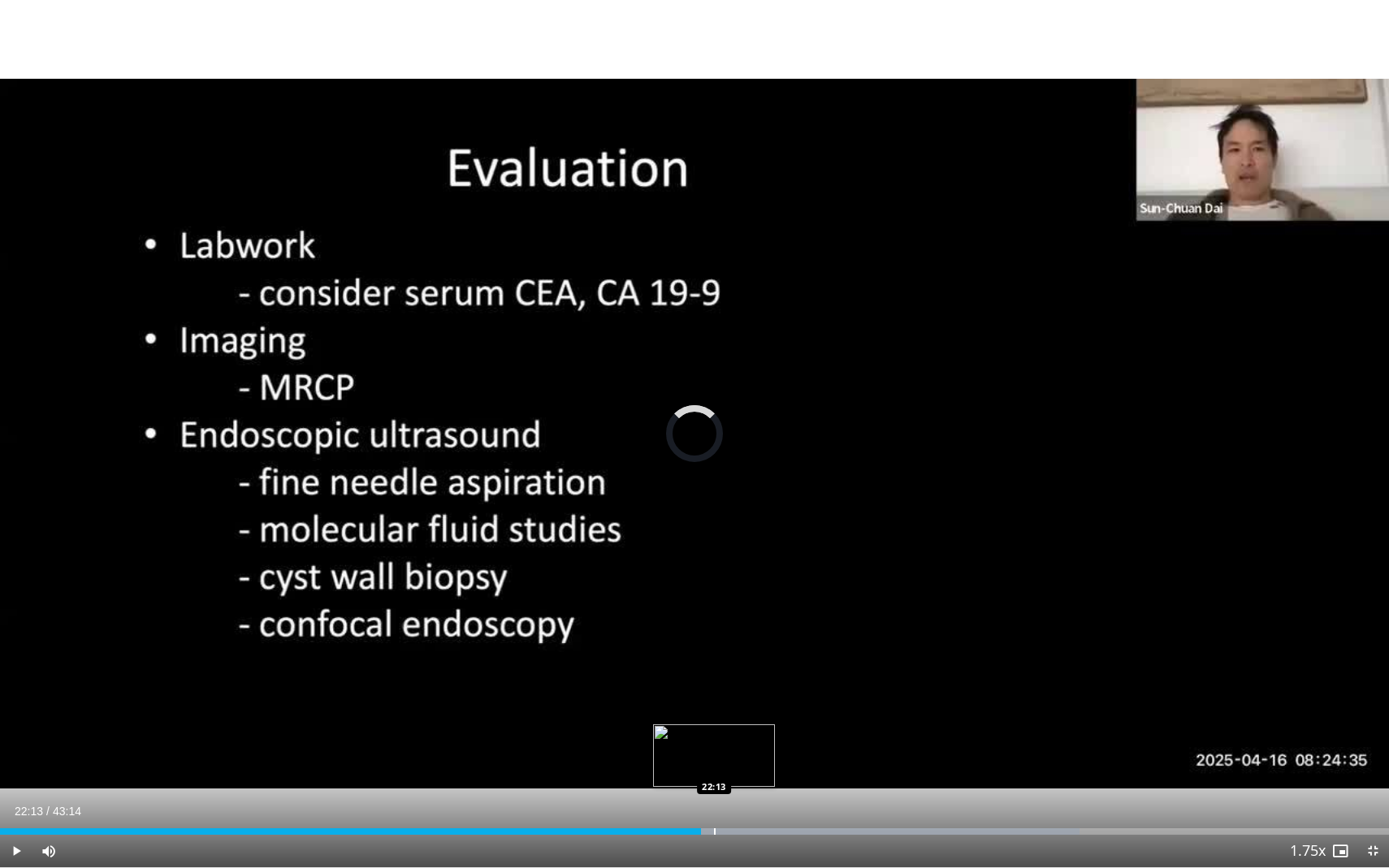 click at bounding box center (715, 831) 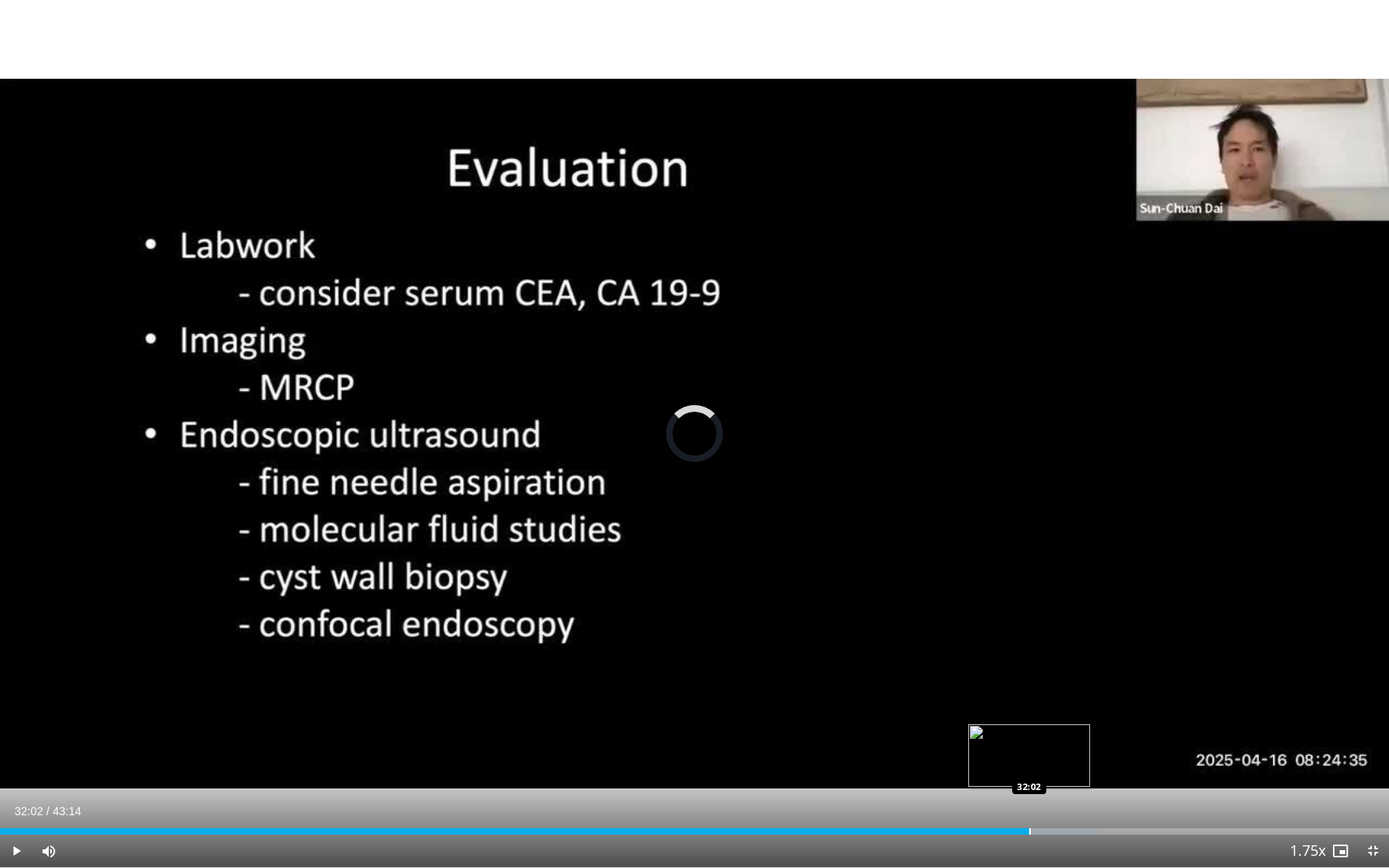 click at bounding box center [1030, 831] 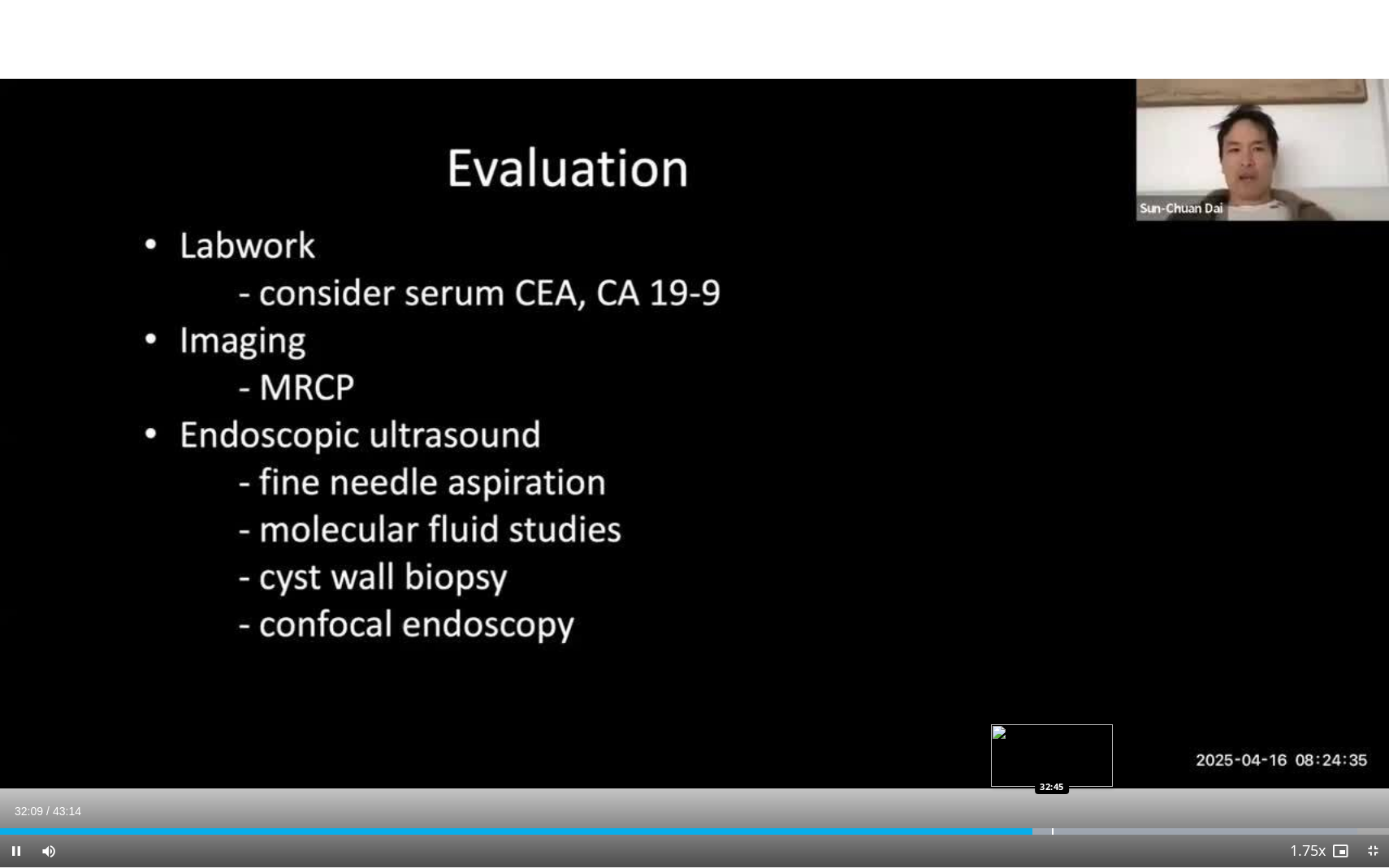 click at bounding box center [1053, 831] 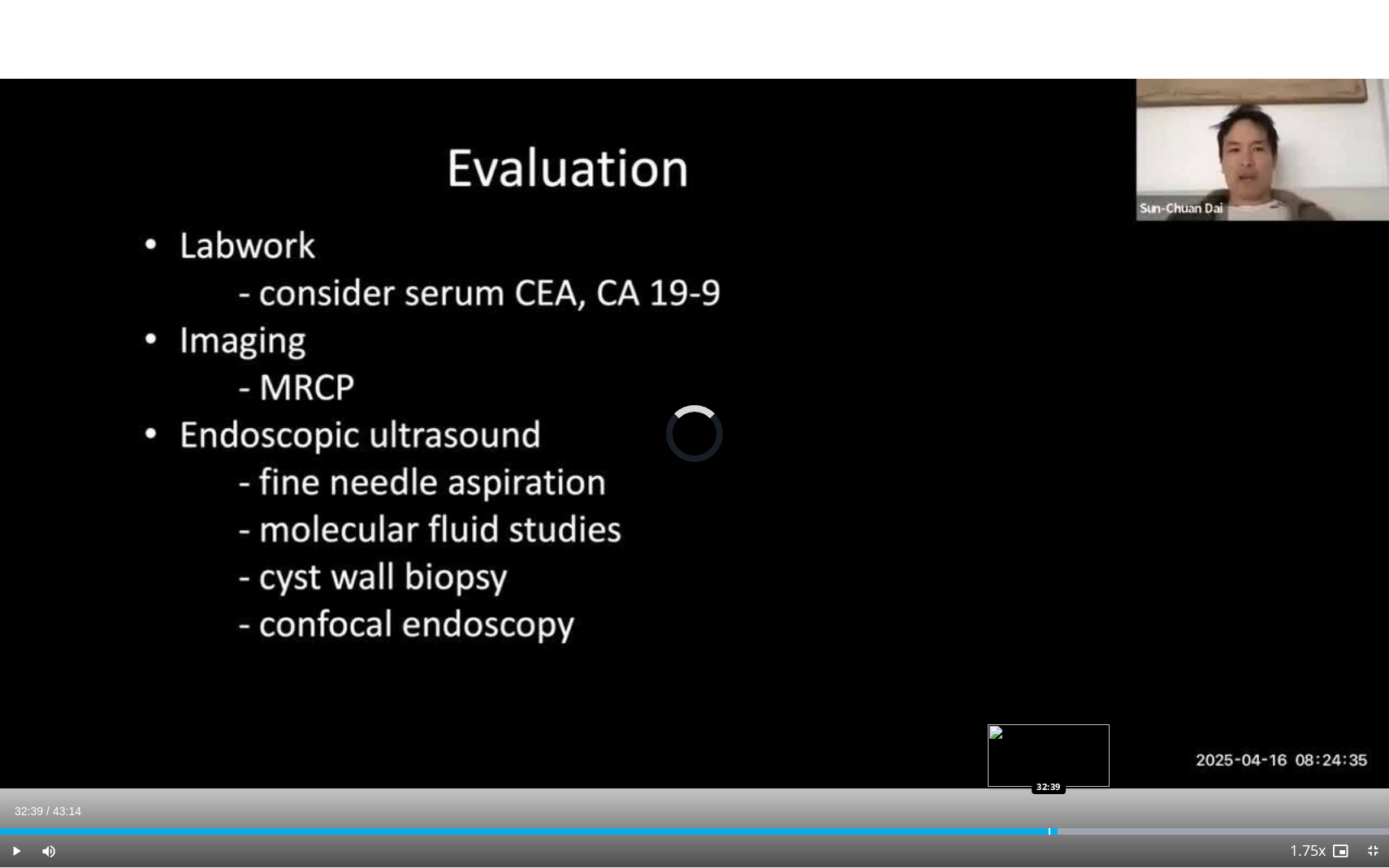 click at bounding box center (1049, 831) 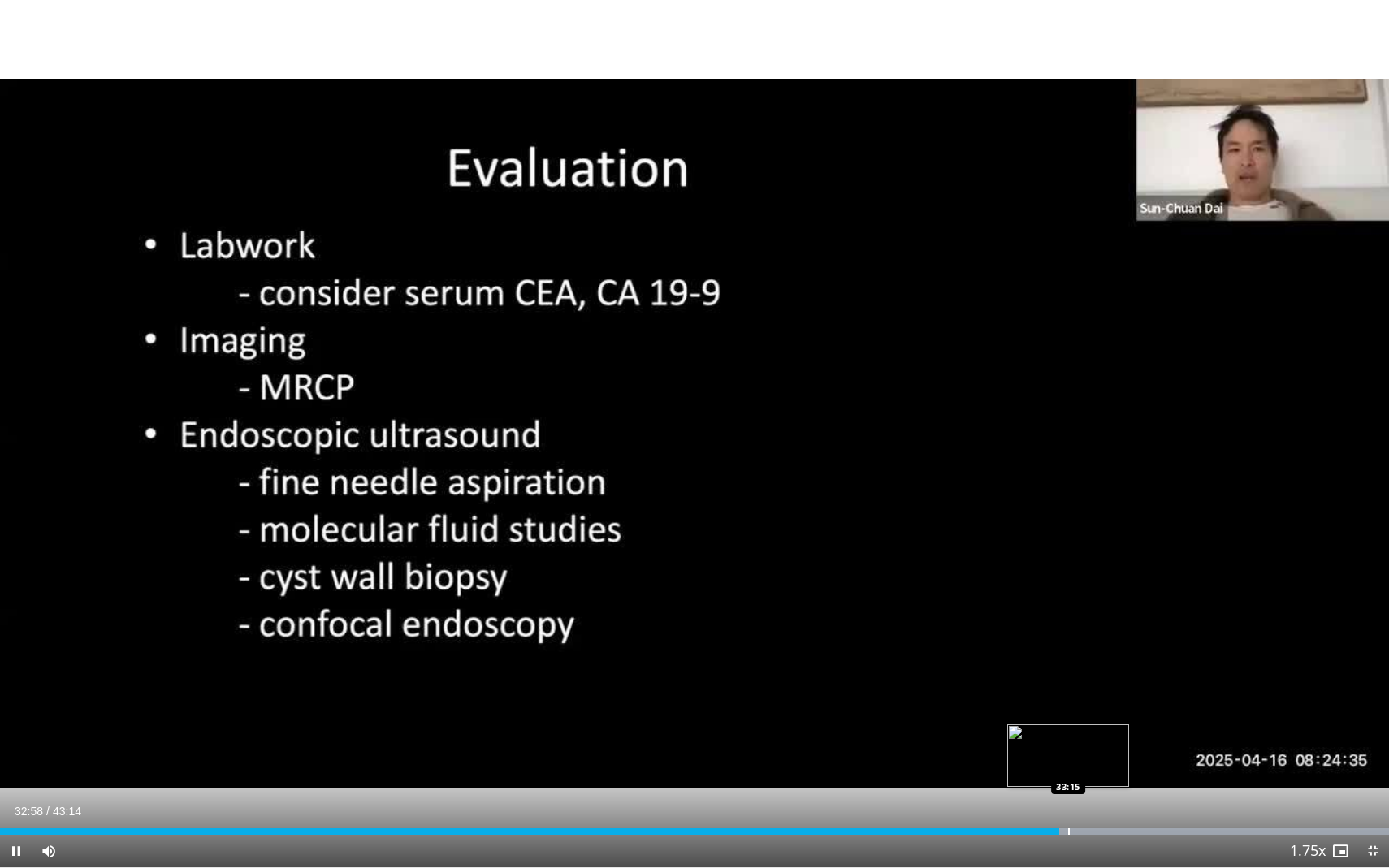 click on "**********" at bounding box center [694, 434] 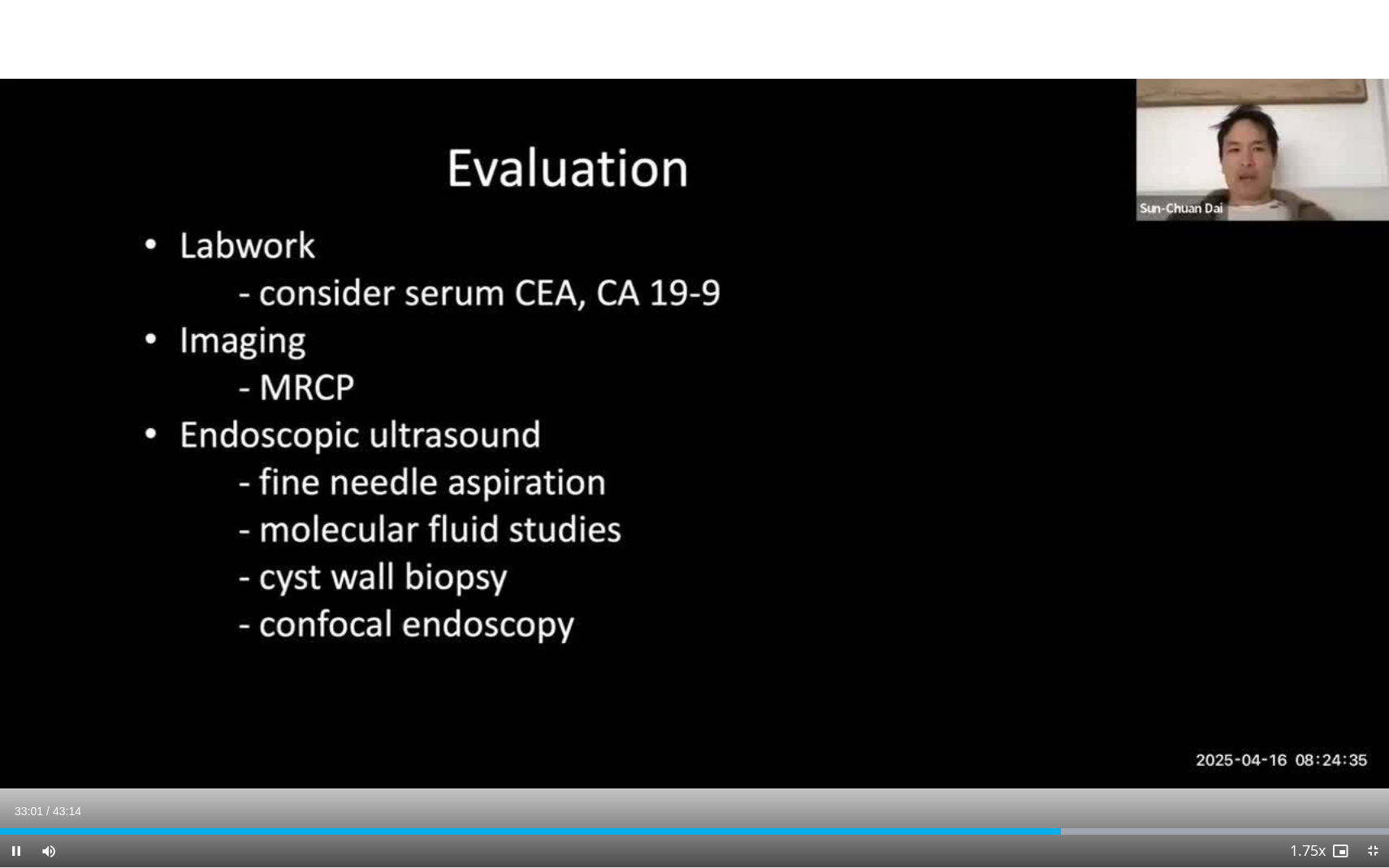 click on "Current Time  33:01 / Duration  43:14 Pause Skip Backward Skip Forward Mute Loaded :  100.00% 33:02 33:26 Stream Type  LIVE Seek to live, currently behind live LIVE   1.75x Playback Rate 0.5x 0.75x 1x 1.25x 1.5x 1.75x , selected 2x Chapters Chapters Descriptions descriptions off , selected Captions captions off , selected Audio Track en (Main) , selected Exit Fullscreen Enable picture-in-picture mode" at bounding box center [694, 851] 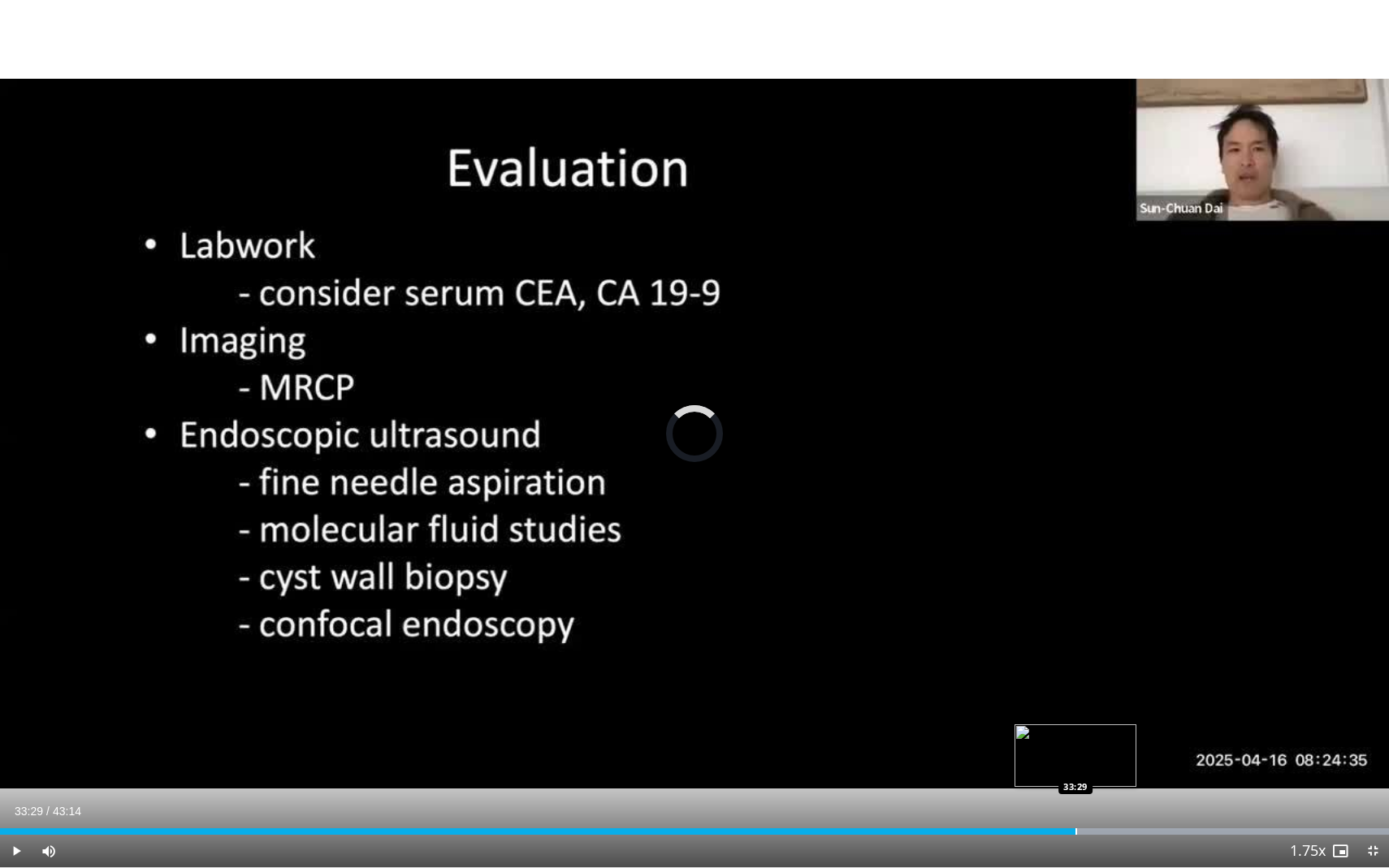 click on "Loaded :  100.00% 33:07 33:29" at bounding box center [694, 827] 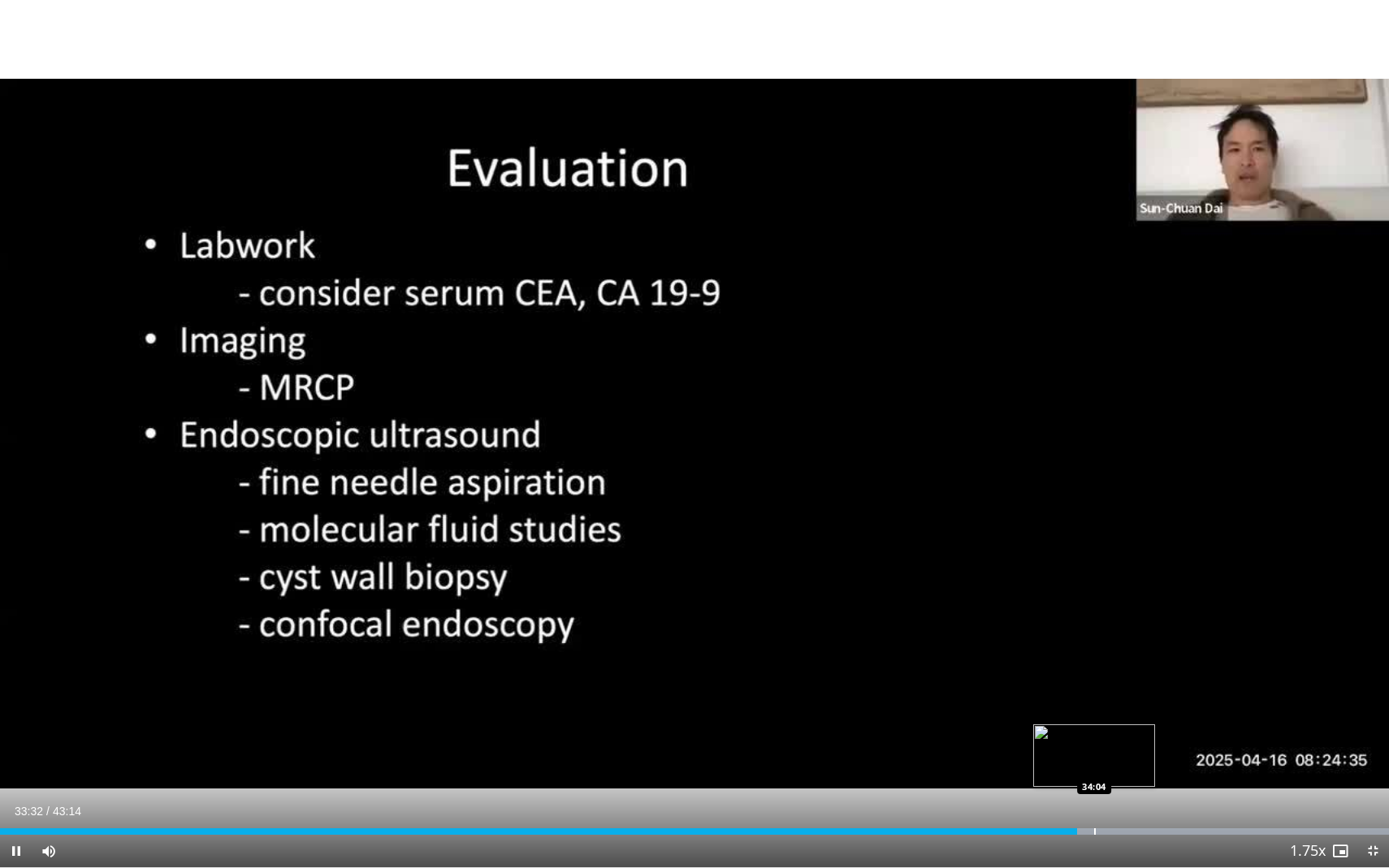 click at bounding box center (1095, 831) 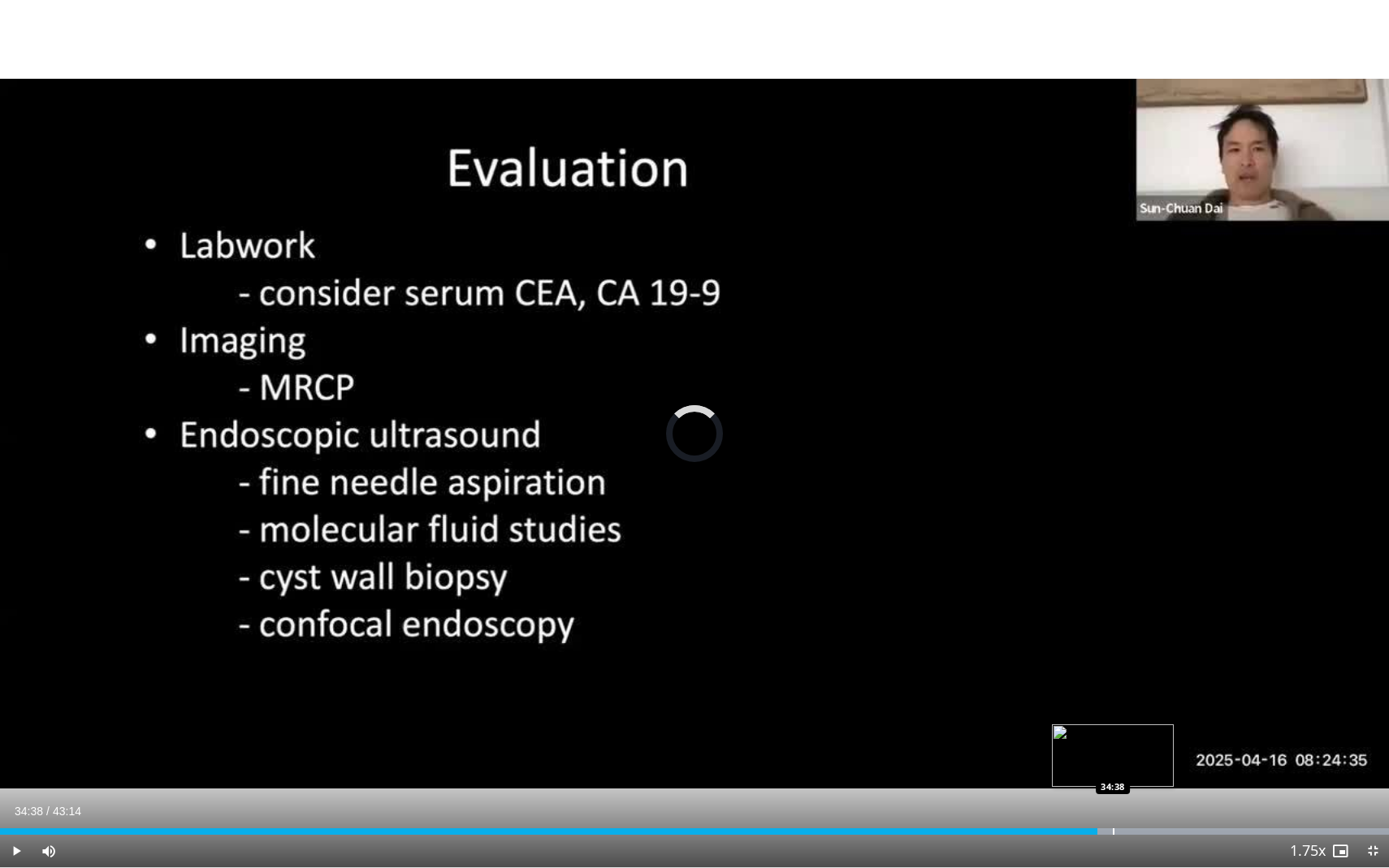 click at bounding box center (1114, 831) 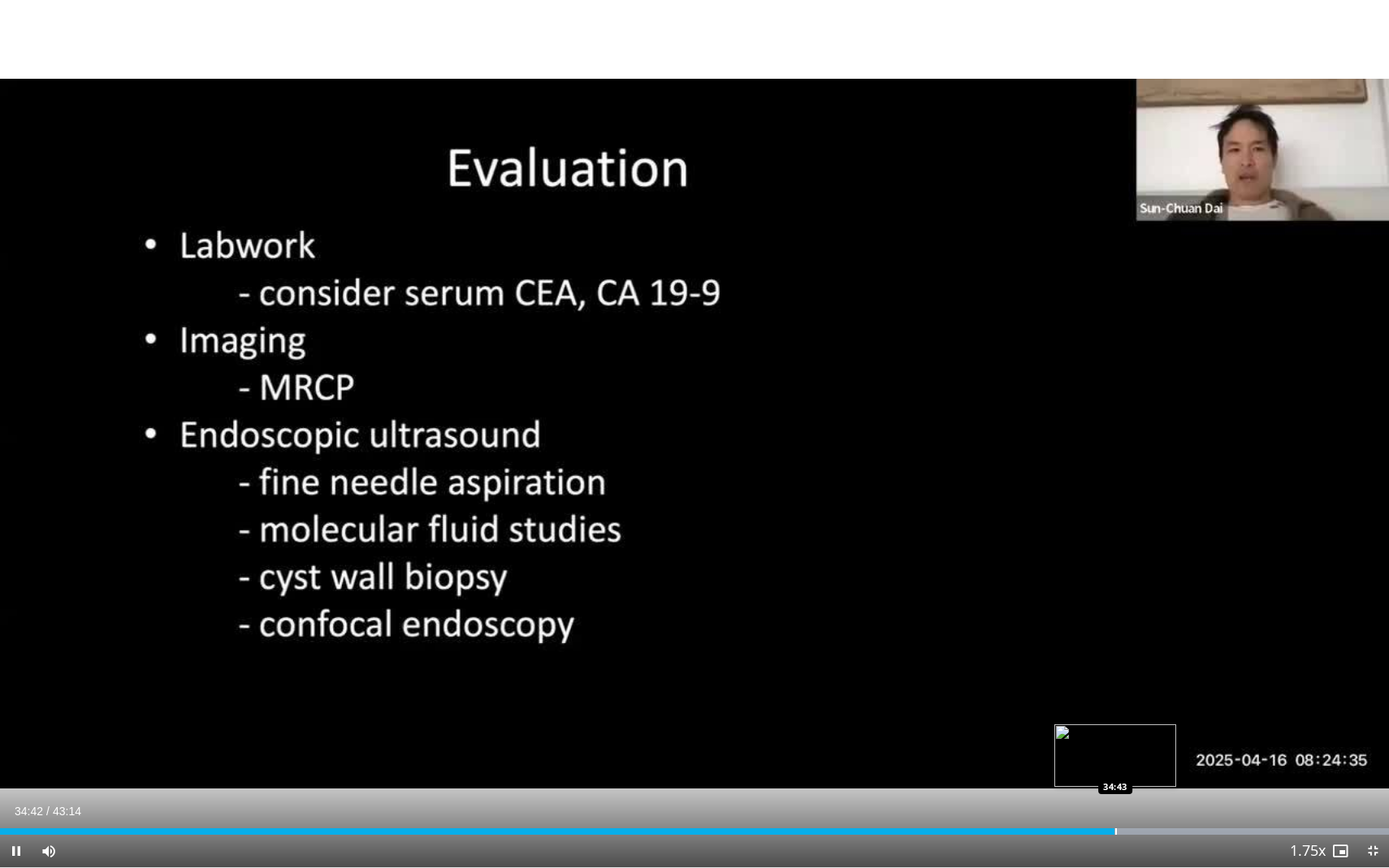 click at bounding box center (1116, 831) 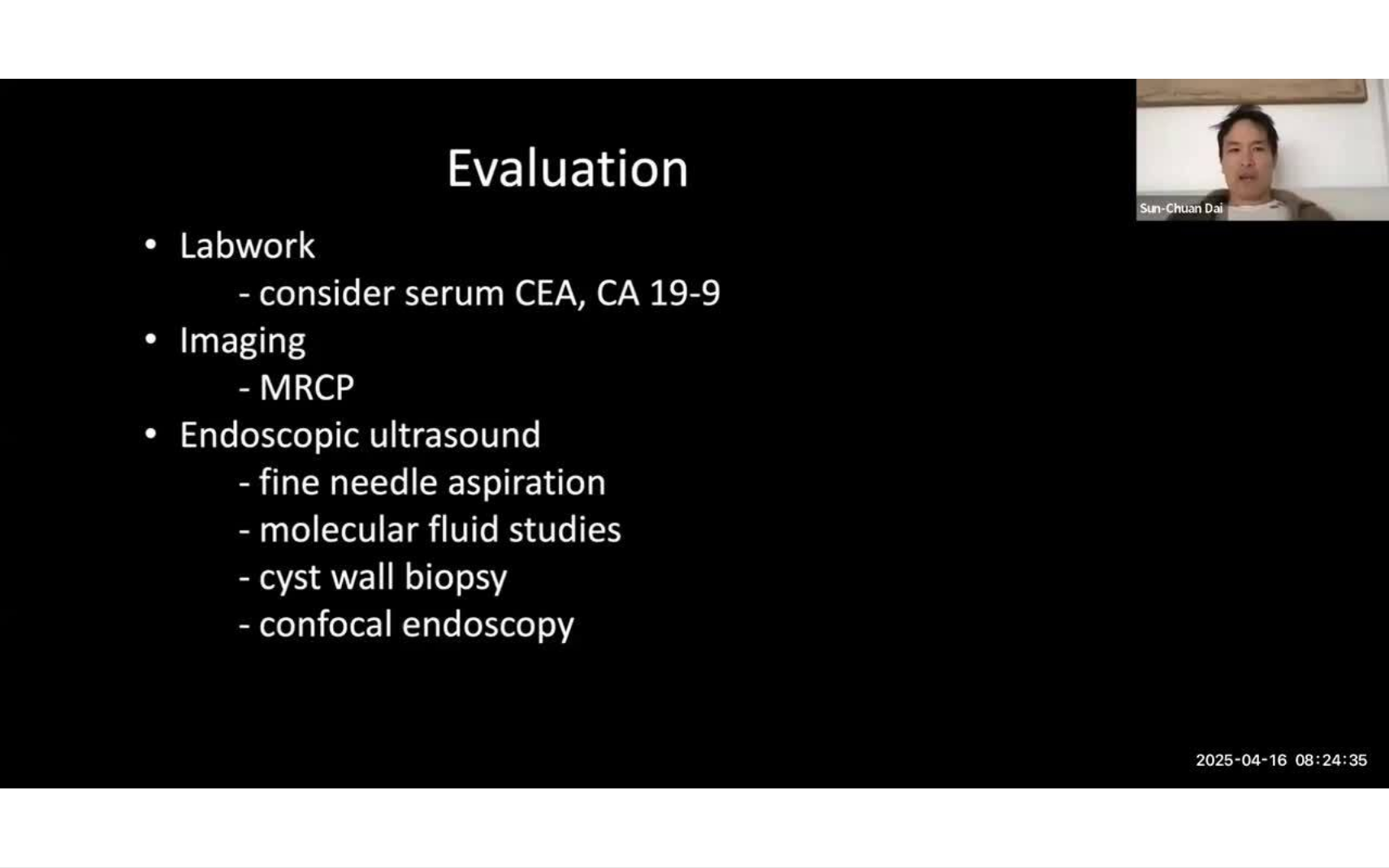 click on "10 seconds
Tap to unmute" at bounding box center [694, 434] 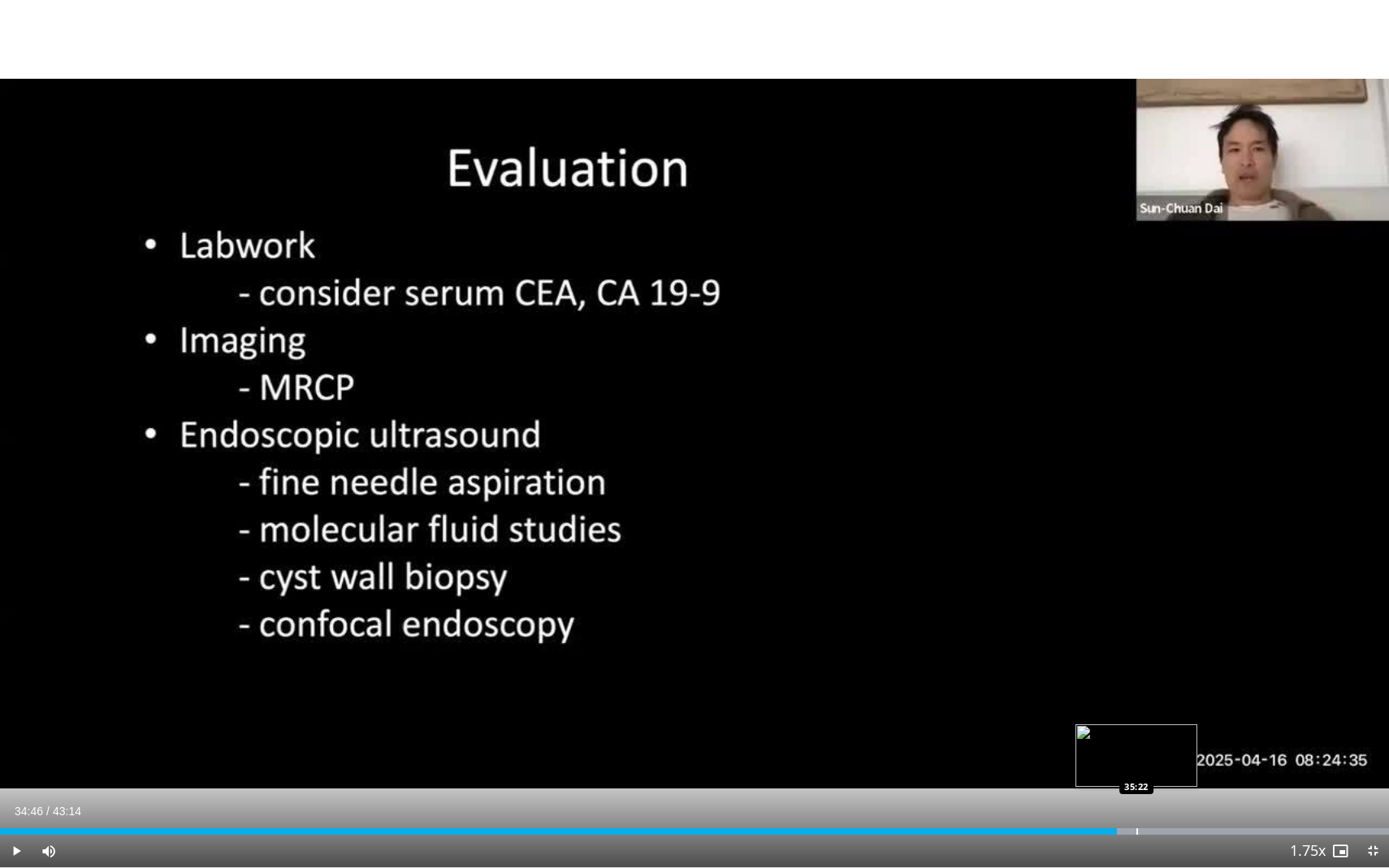 click on "Loaded :  100.00% 34:46 35:22" at bounding box center [694, 827] 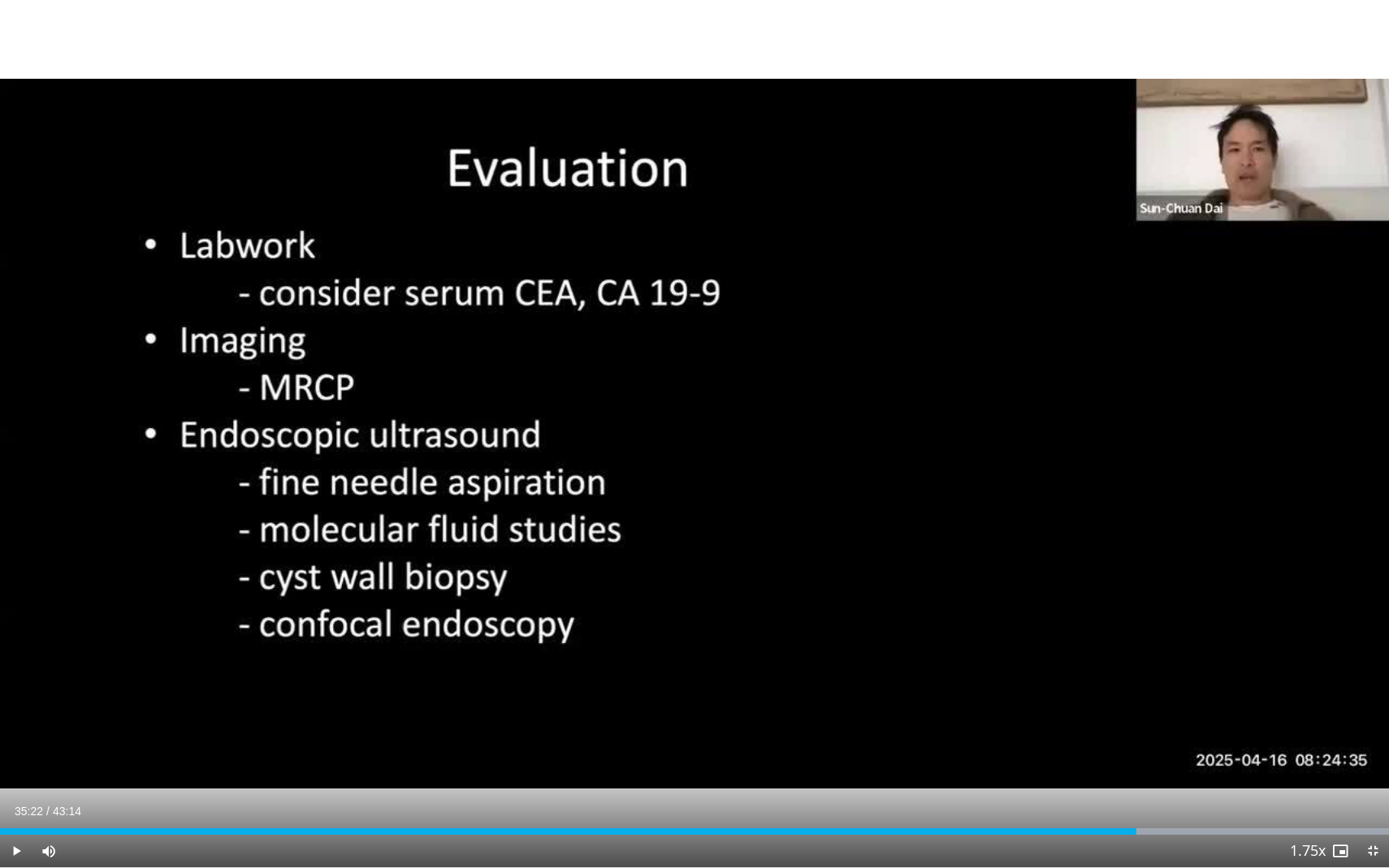 click on "Loaded :  100.00% 35:22 35:22" at bounding box center [694, 827] 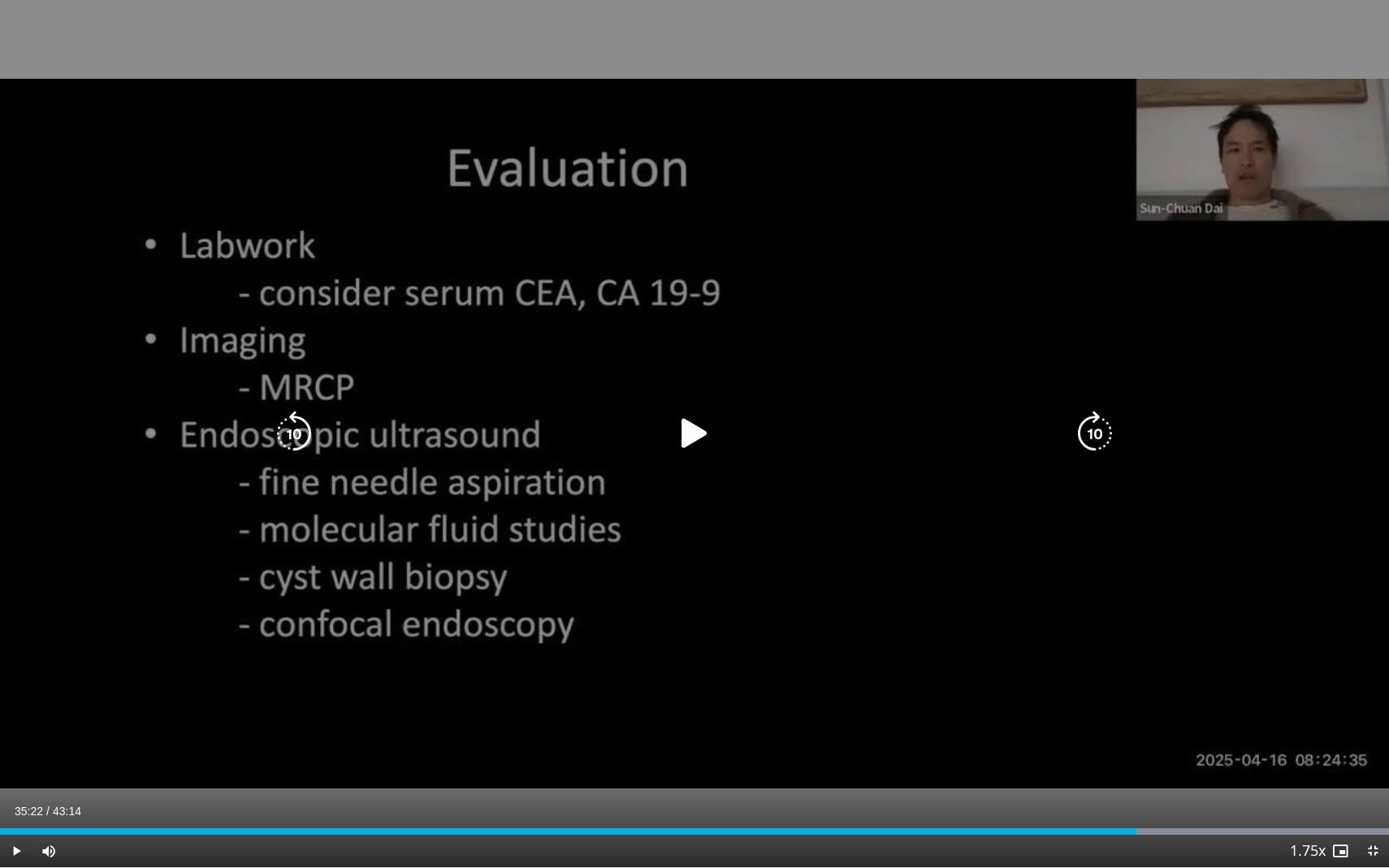 click on "10 seconds
Tap to unmute" at bounding box center (694, 434) 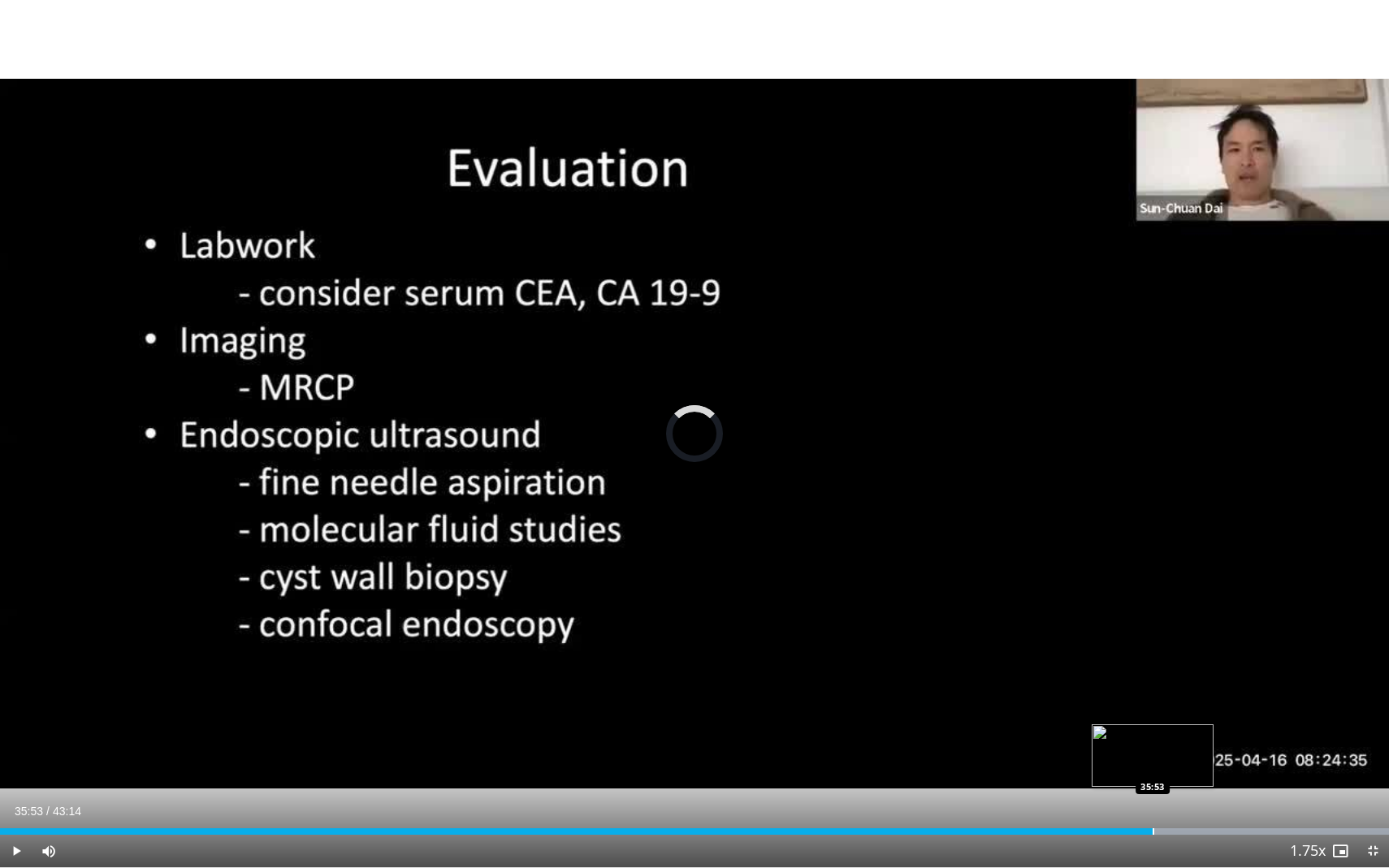 click at bounding box center (1153, 831) 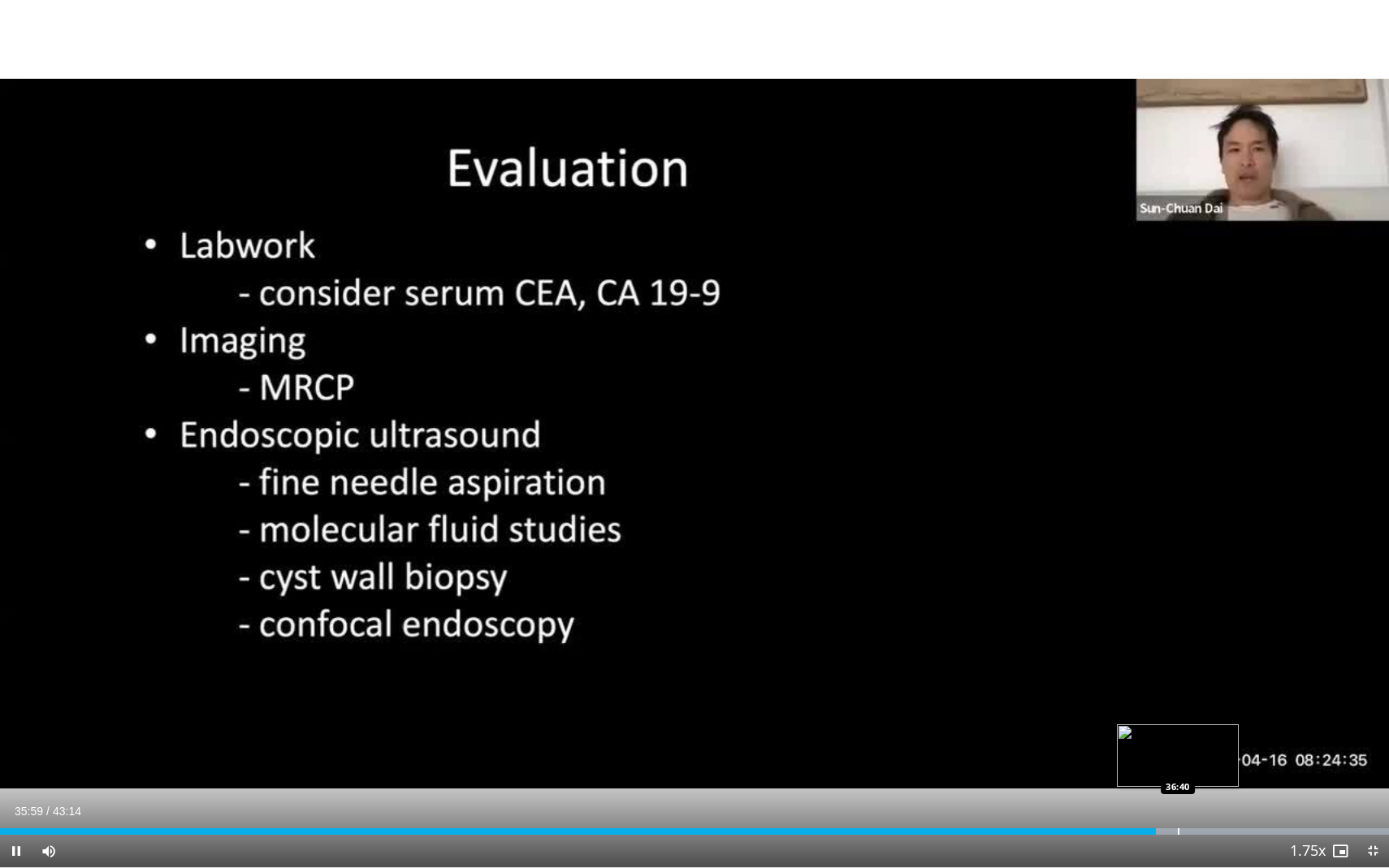 click on "Loaded :  100.00% 35:59 36:40" at bounding box center (694, 827) 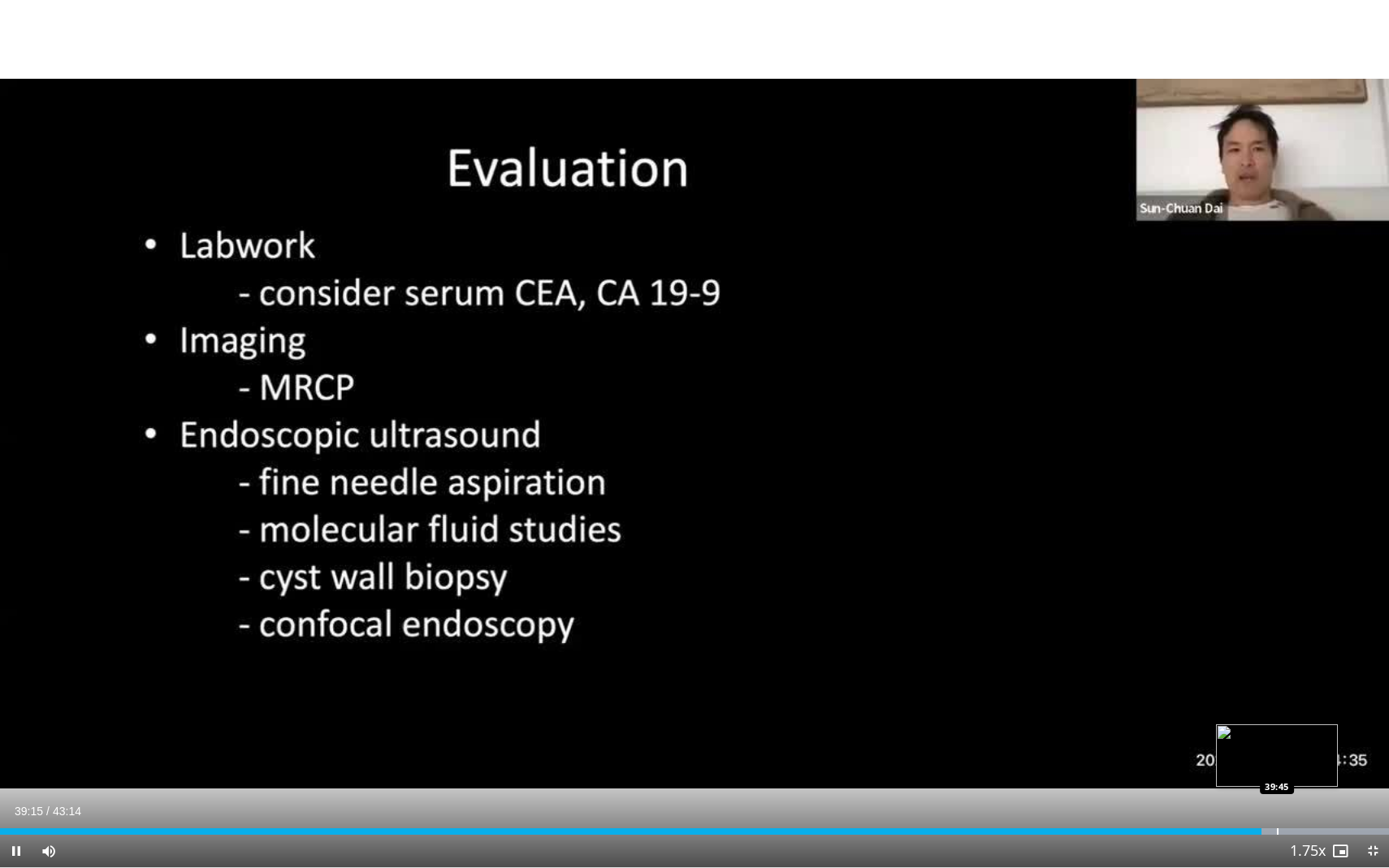 click at bounding box center [1278, 831] 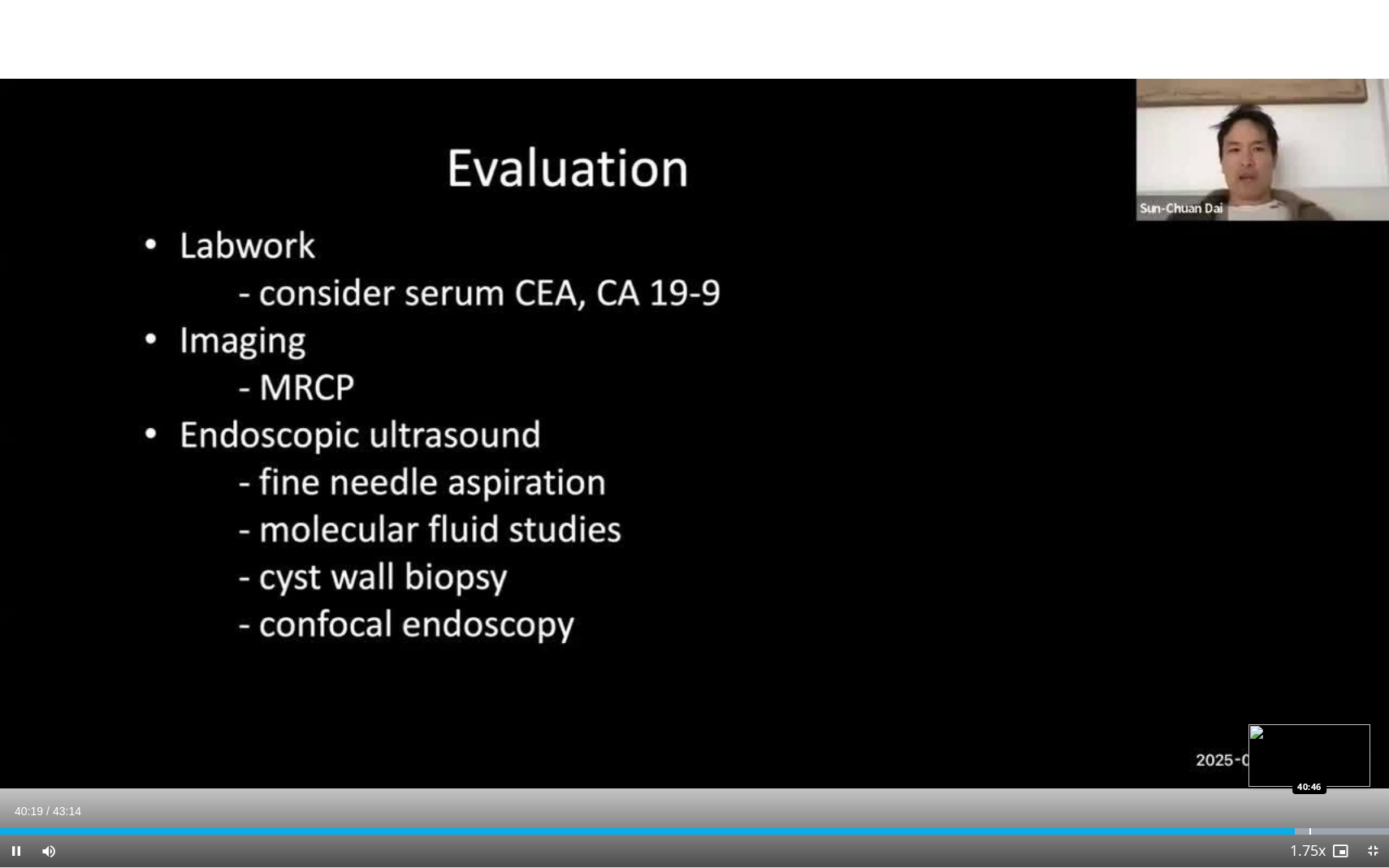 click at bounding box center [1310, 831] 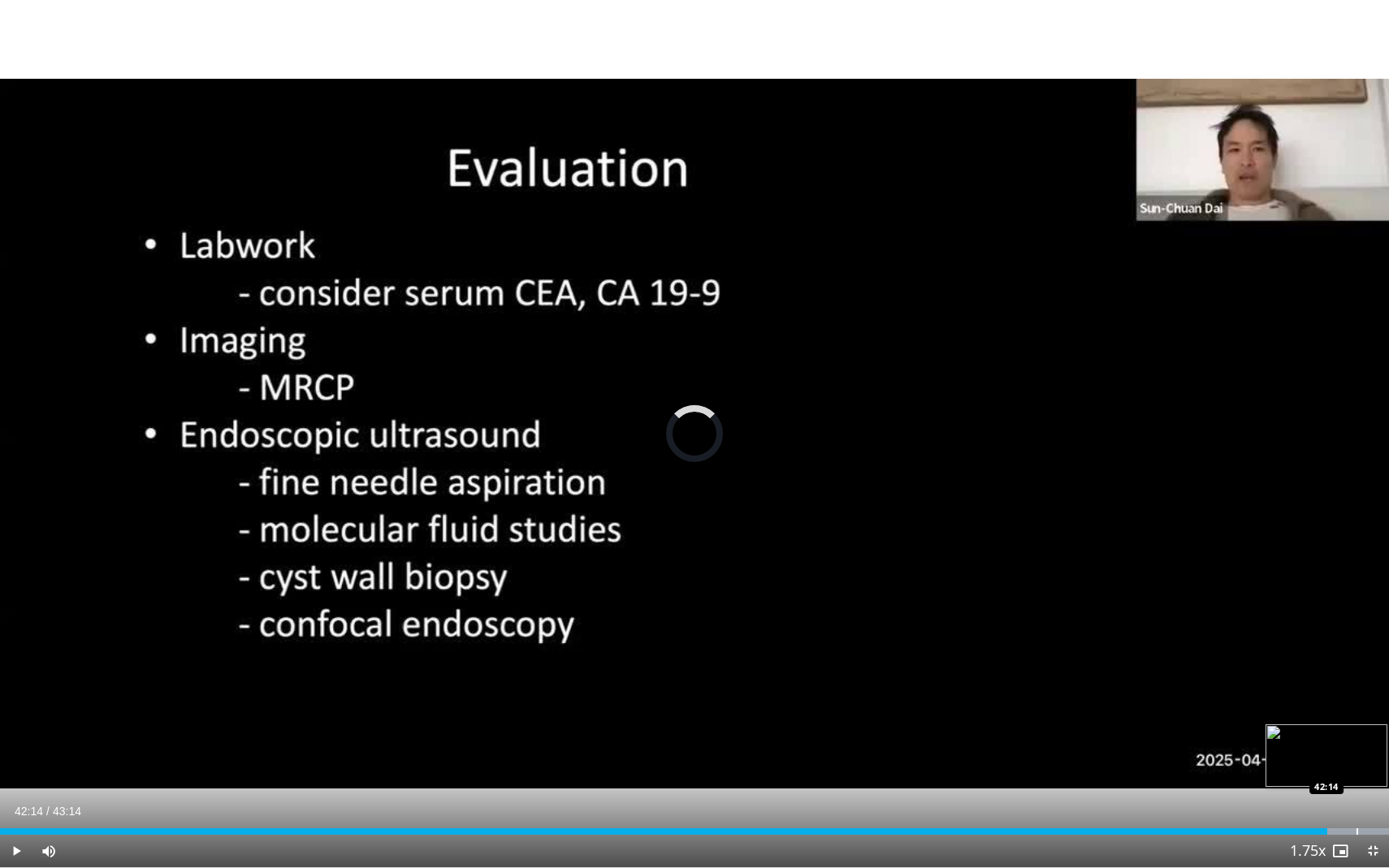click at bounding box center (1357, 831) 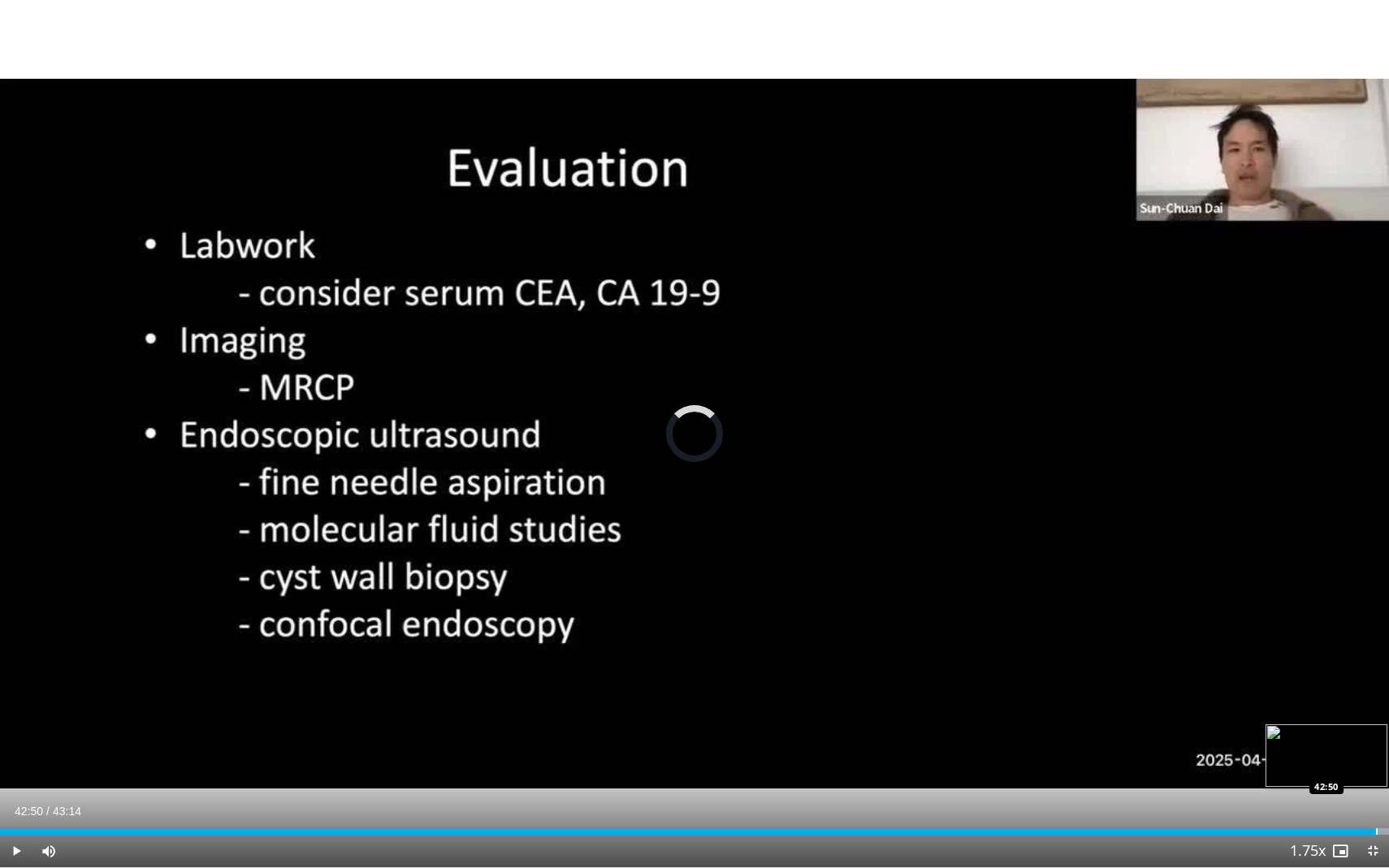 click at bounding box center [1377, 831] 